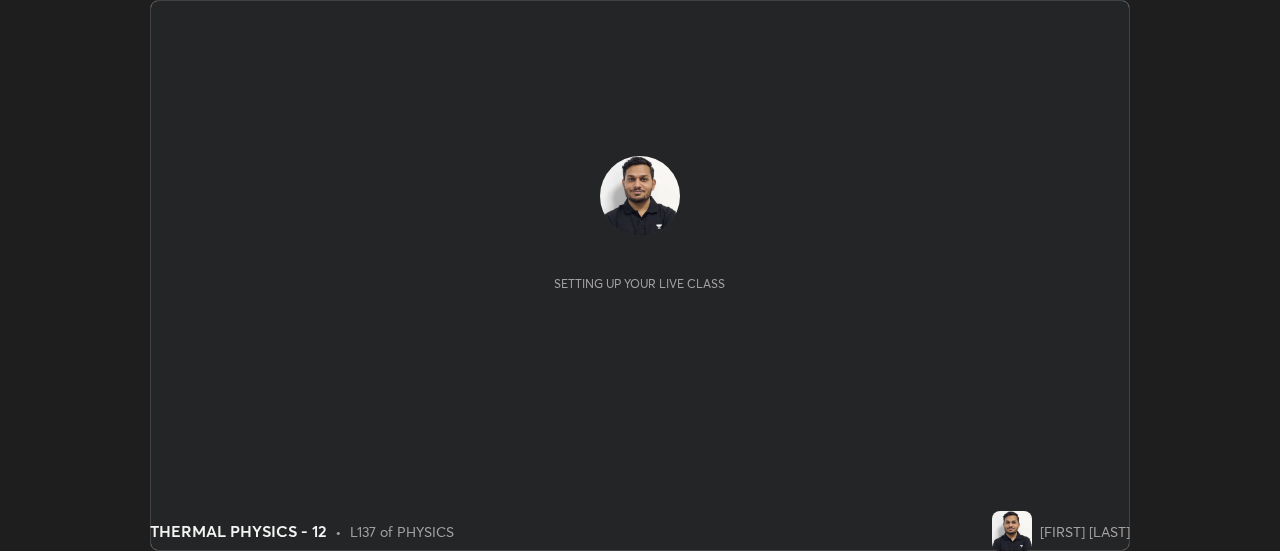 scroll, scrollTop: 0, scrollLeft: 0, axis: both 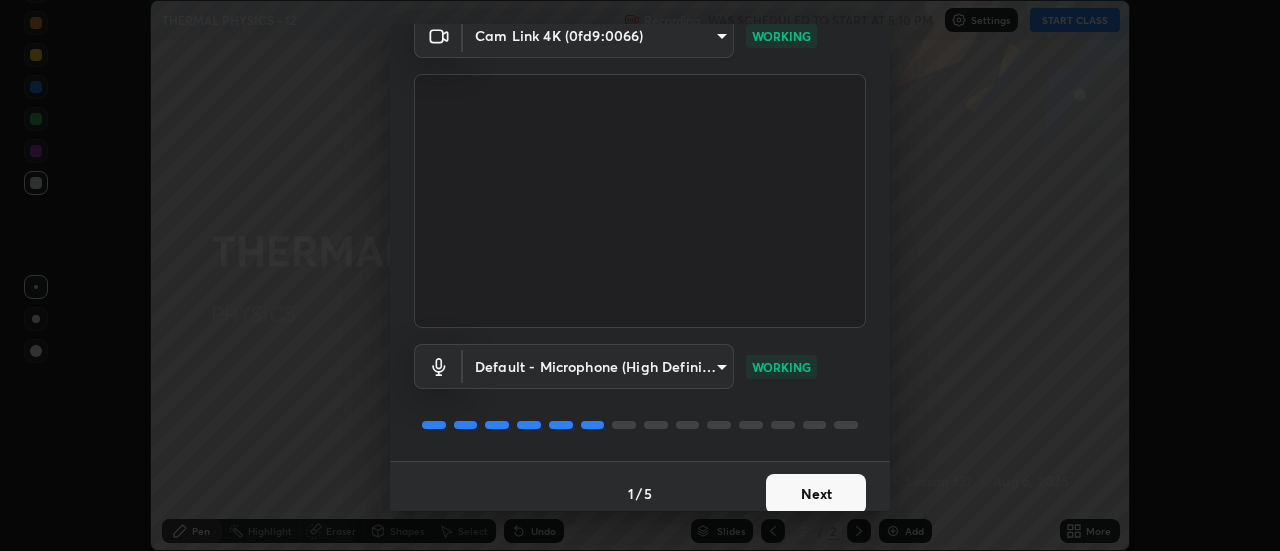 click on "Next" at bounding box center [816, 494] 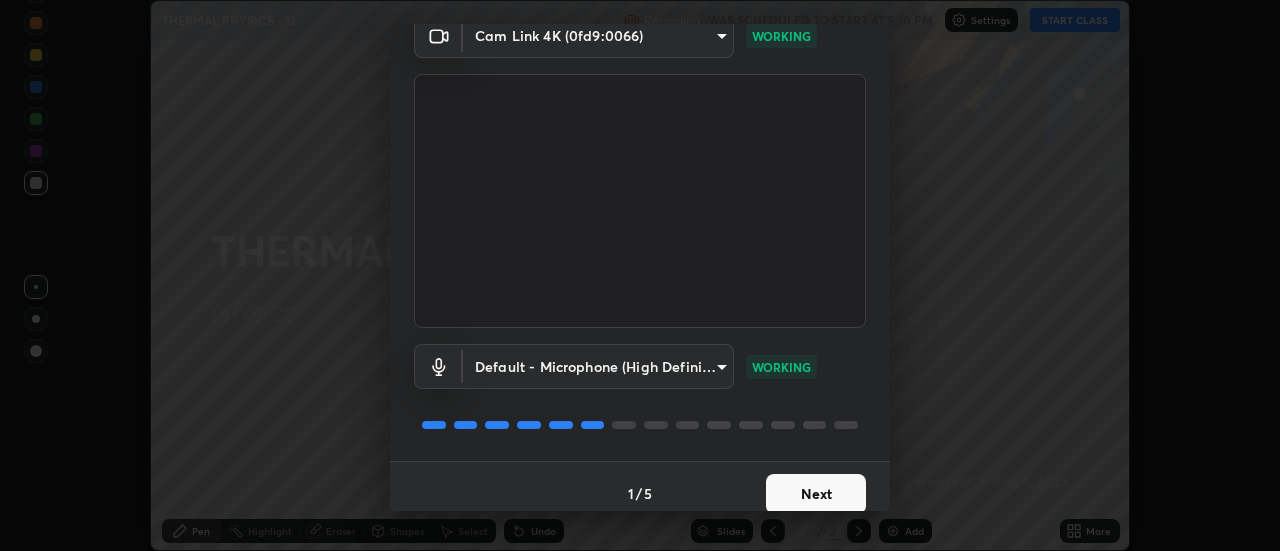 scroll, scrollTop: 0, scrollLeft: 0, axis: both 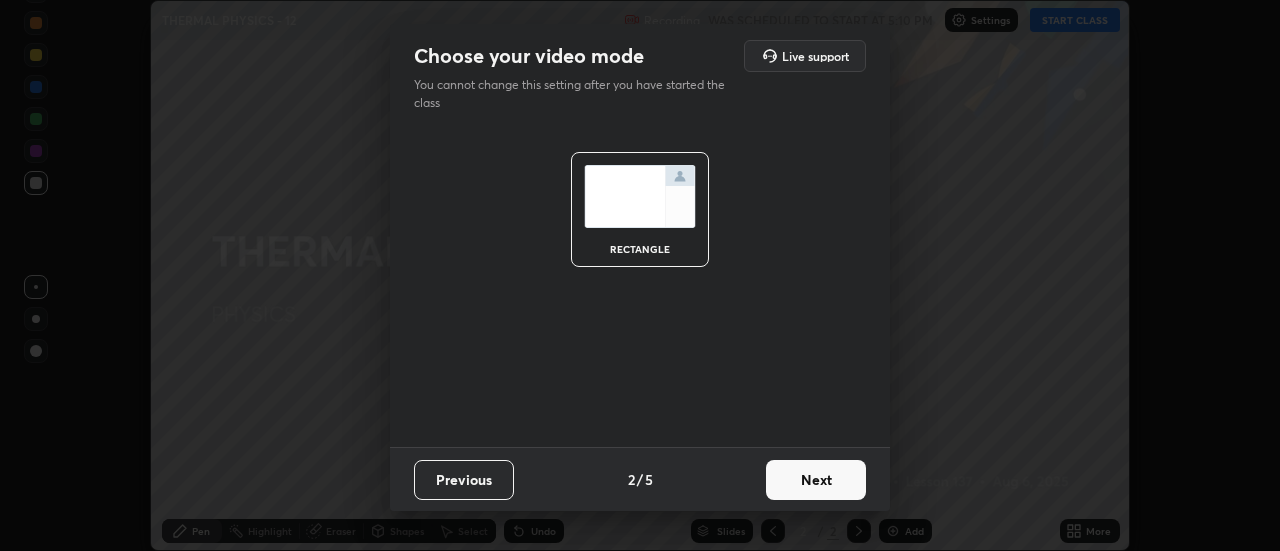 click on "Next" at bounding box center [816, 480] 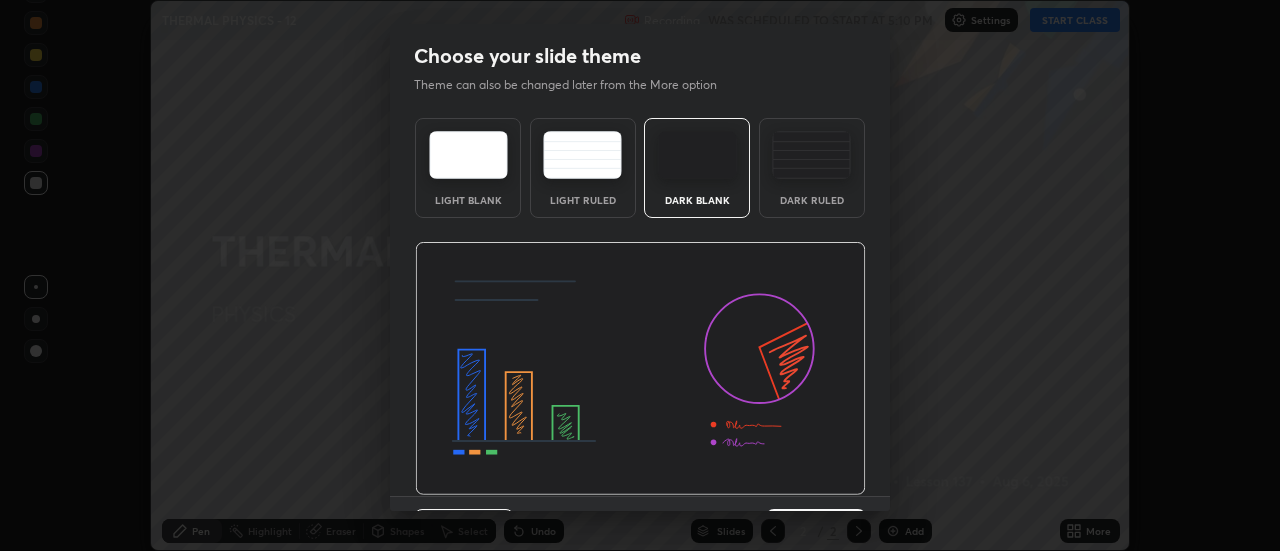scroll, scrollTop: 49, scrollLeft: 0, axis: vertical 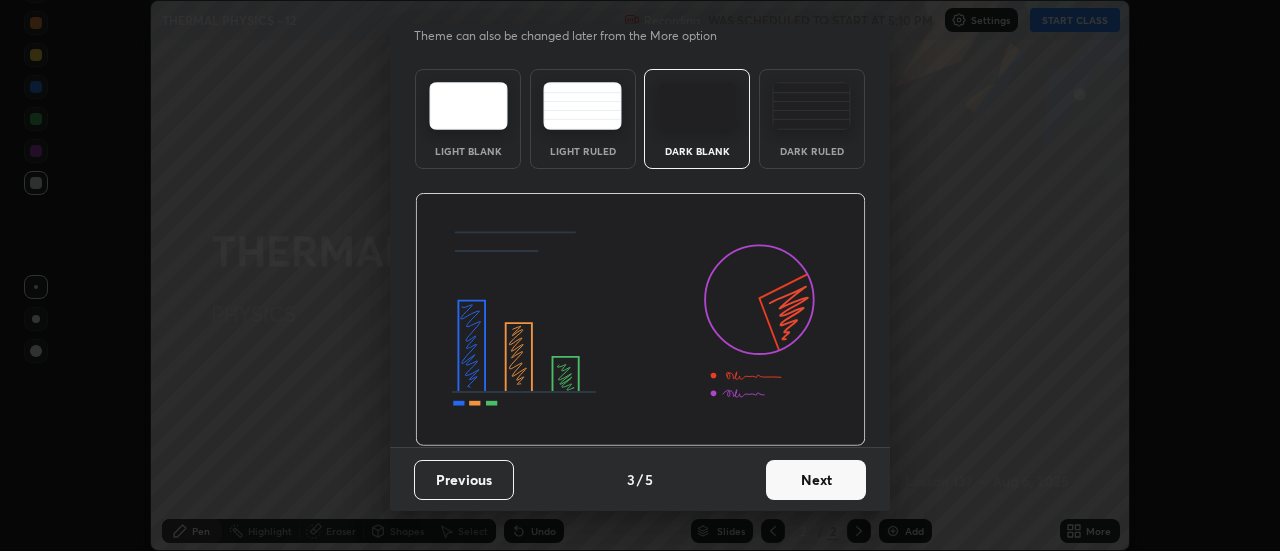 click on "Next" at bounding box center [816, 480] 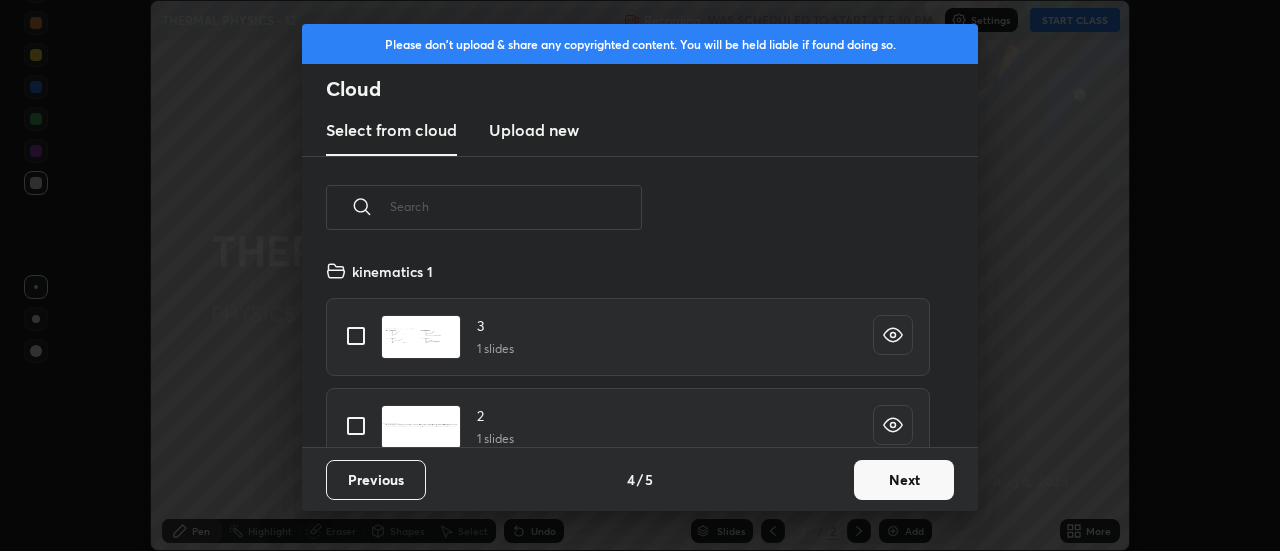 click on "Next" at bounding box center [904, 480] 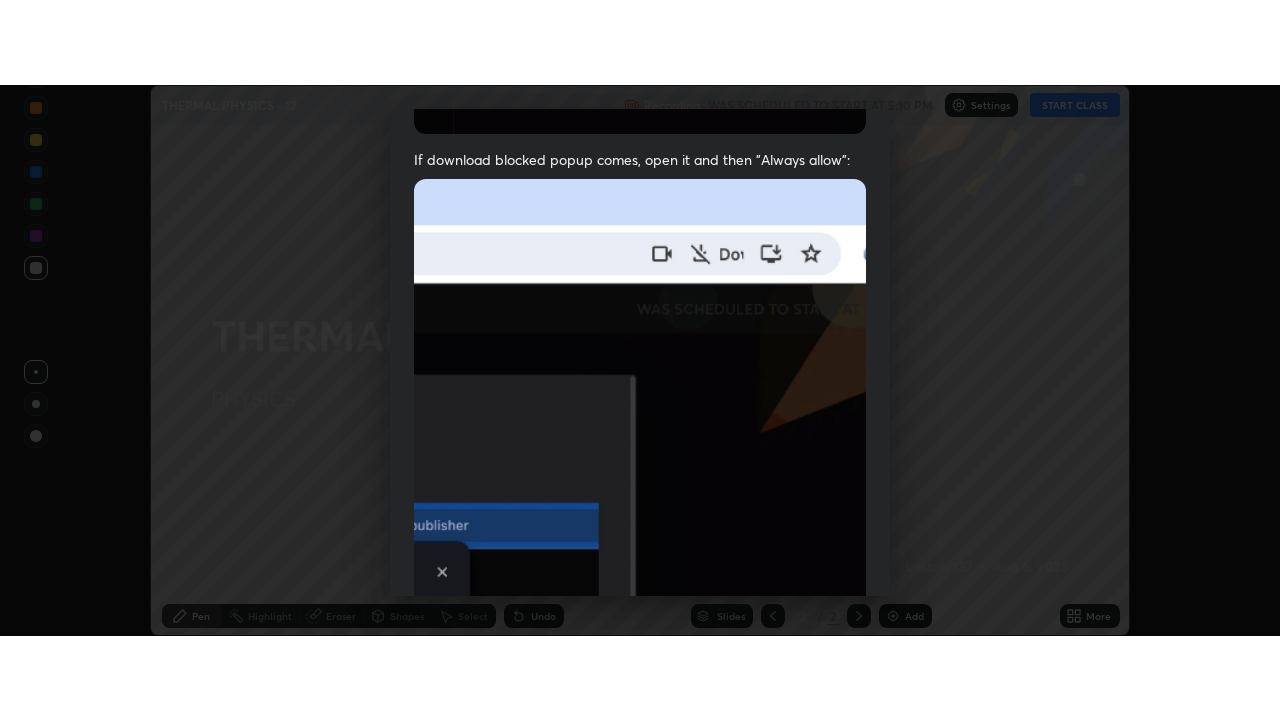 scroll, scrollTop: 513, scrollLeft: 0, axis: vertical 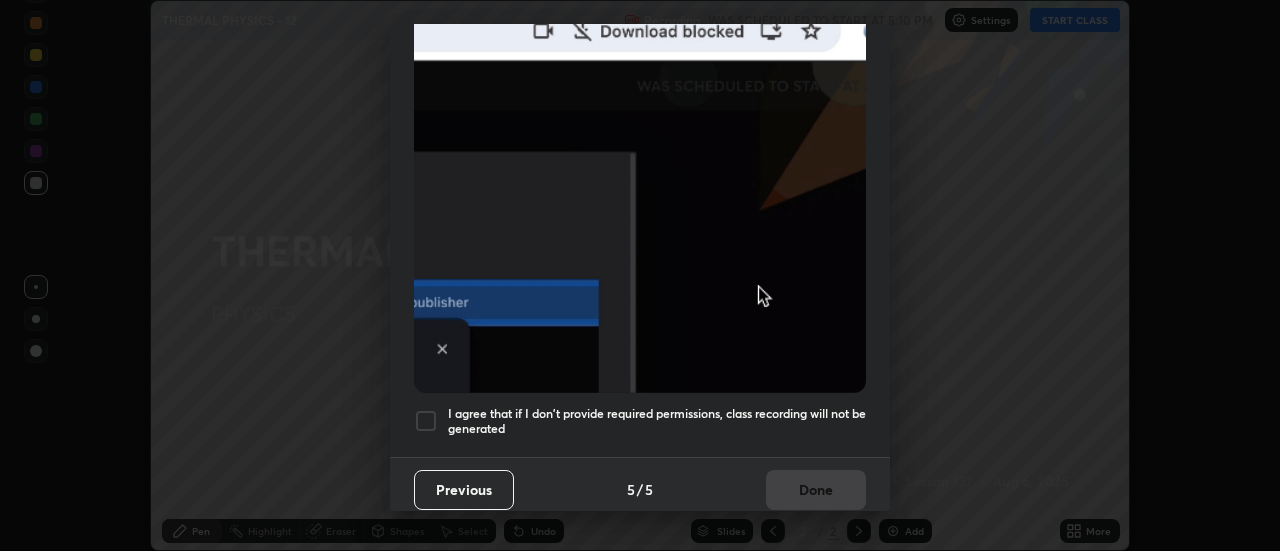 click at bounding box center [426, 421] 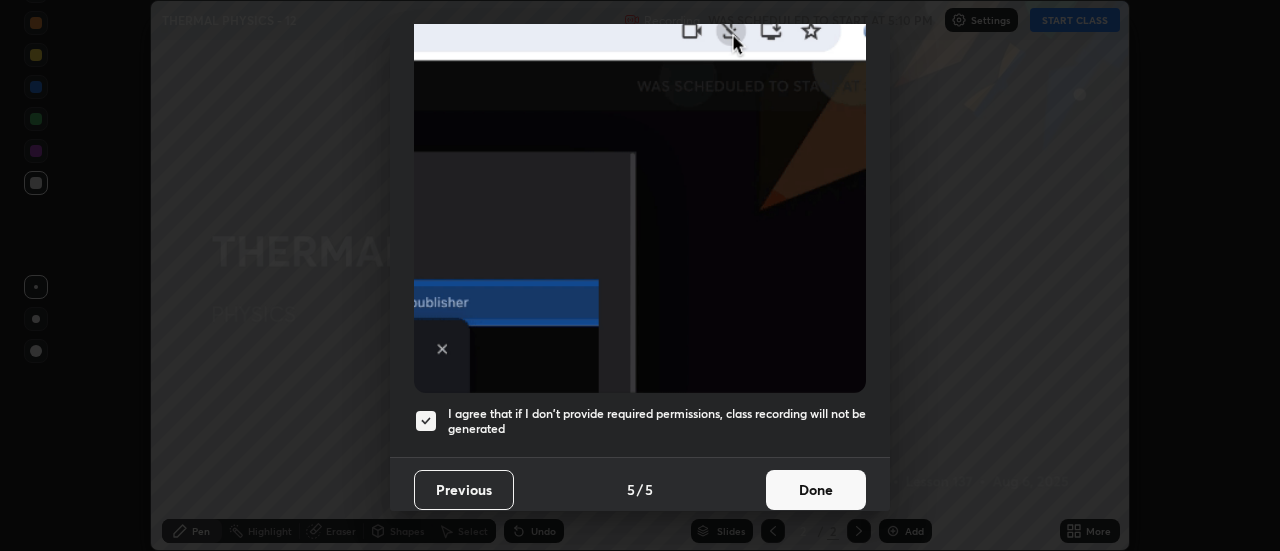 click on "Done" at bounding box center (816, 490) 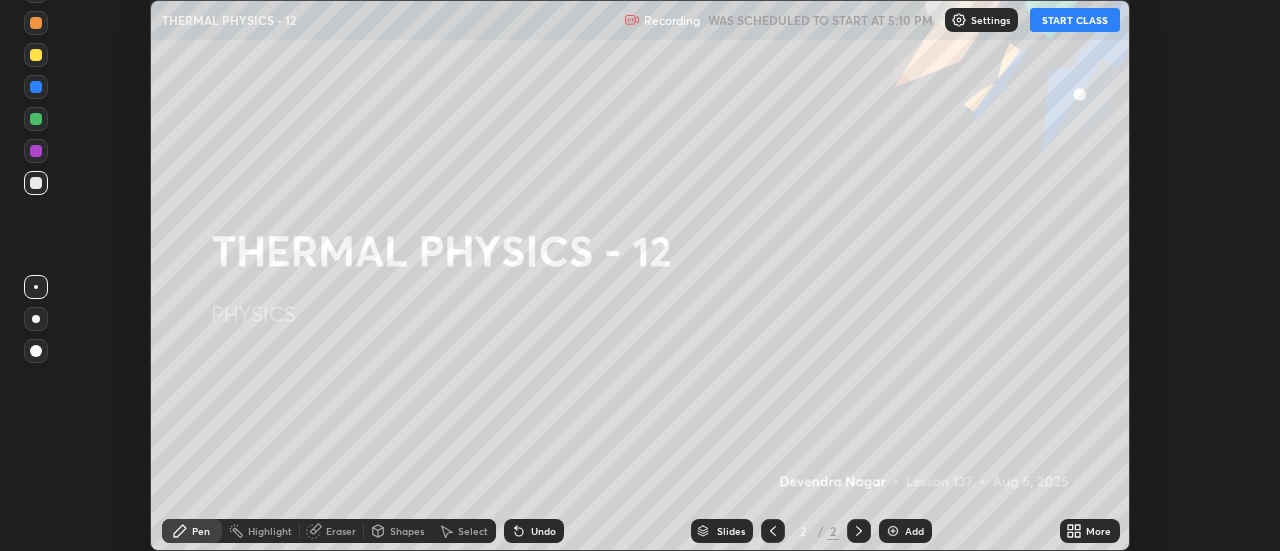 click on "START CLASS" at bounding box center [1075, 20] 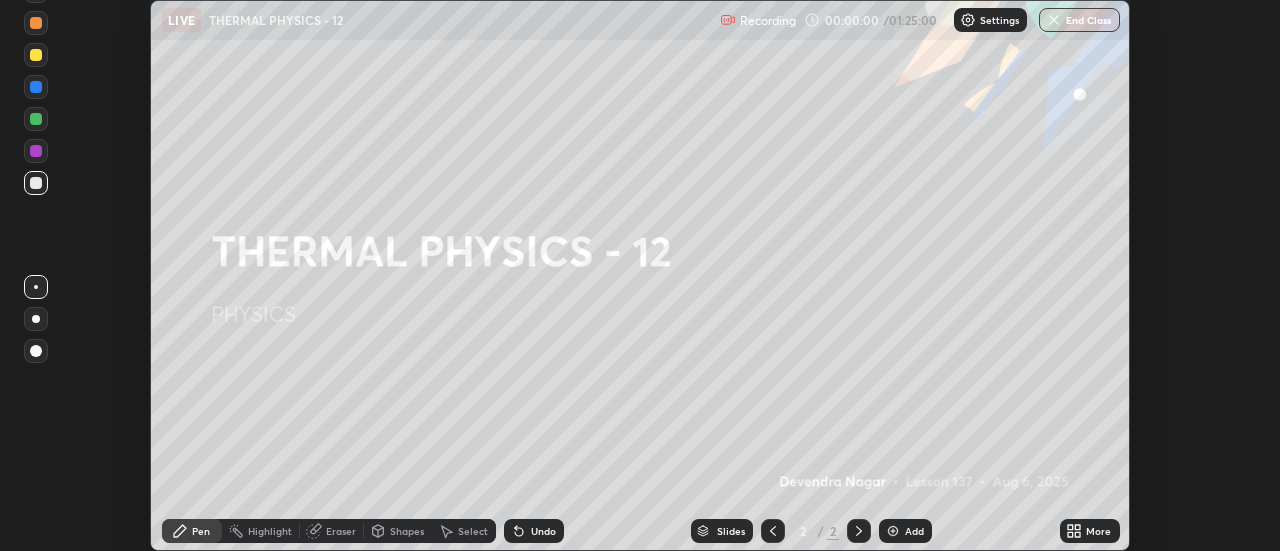 click 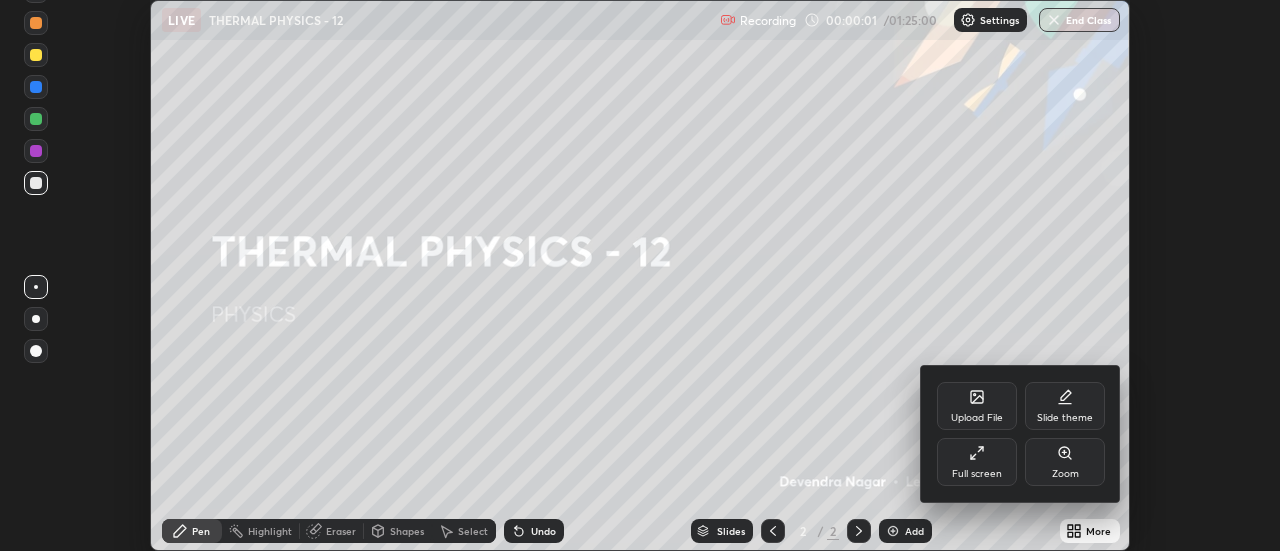click on "Full screen" at bounding box center [977, 474] 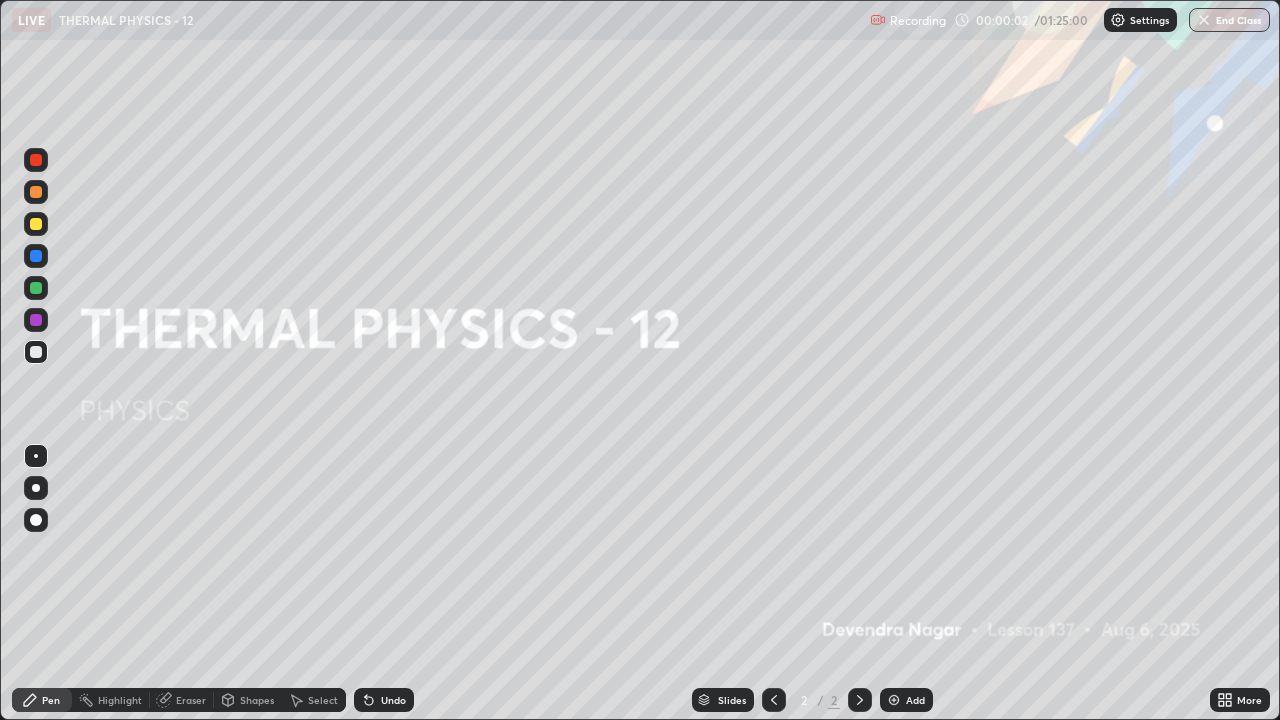 scroll, scrollTop: 99280, scrollLeft: 98720, axis: both 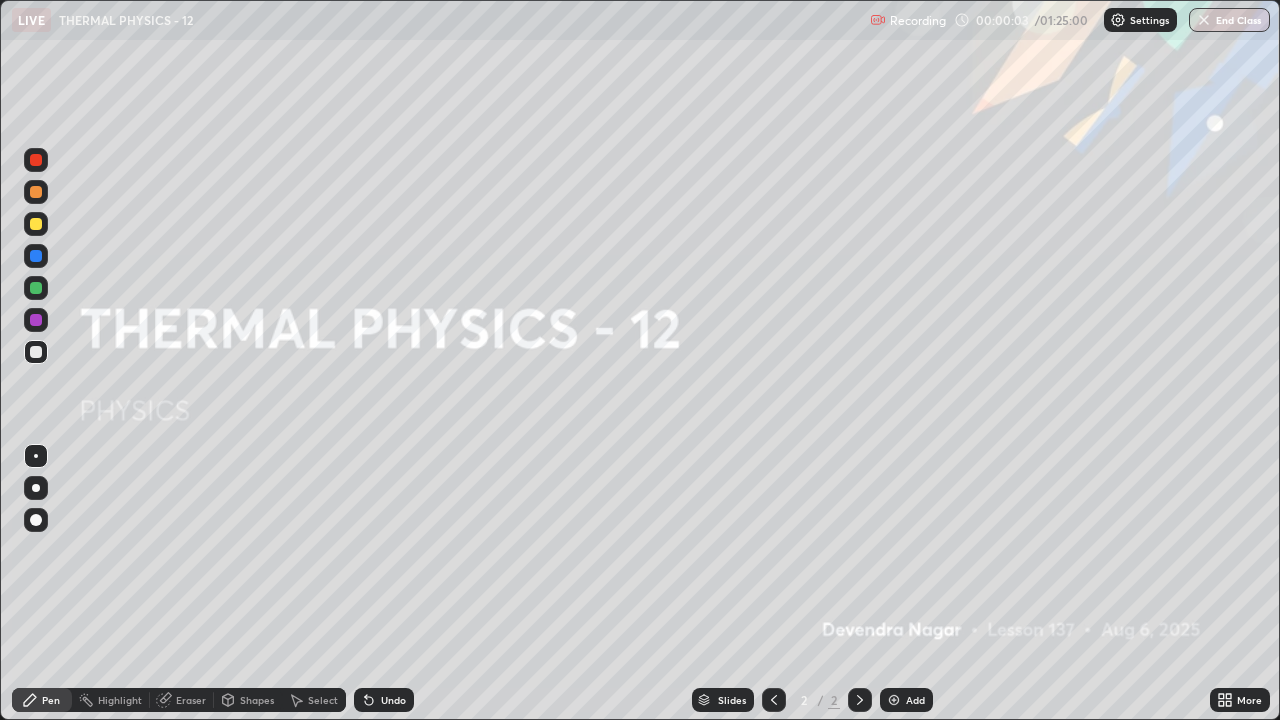 click on "Add" at bounding box center (915, 700) 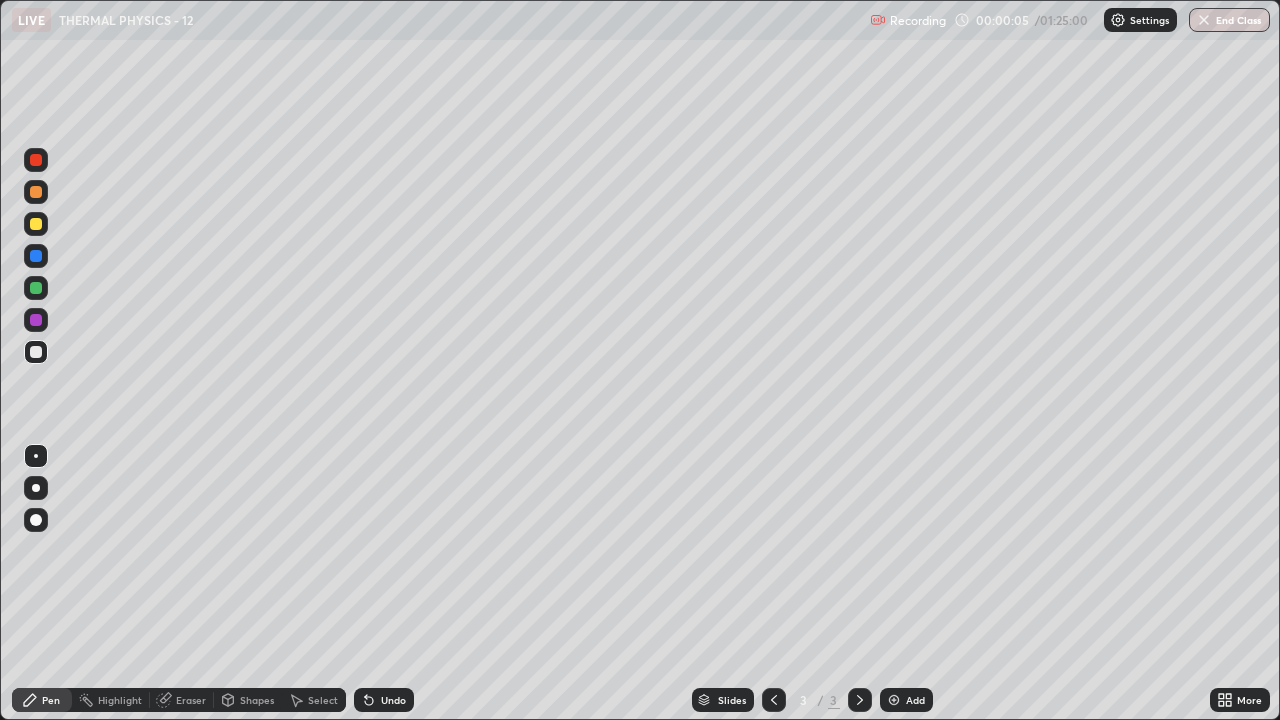 click on "Pen" at bounding box center (51, 700) 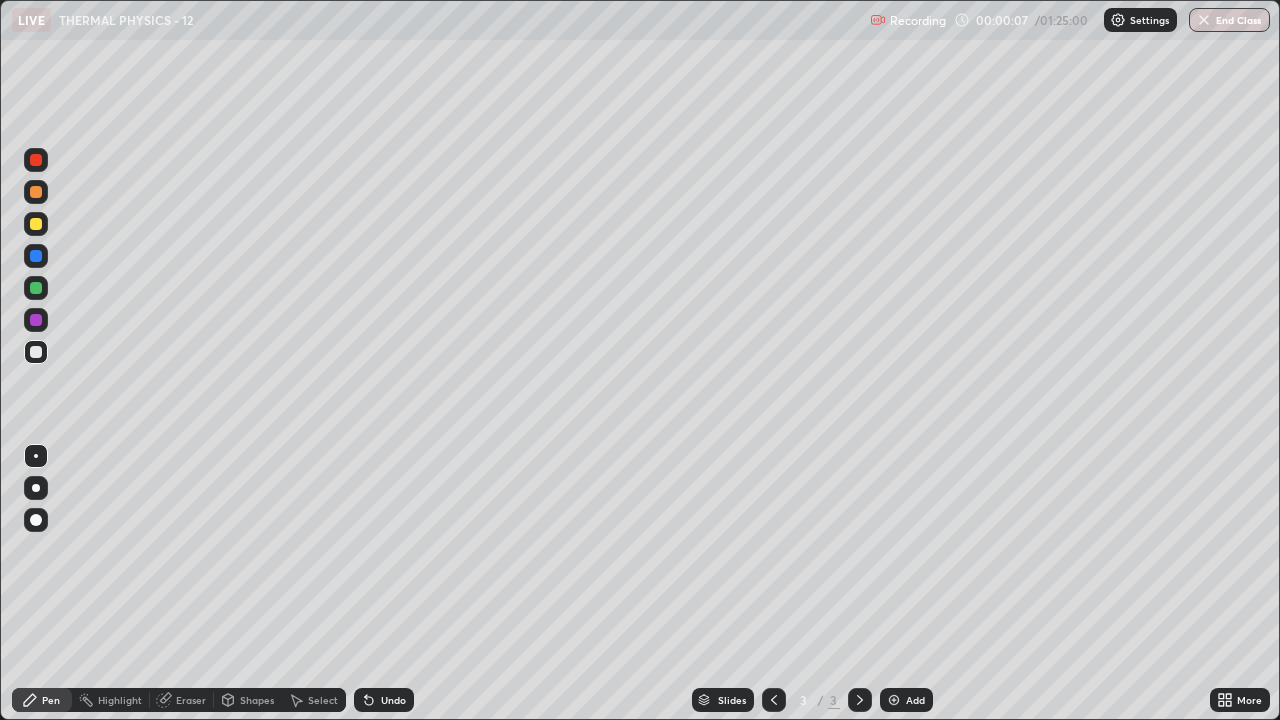 click on "Pen" at bounding box center (51, 700) 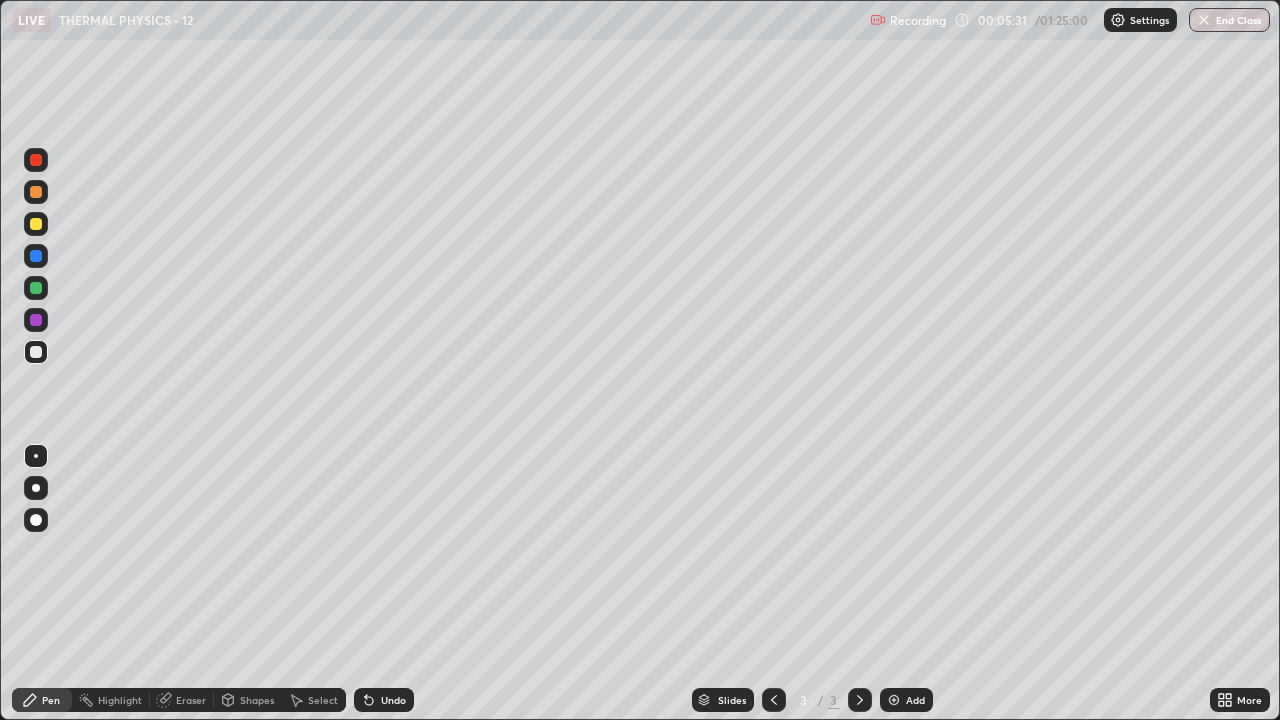 click on "Select" at bounding box center (323, 700) 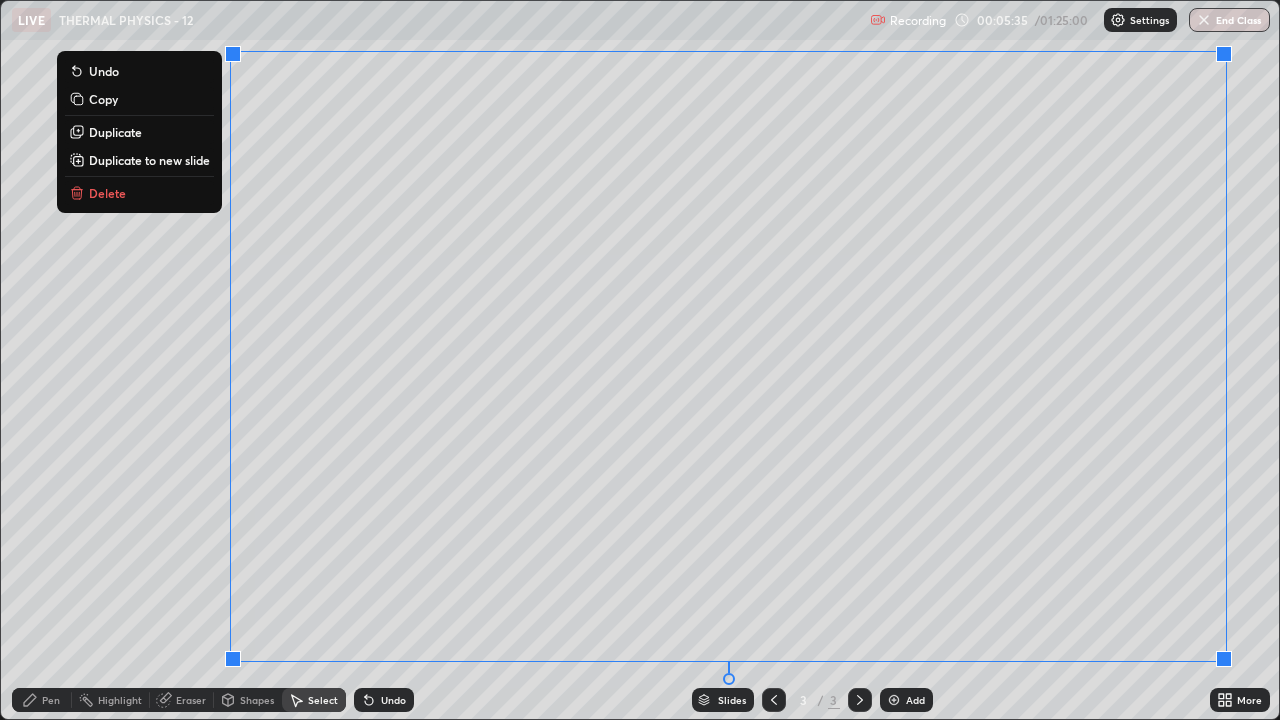 click on "Delete" at bounding box center [139, 193] 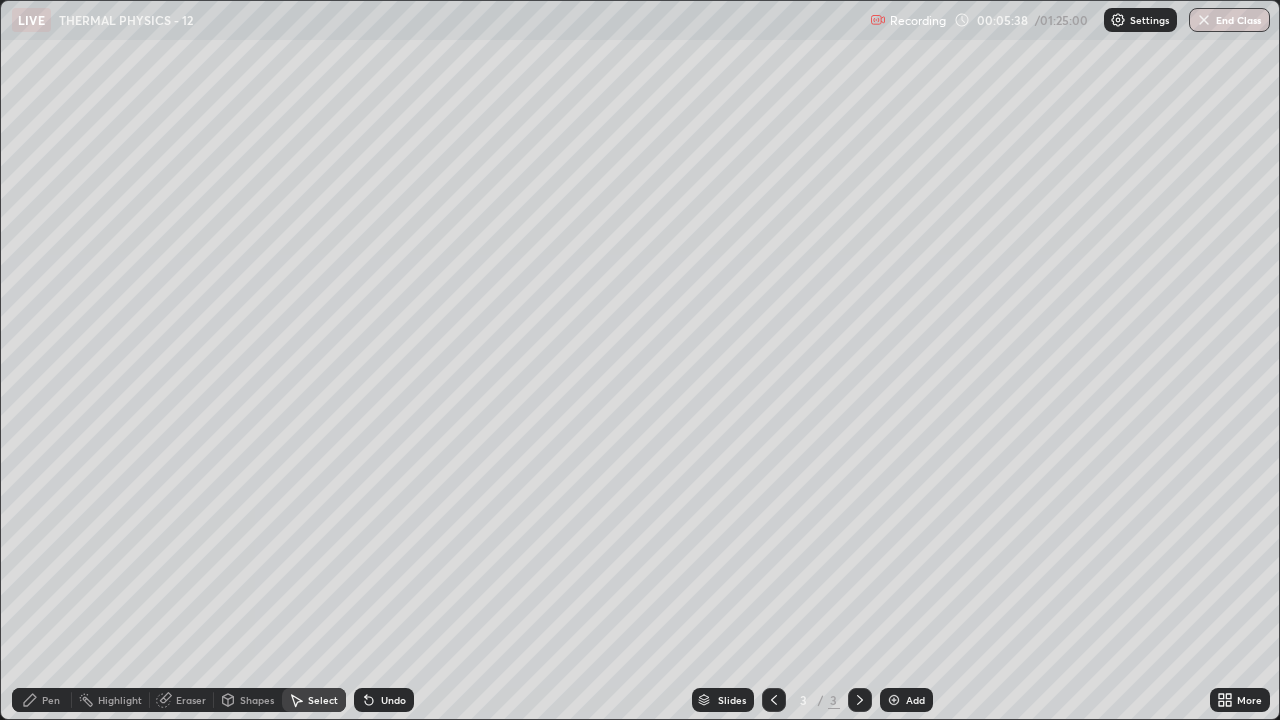click 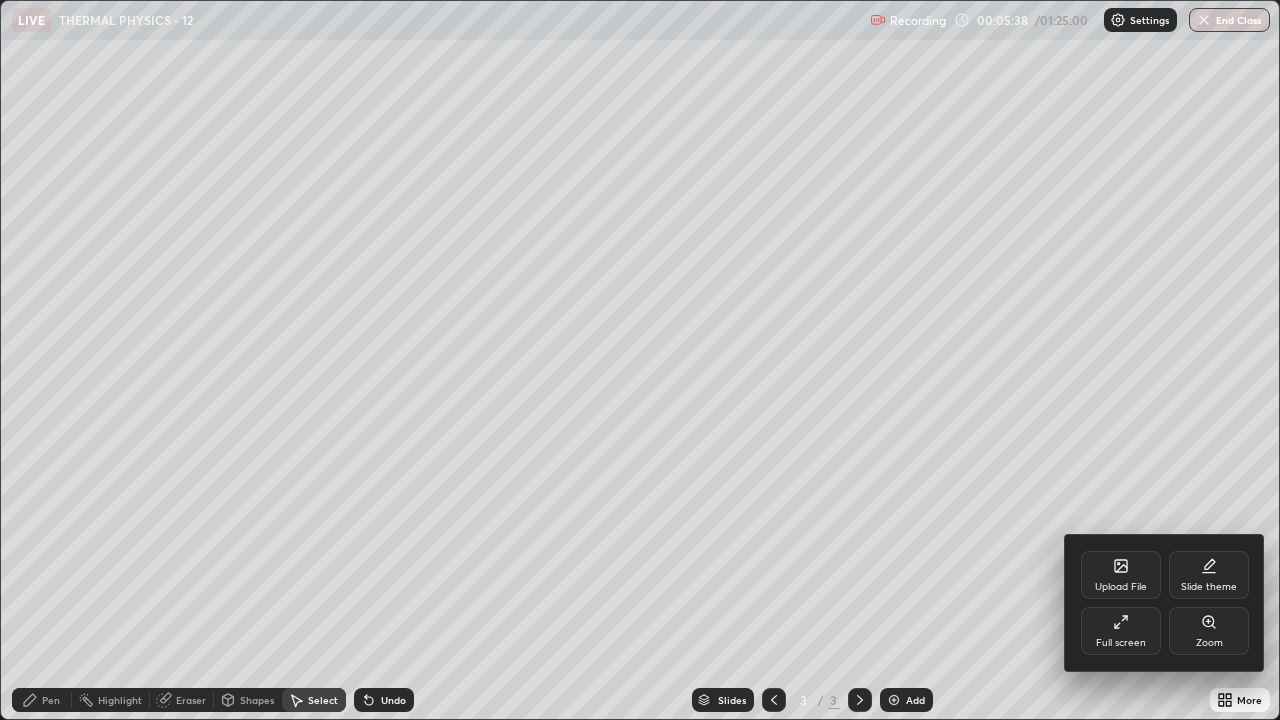click on "Upload File" at bounding box center [1121, 575] 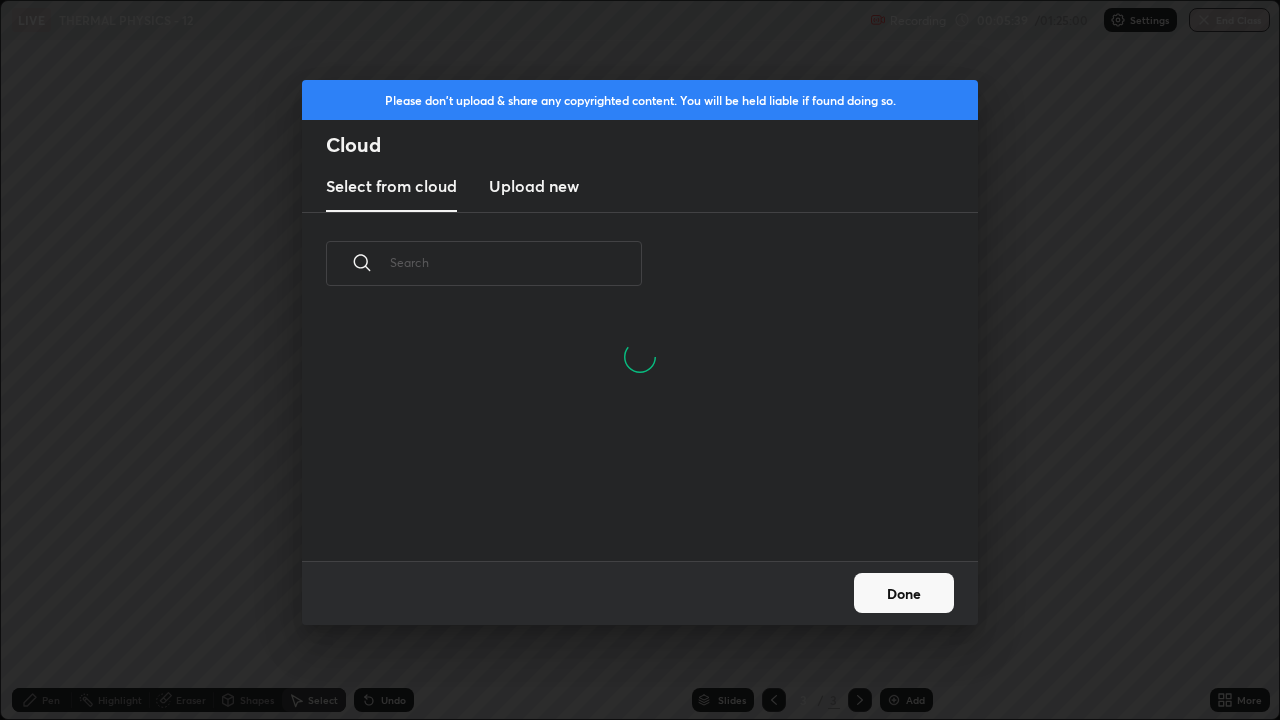 click at bounding box center (516, 262) 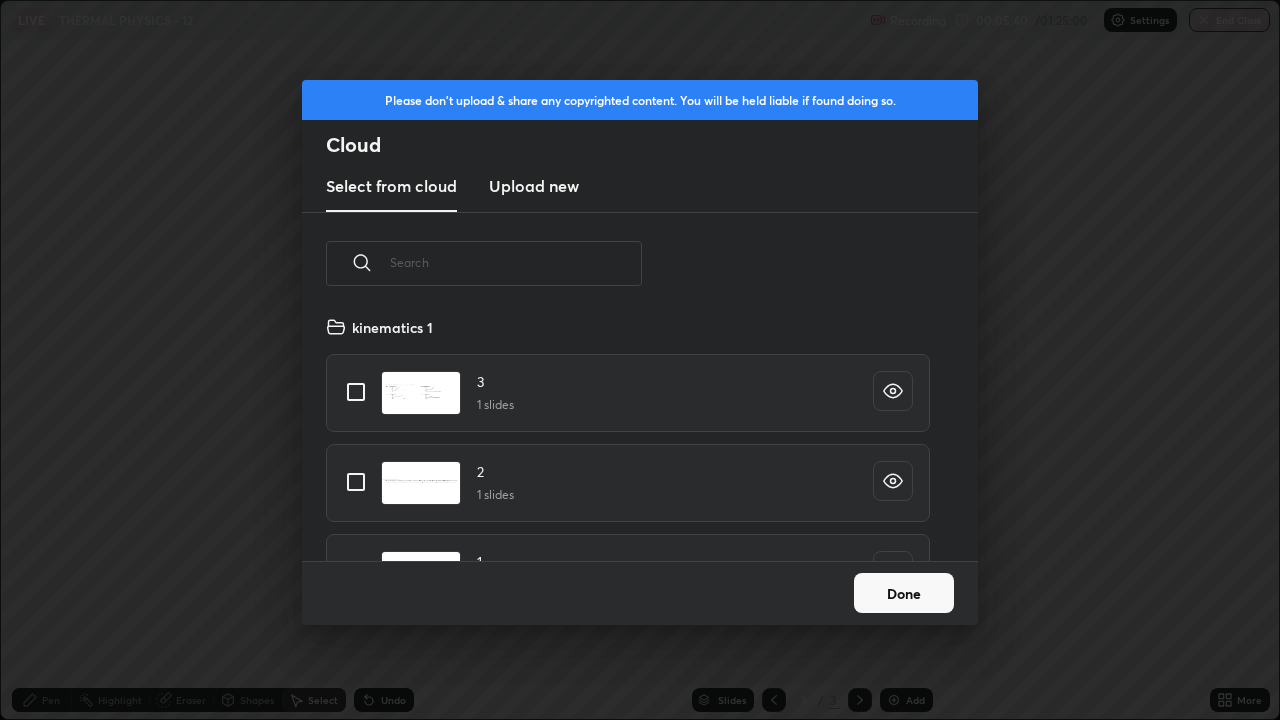 scroll, scrollTop: 7, scrollLeft: 11, axis: both 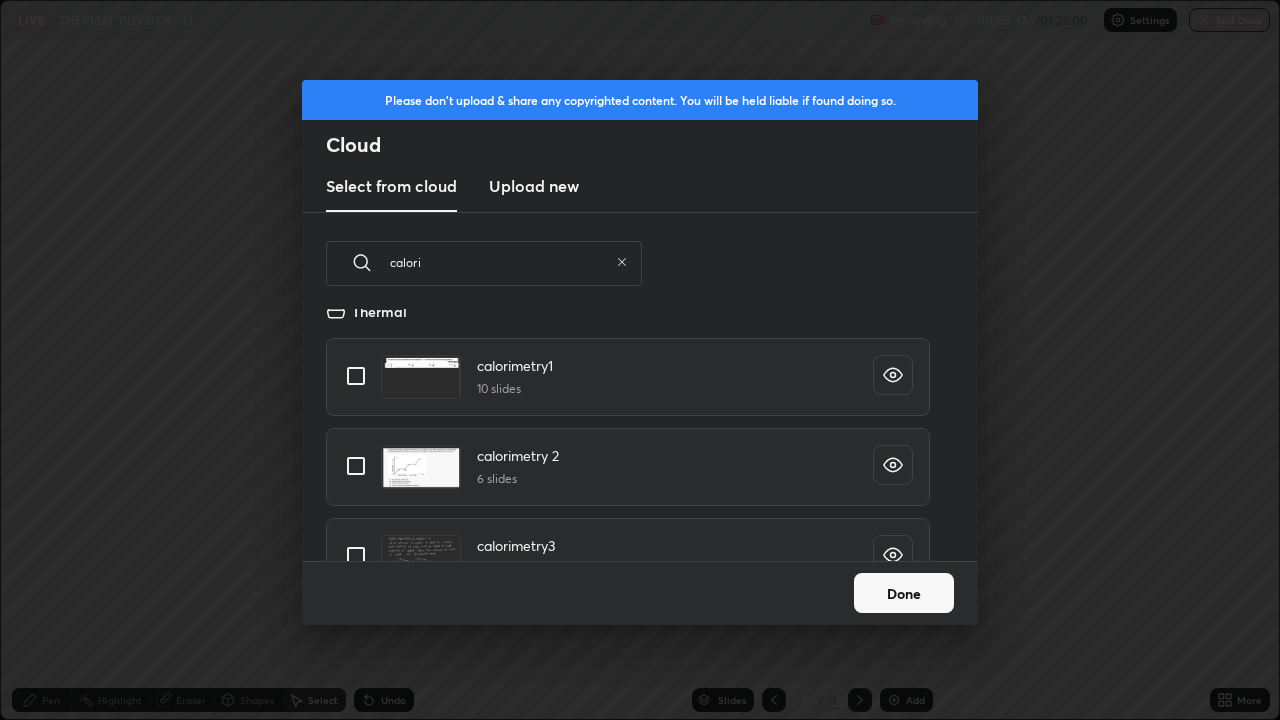 type on "calori" 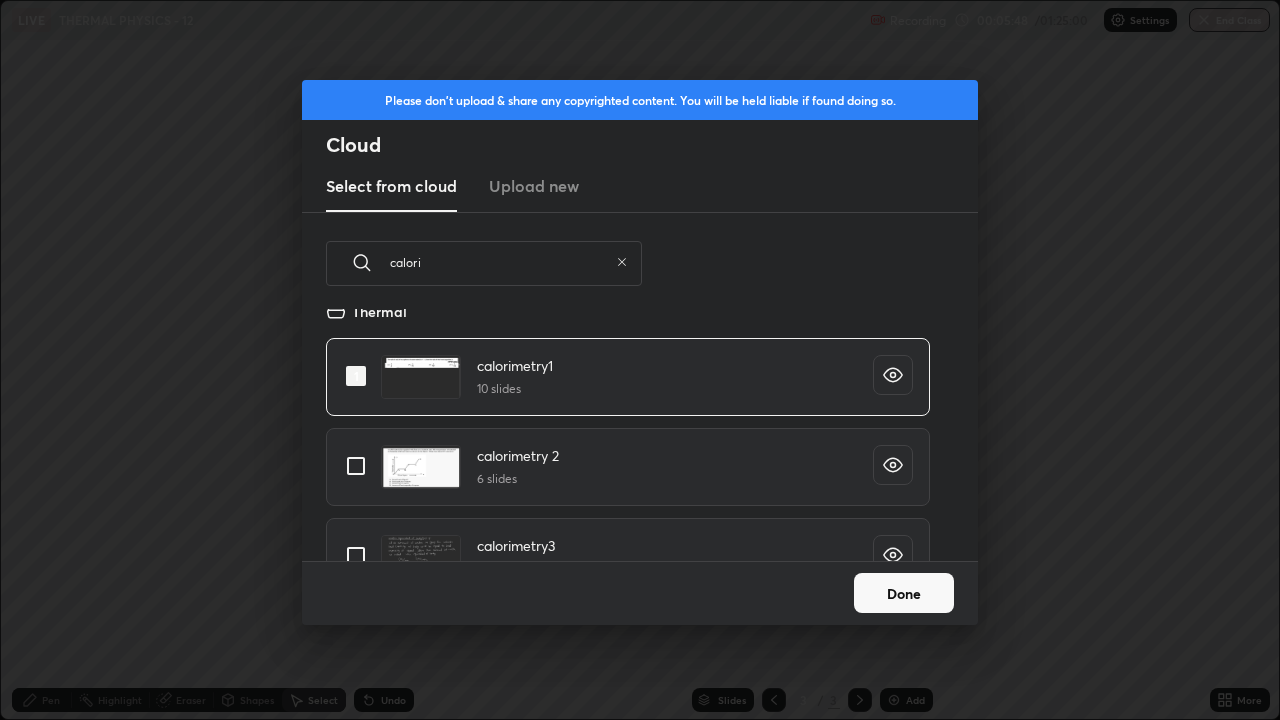 click on "Done" at bounding box center (904, 593) 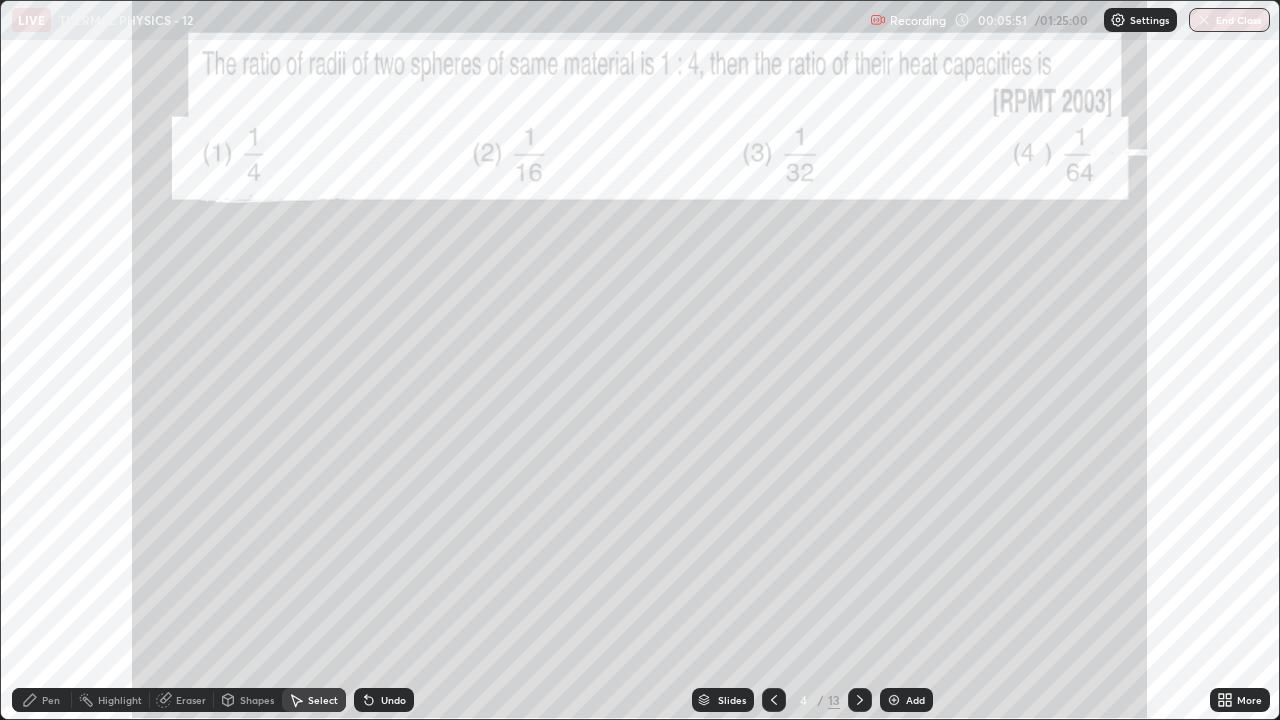 click 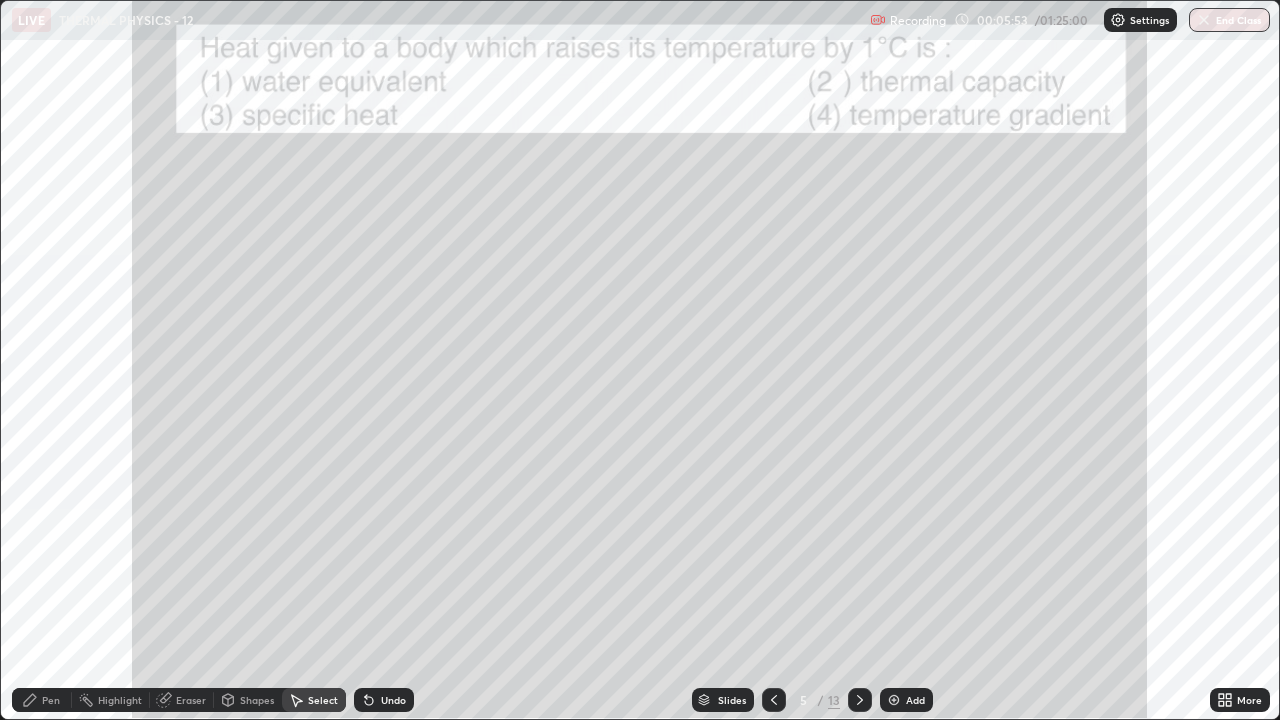 click 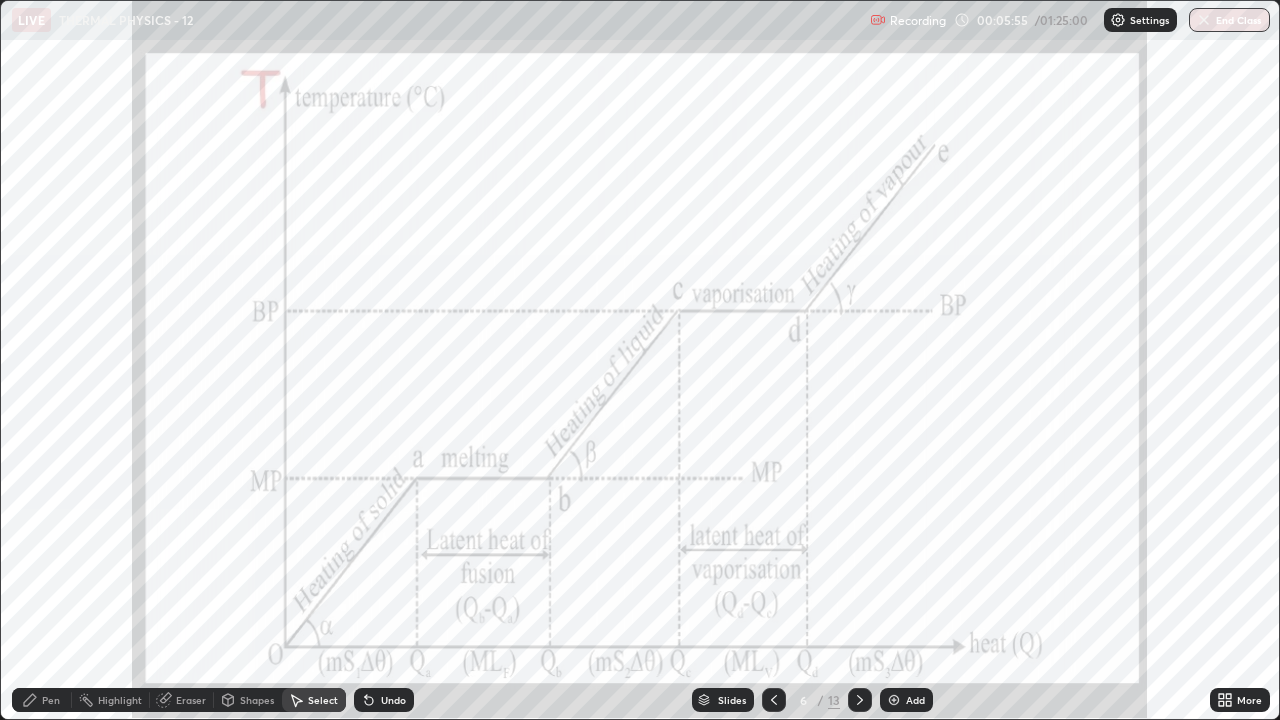 click 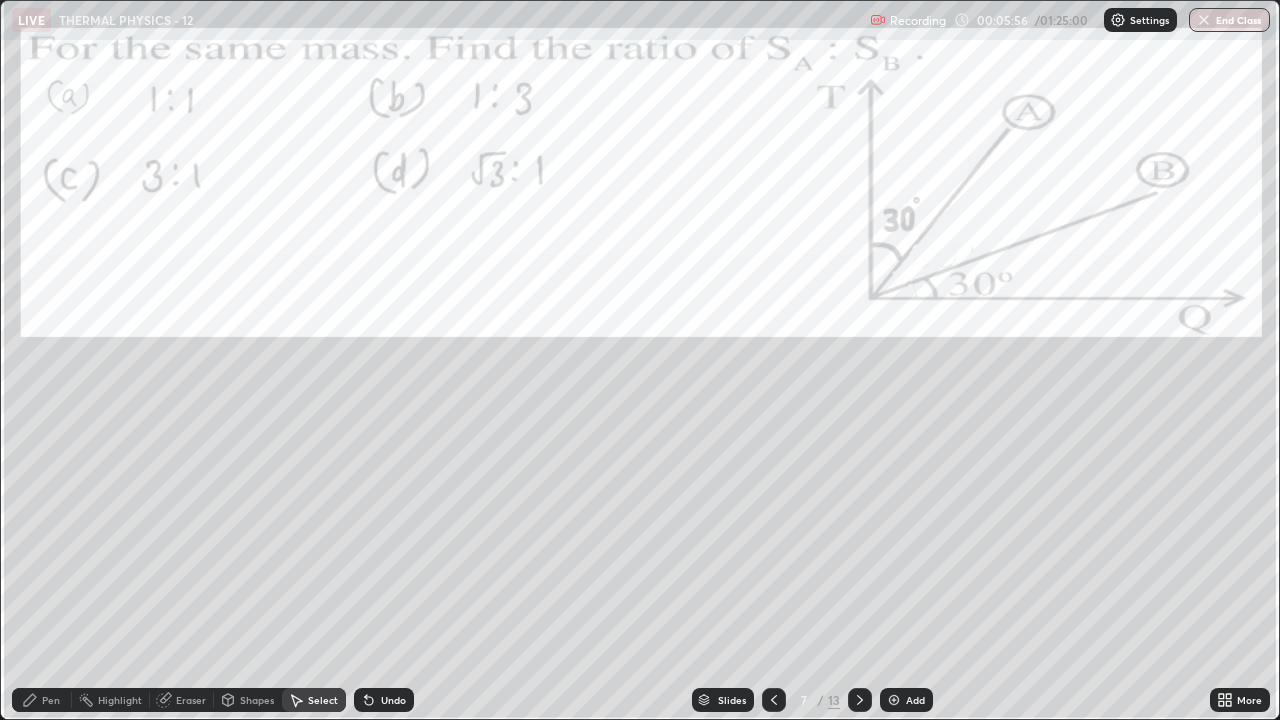 click 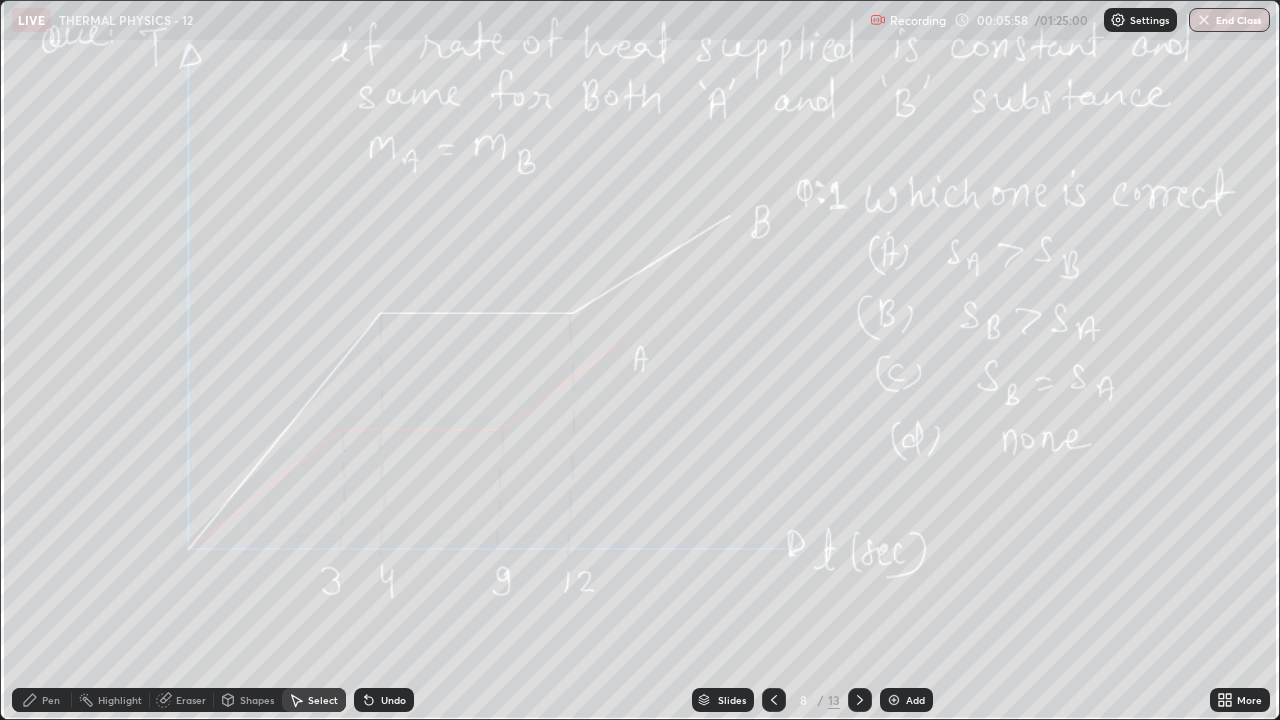 click 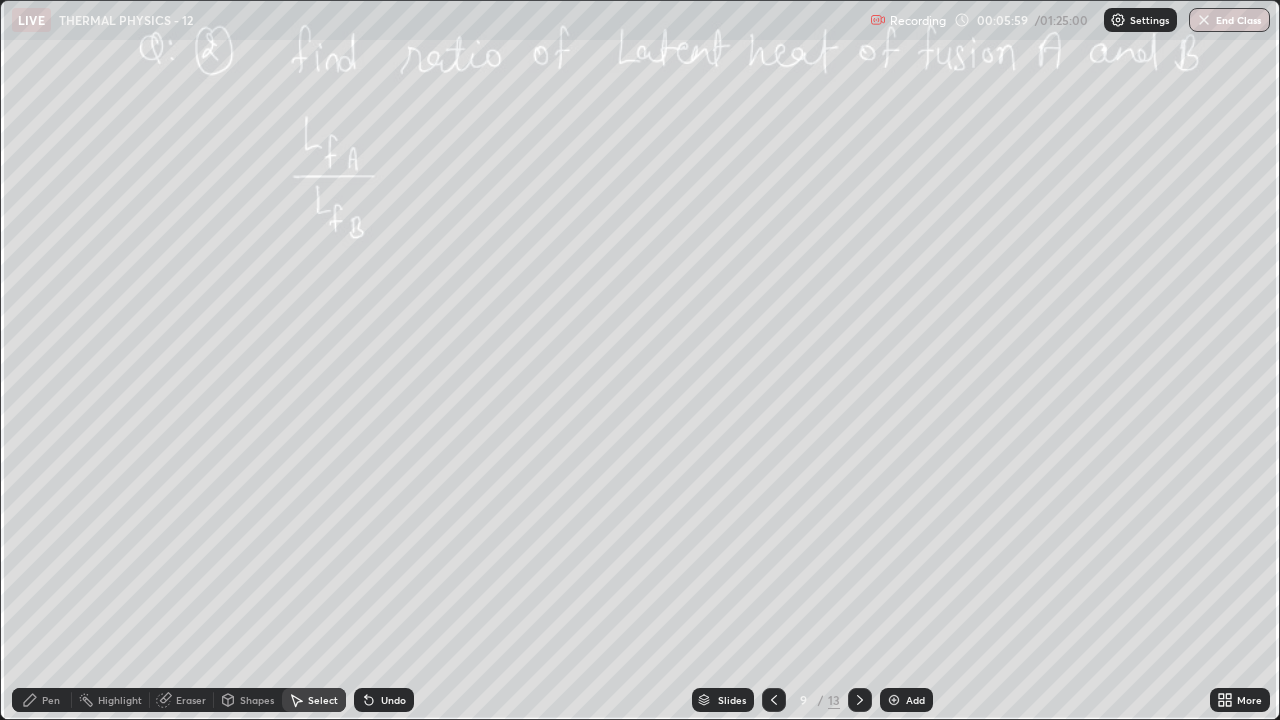 click 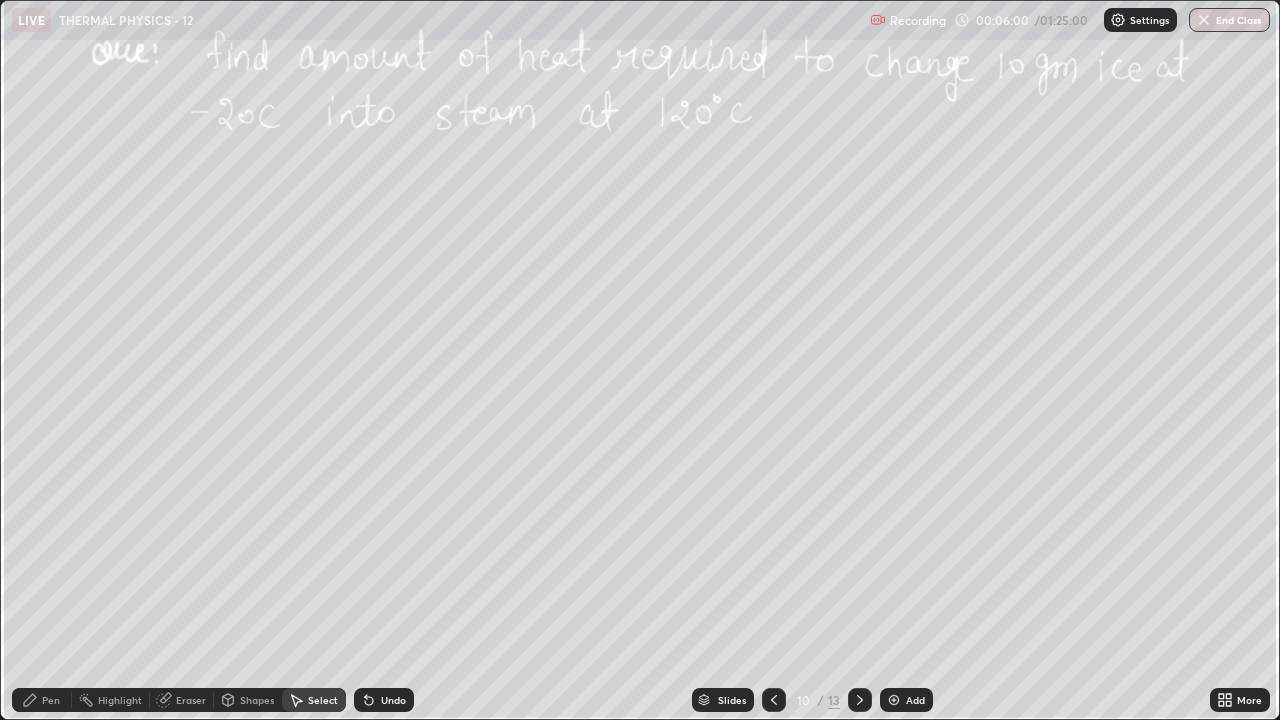click 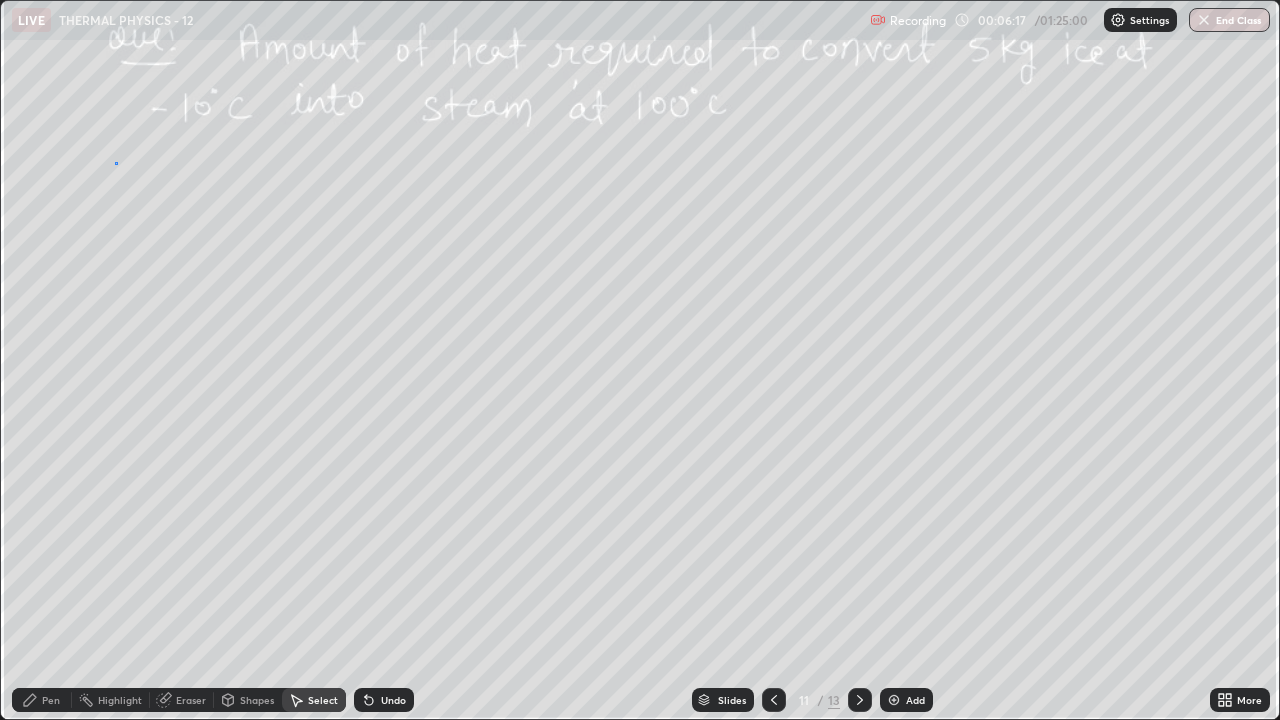 click on "0 ° Undo Copy Duplicate Duplicate to new slide Delete" at bounding box center (640, 360) 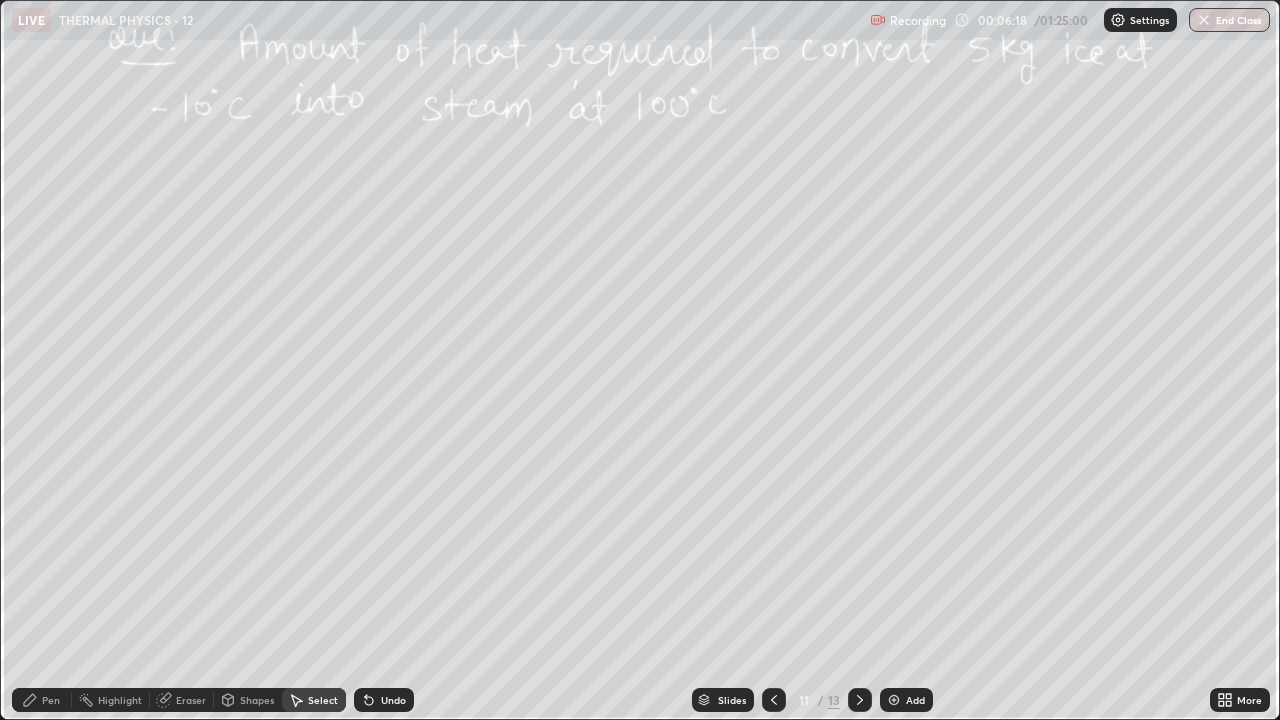 click 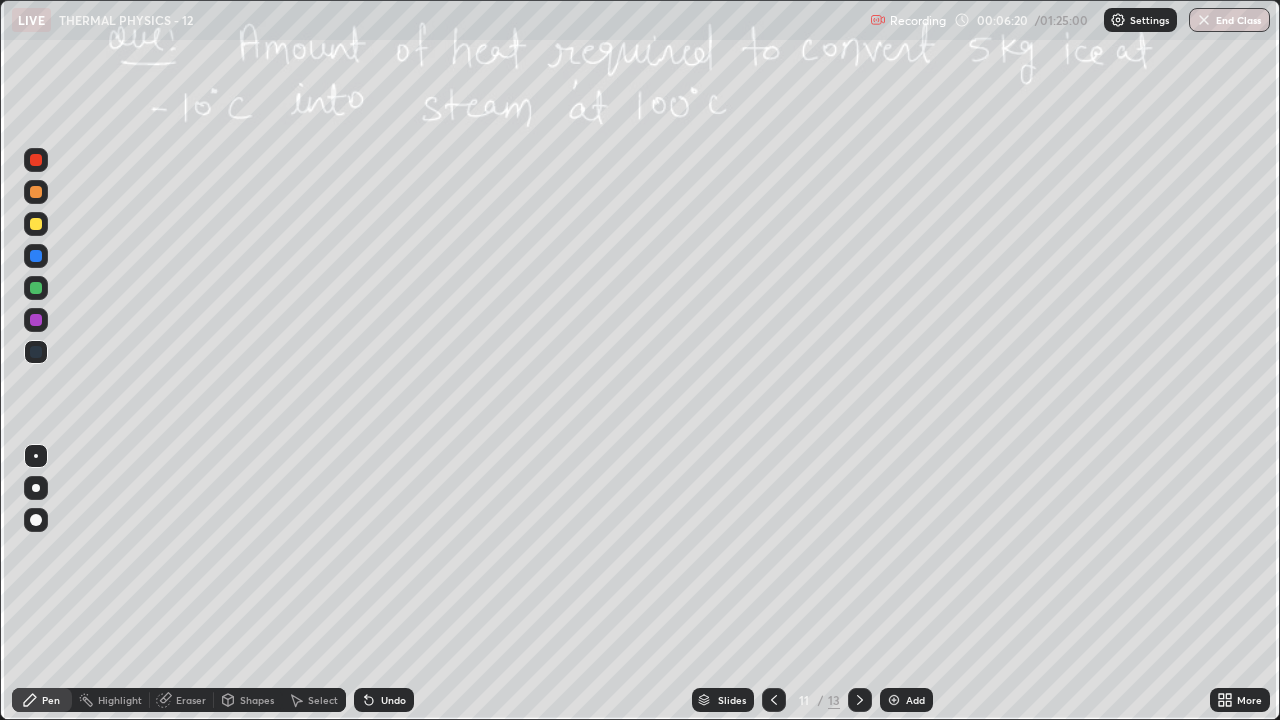 click at bounding box center [36, 160] 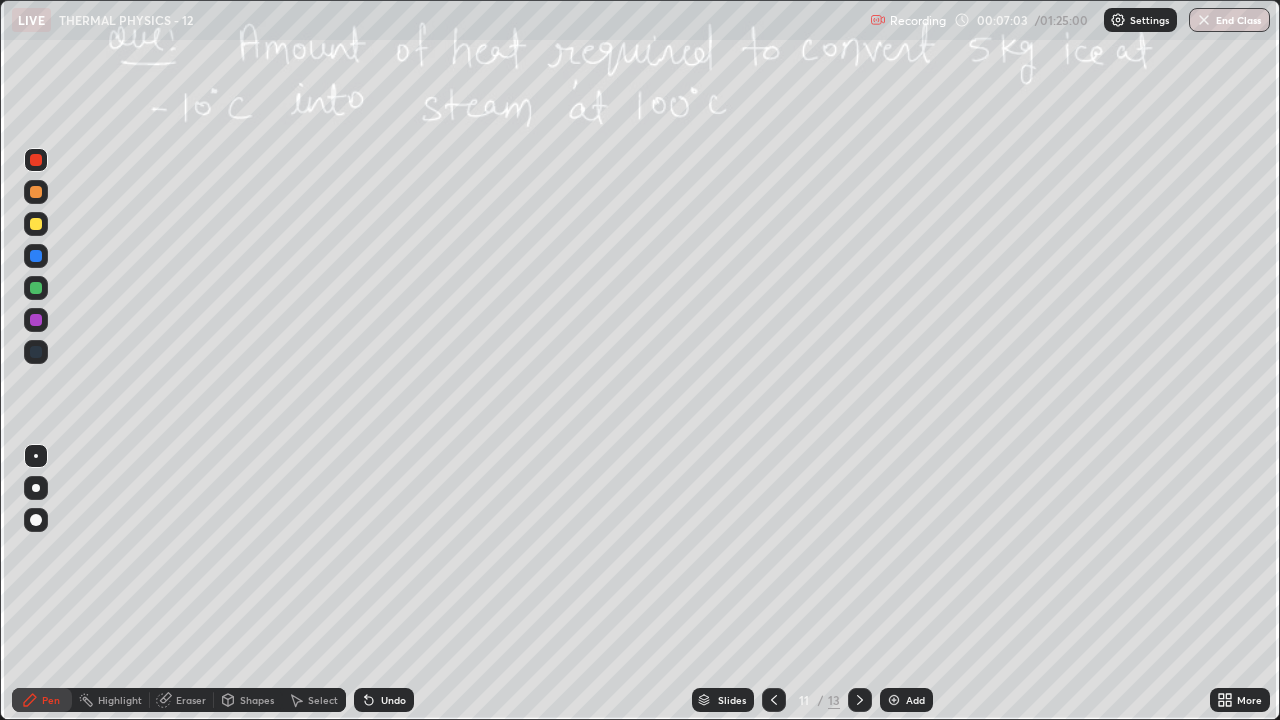 click at bounding box center [36, 224] 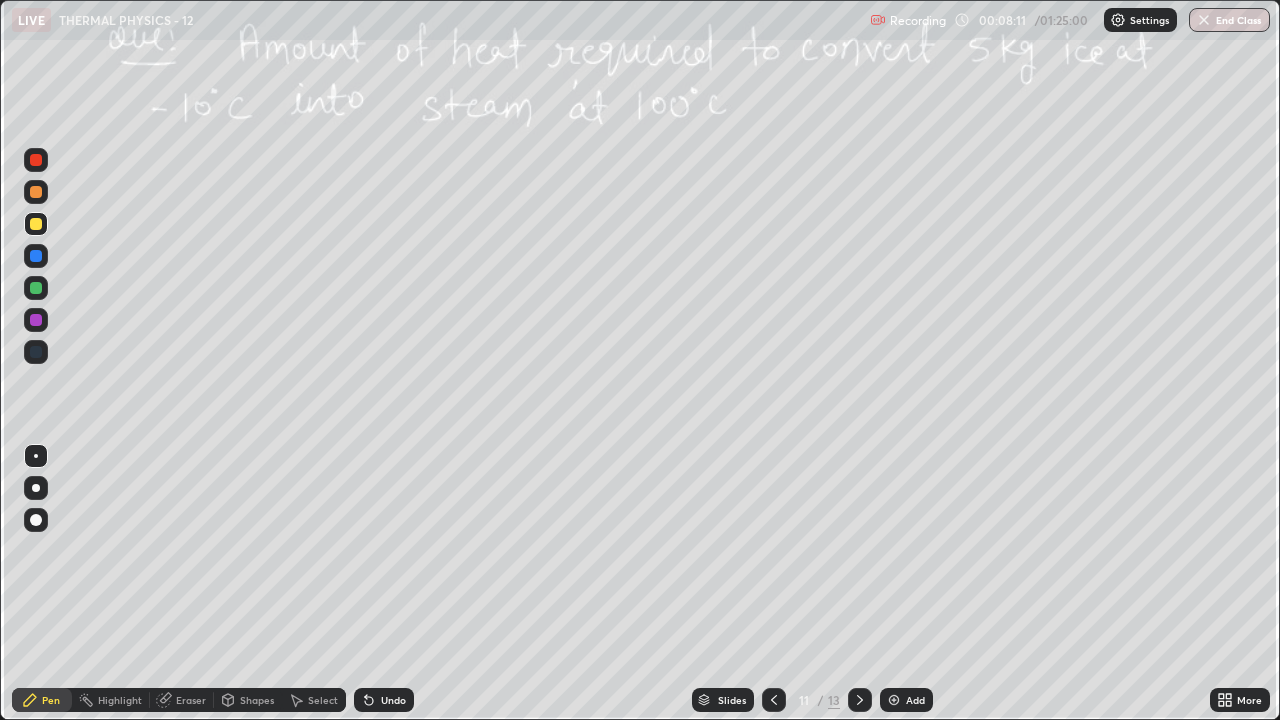 click on "Eraser" at bounding box center (191, 700) 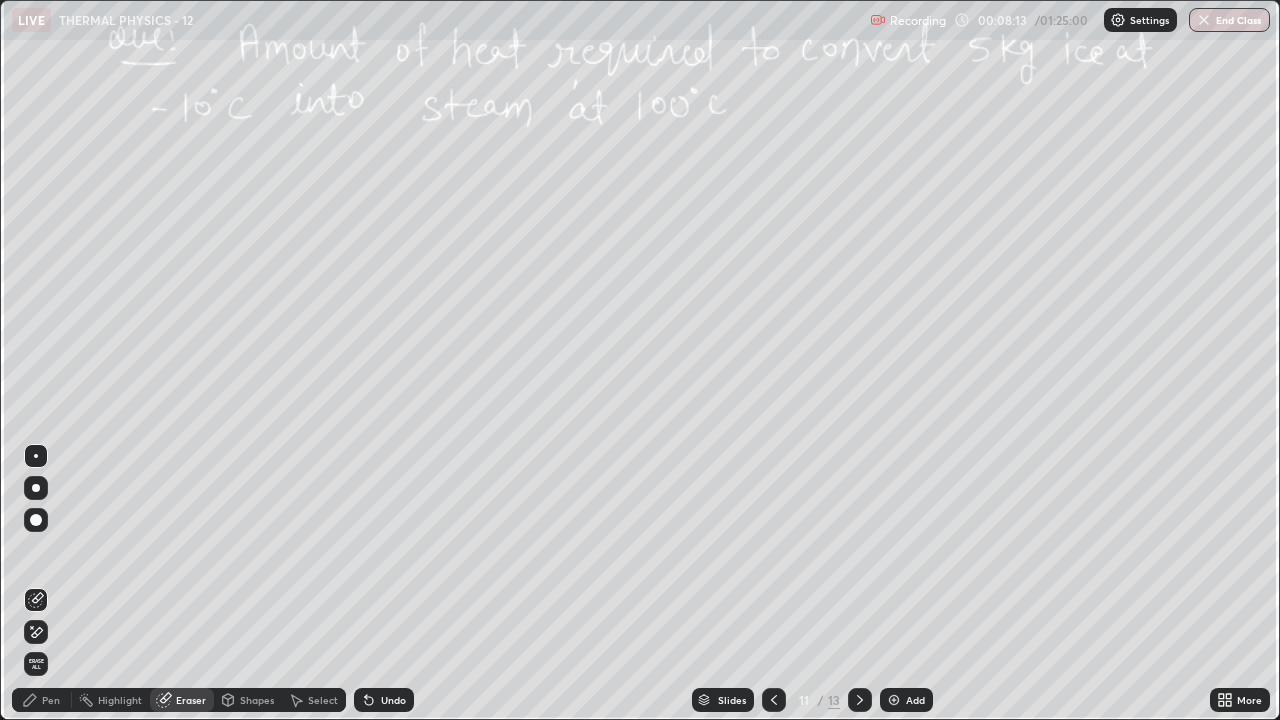 click on "Pen" at bounding box center [51, 700] 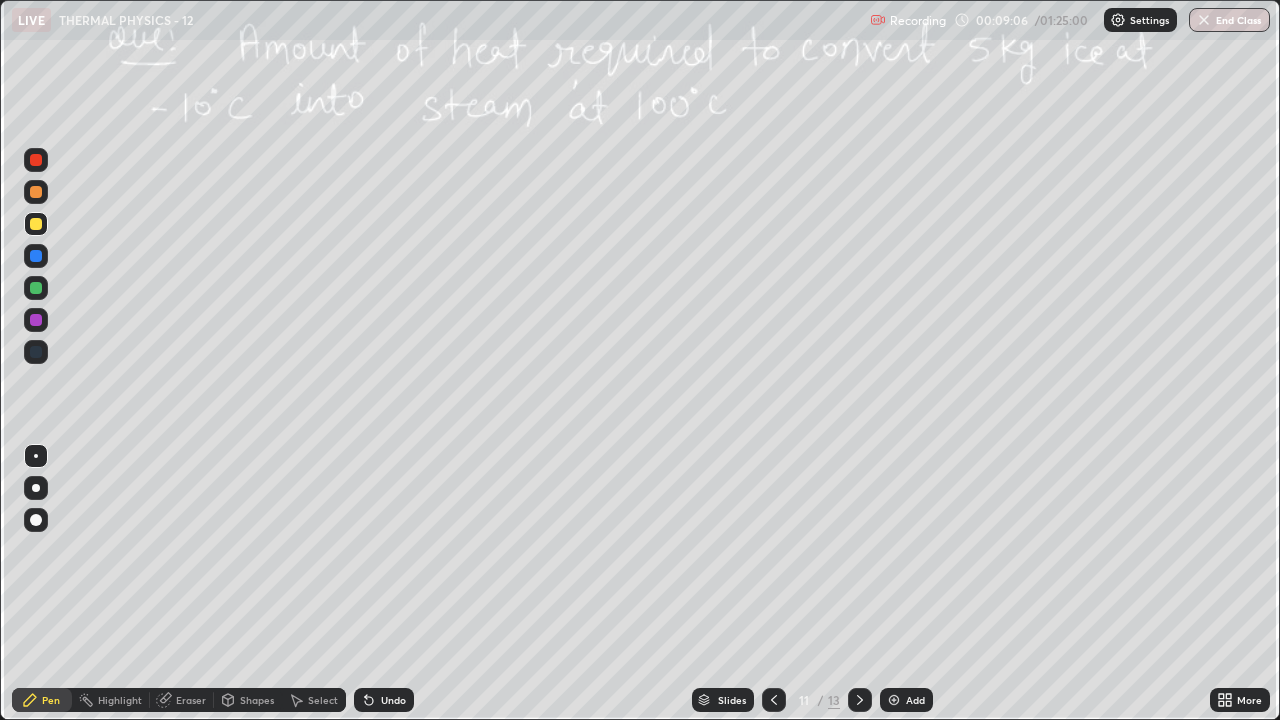 click on "Highlight" at bounding box center [120, 700] 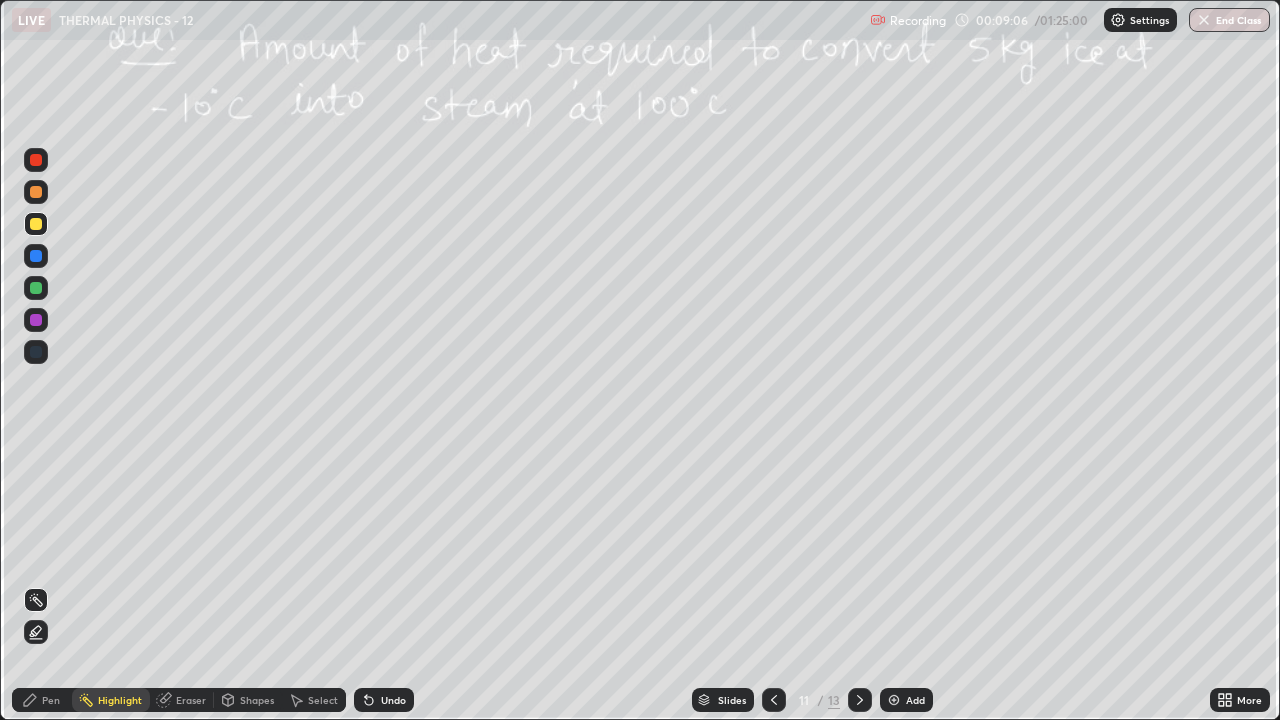 click on "Eraser" at bounding box center (182, 700) 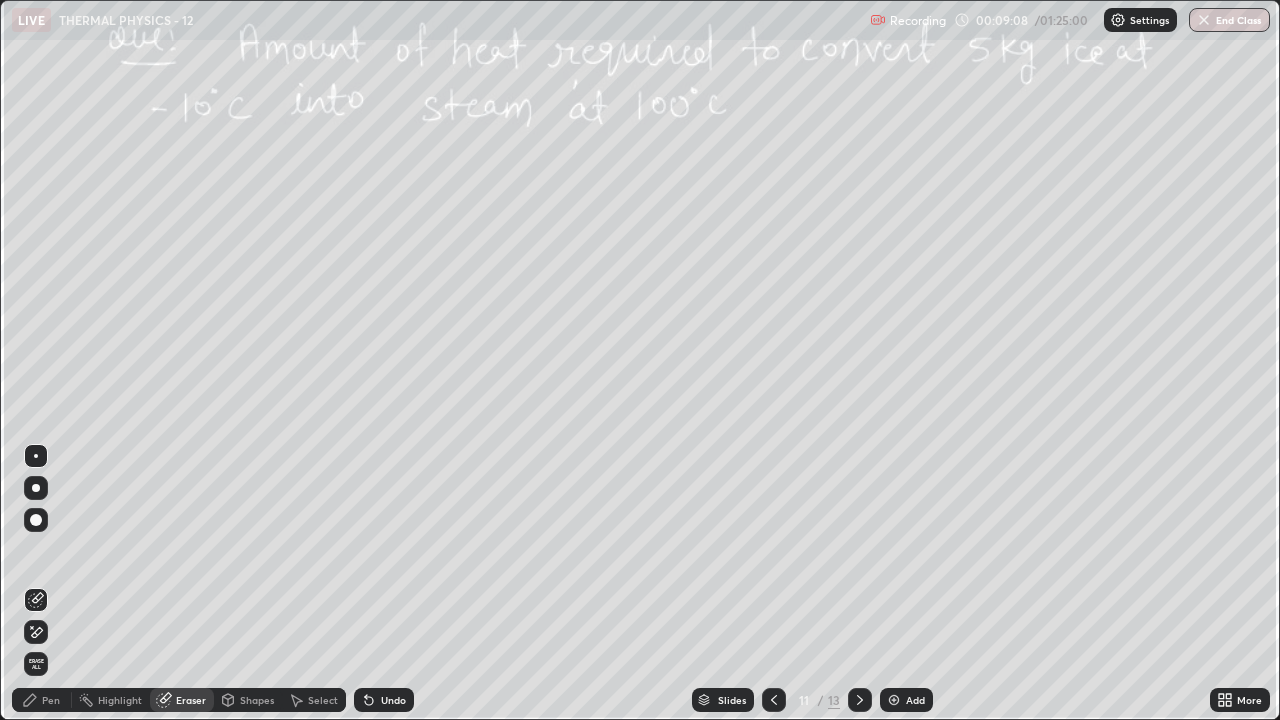 click on "Pen" at bounding box center (51, 700) 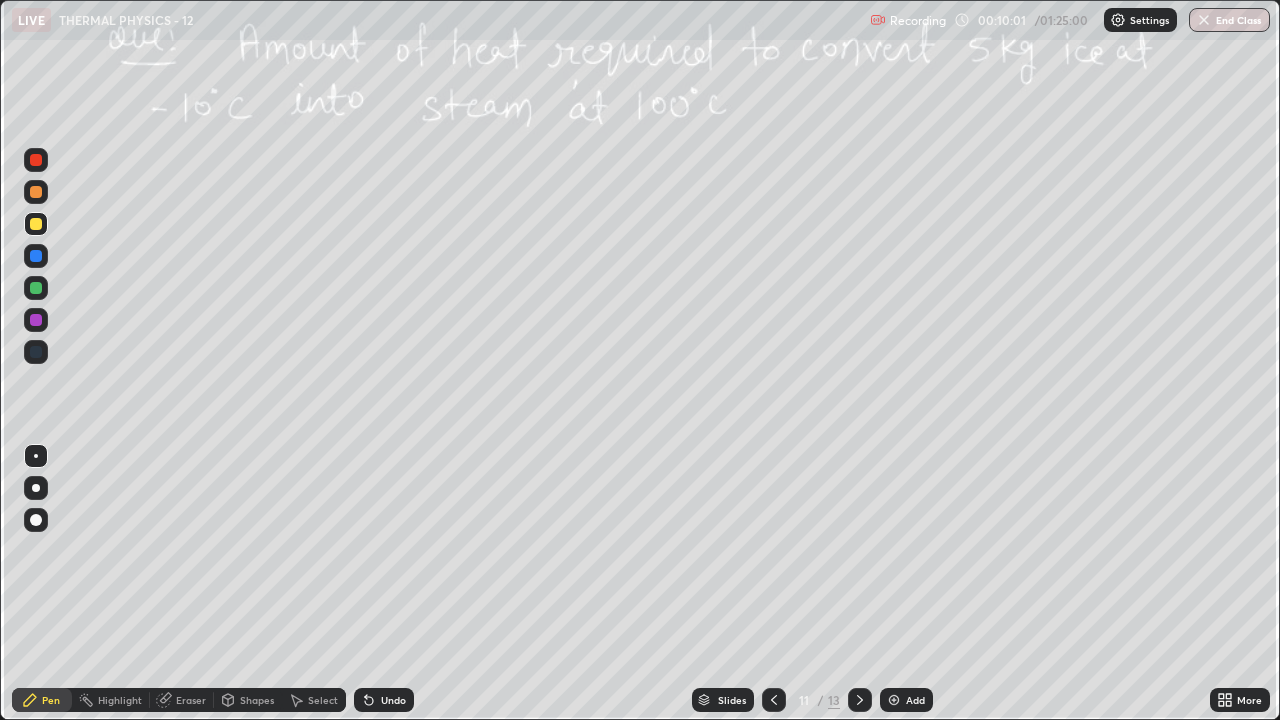 click at bounding box center [36, 160] 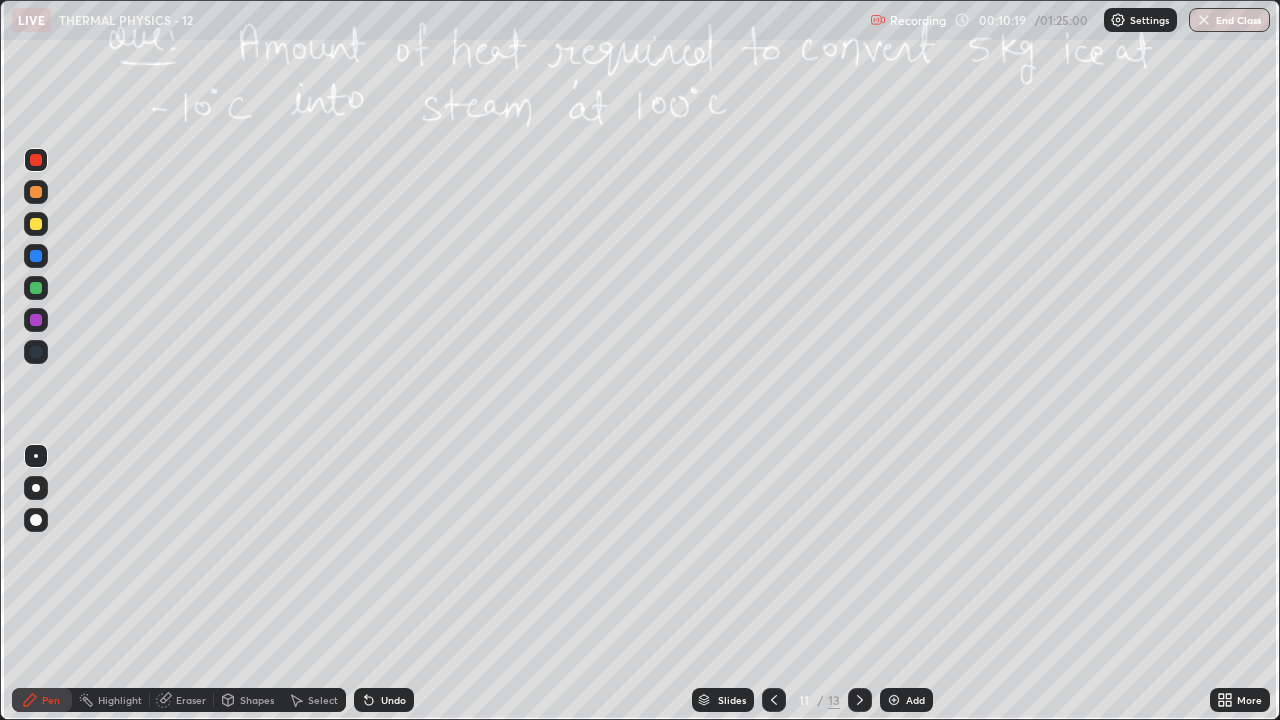 click on "Select" at bounding box center (314, 700) 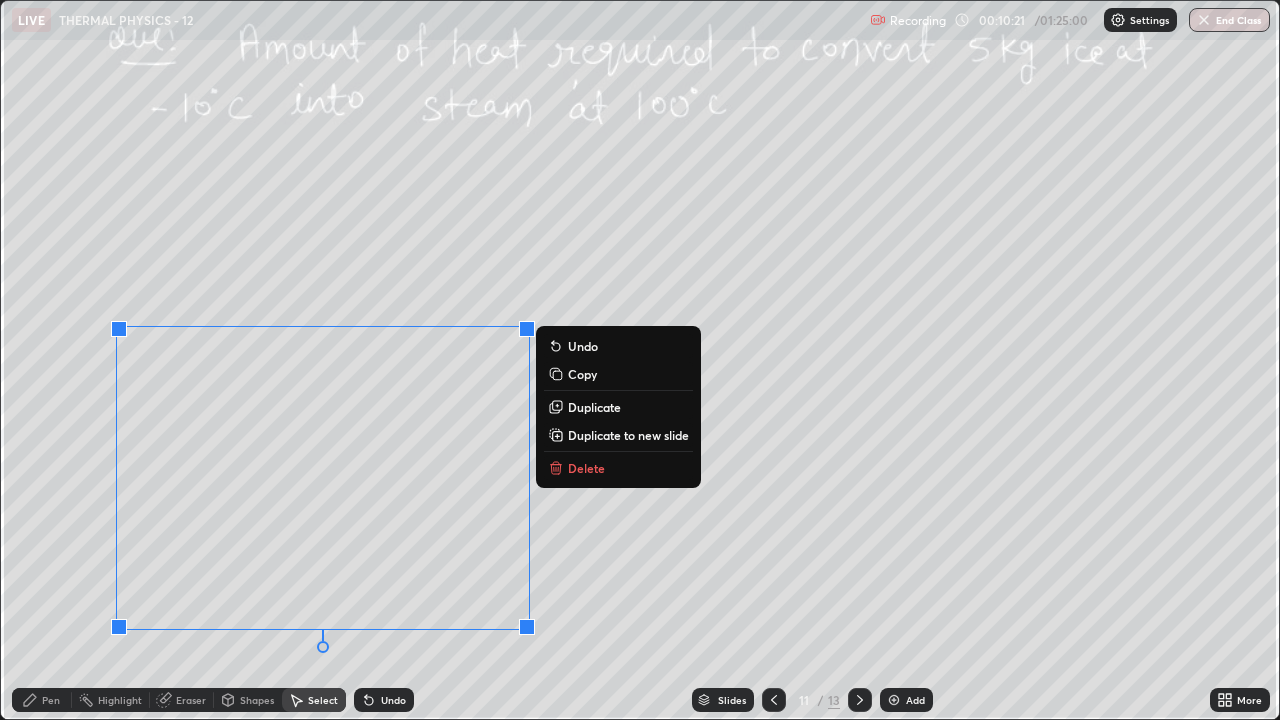click on "Delete" at bounding box center (586, 468) 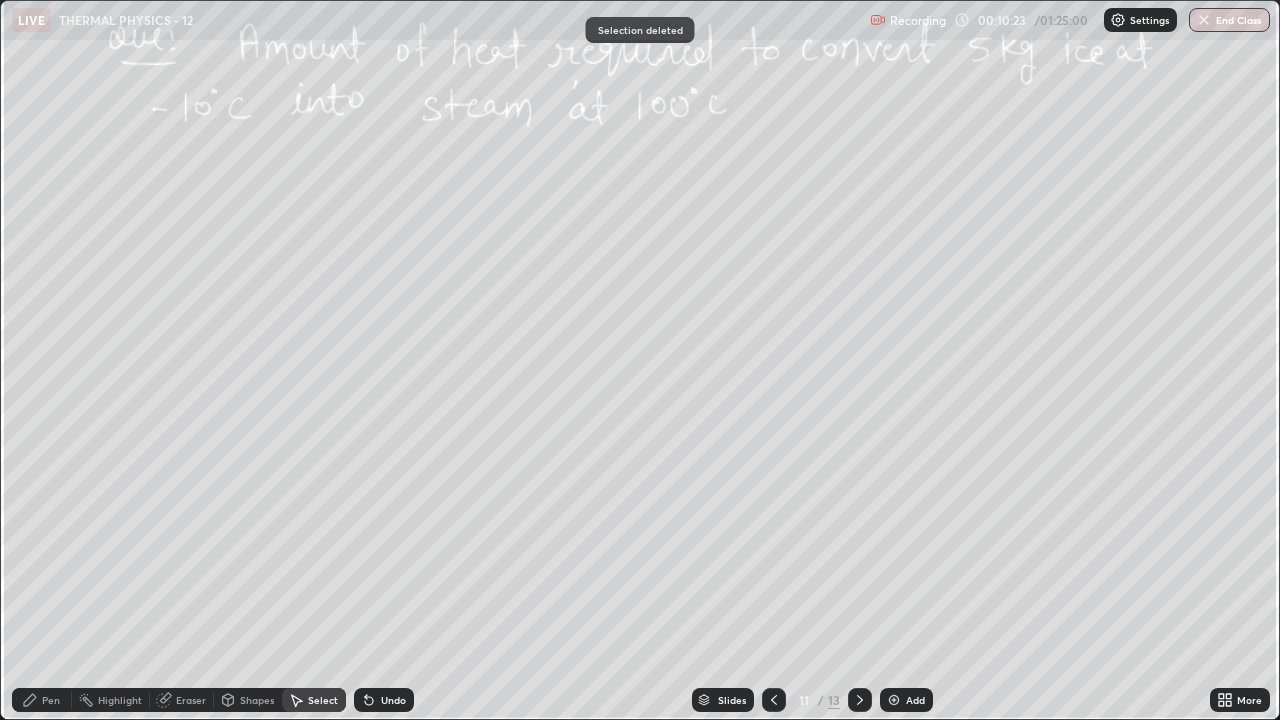 click on "Pen" at bounding box center [42, 700] 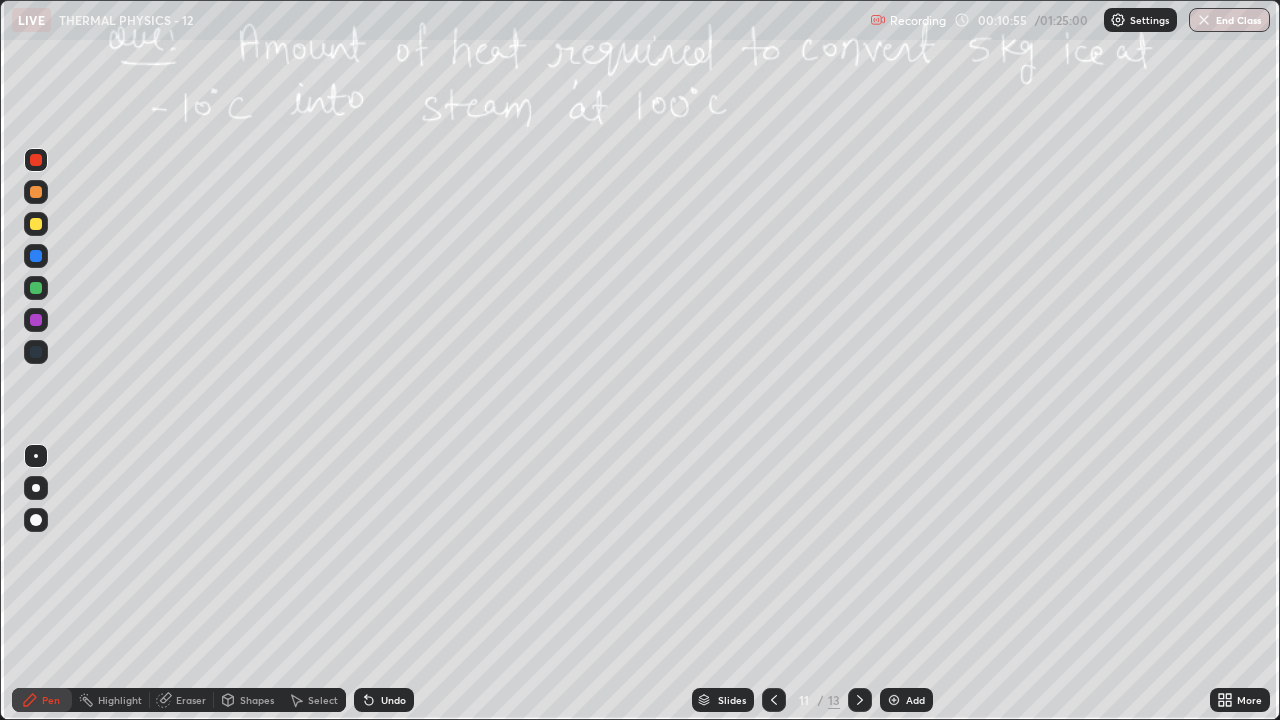 click at bounding box center [36, 224] 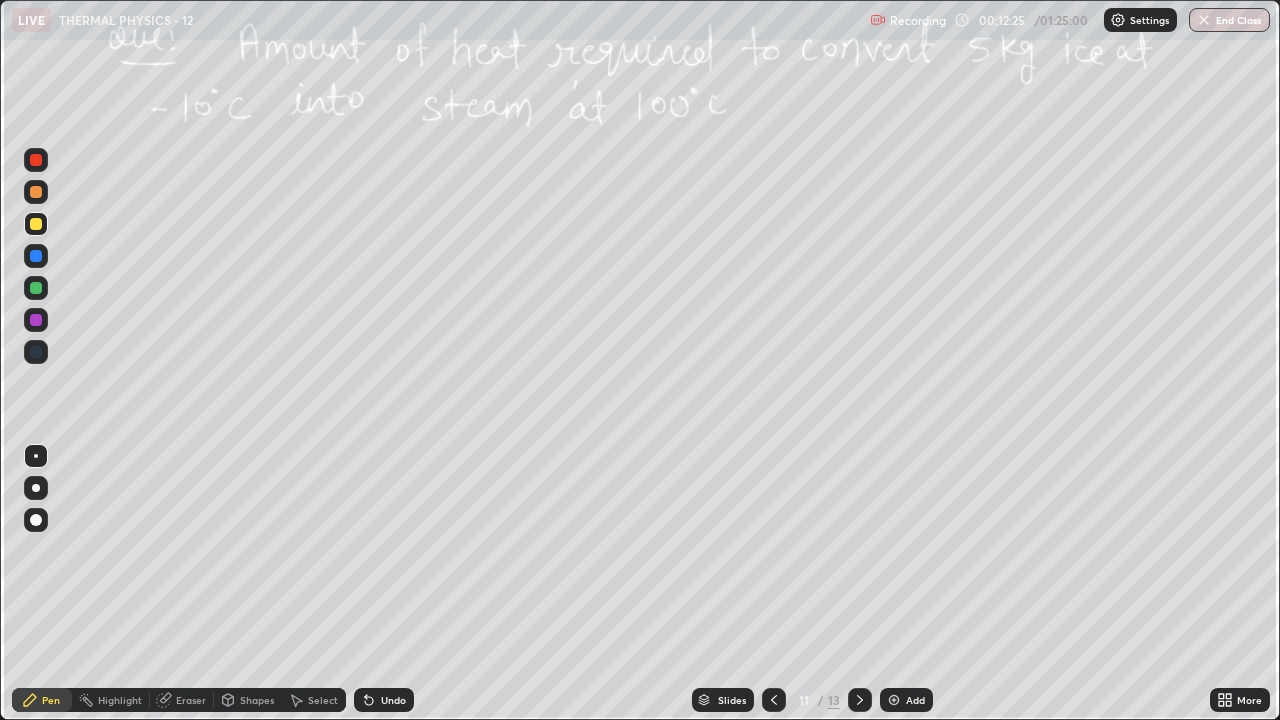 click at bounding box center (36, 160) 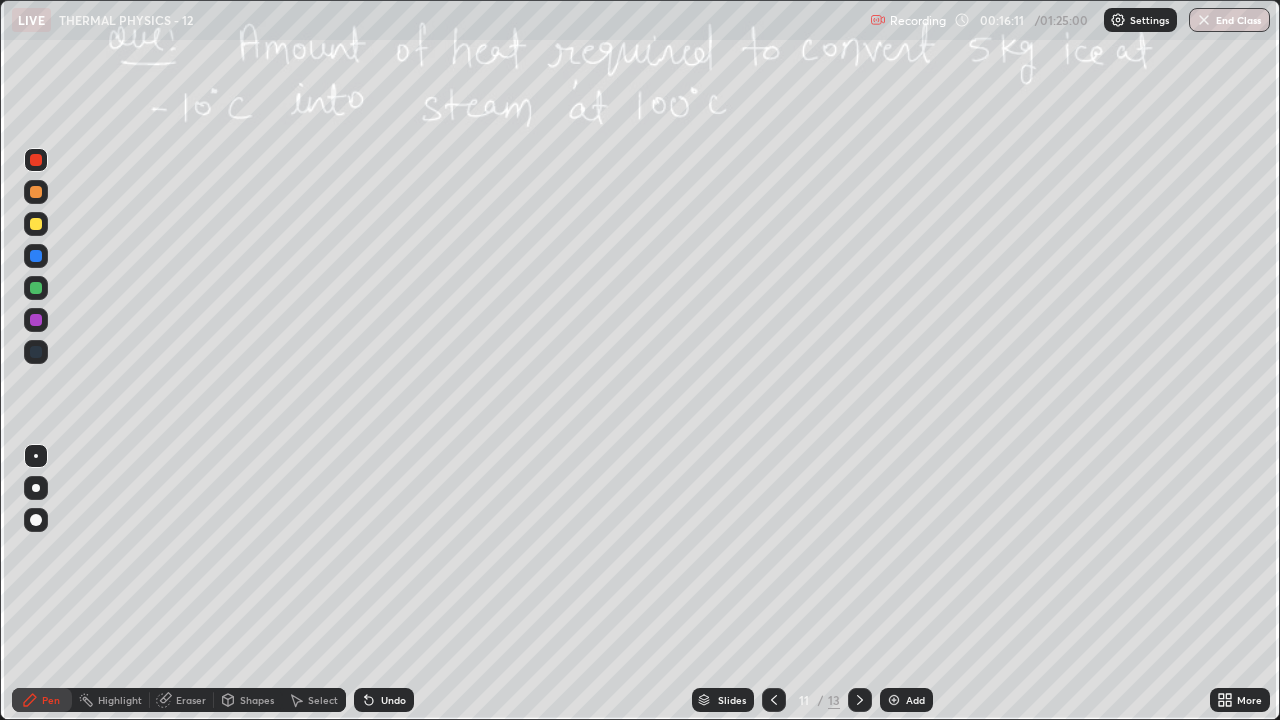 click 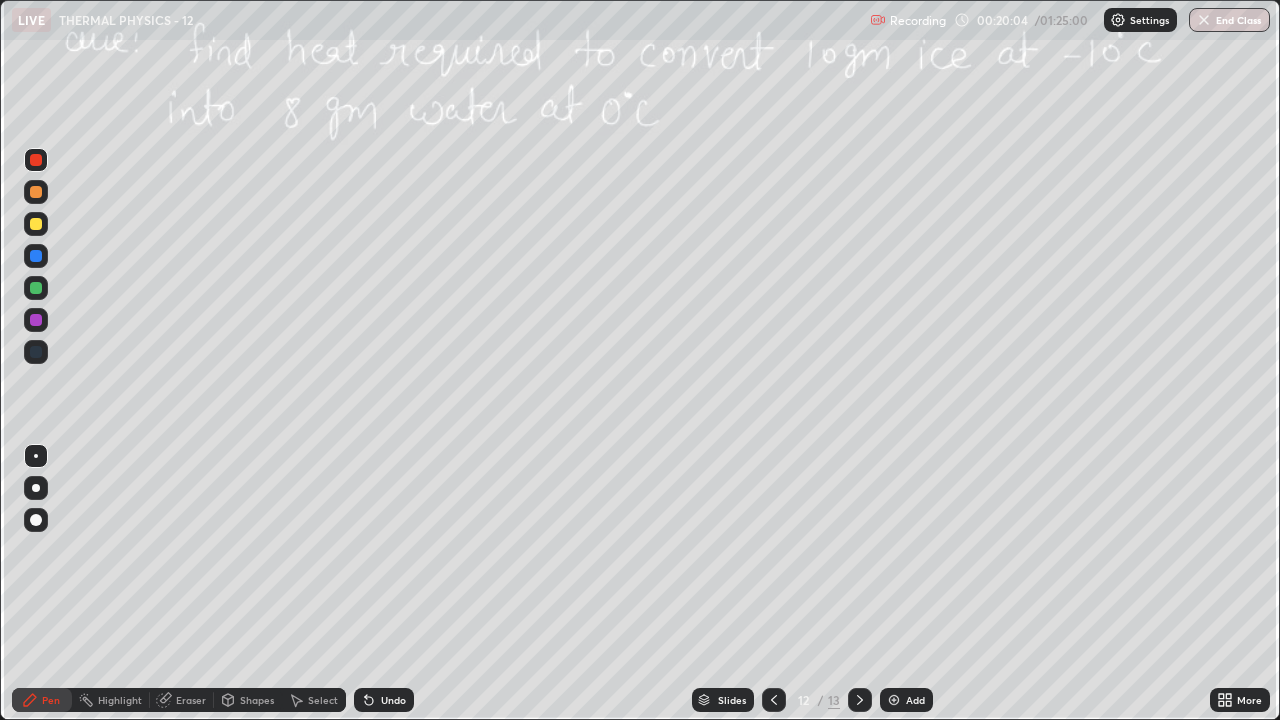 click on "Pen" at bounding box center [51, 700] 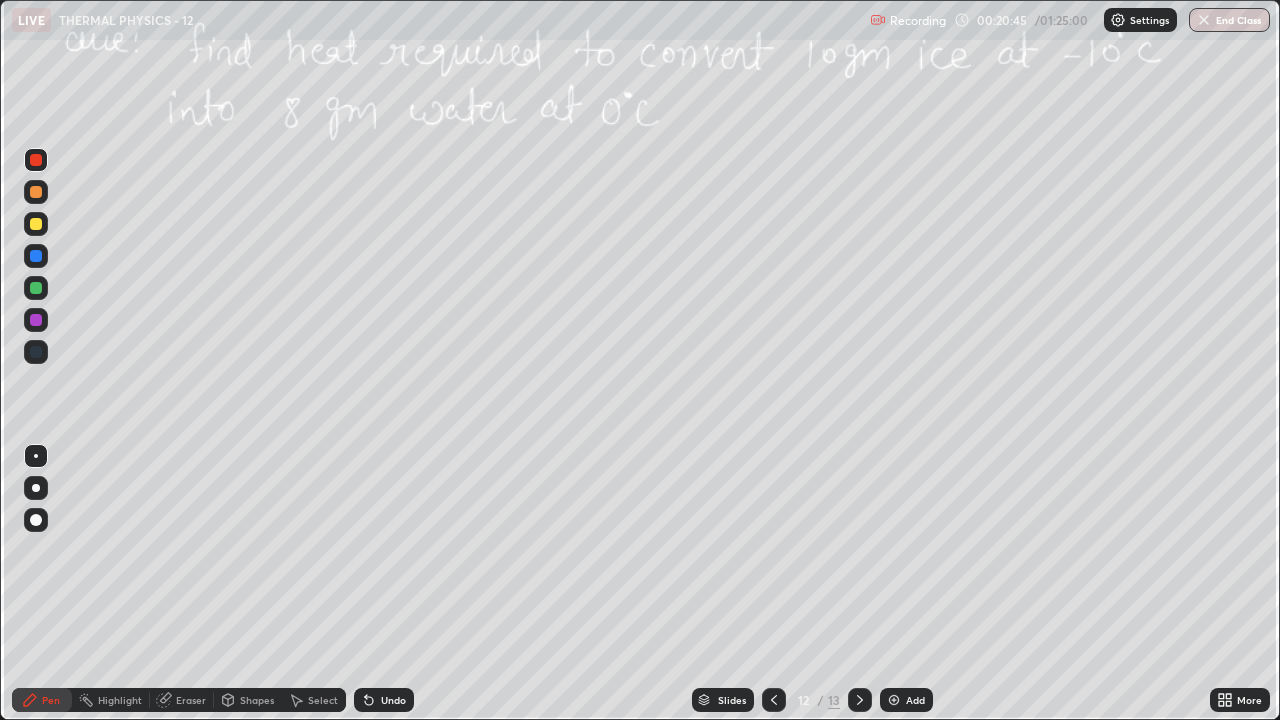 click at bounding box center [36, 224] 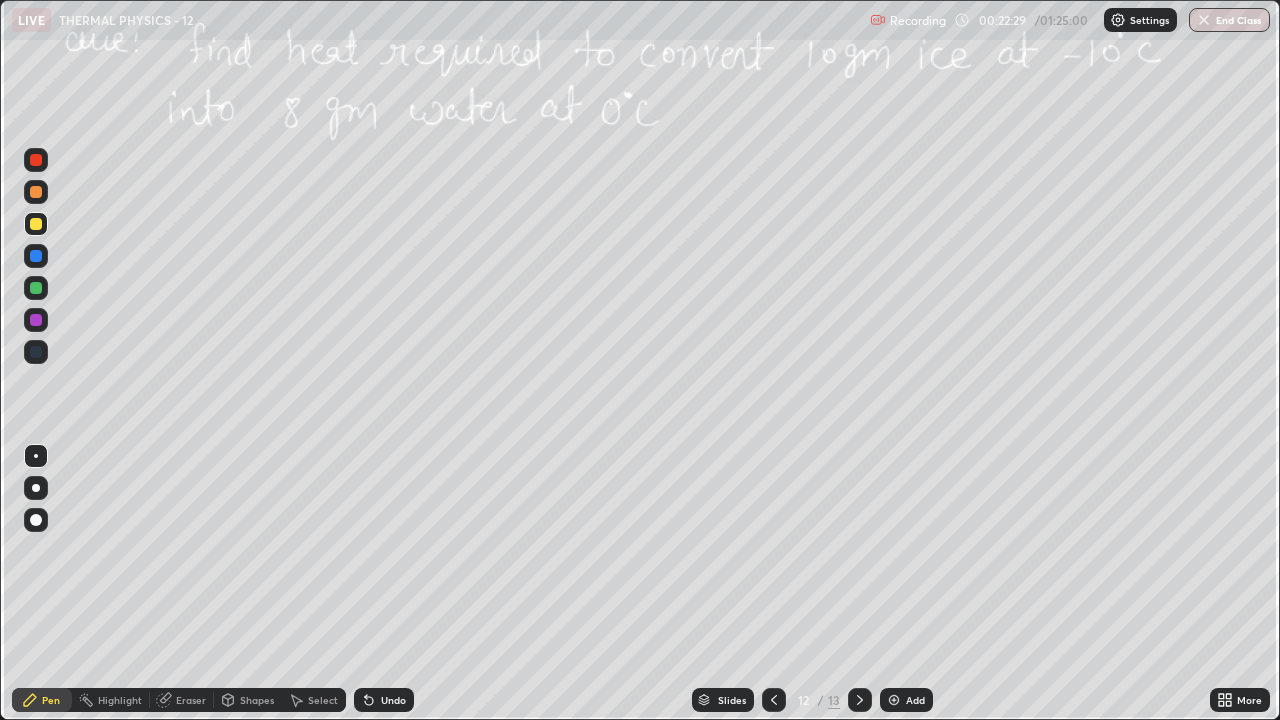 click on "Highlight" at bounding box center [120, 700] 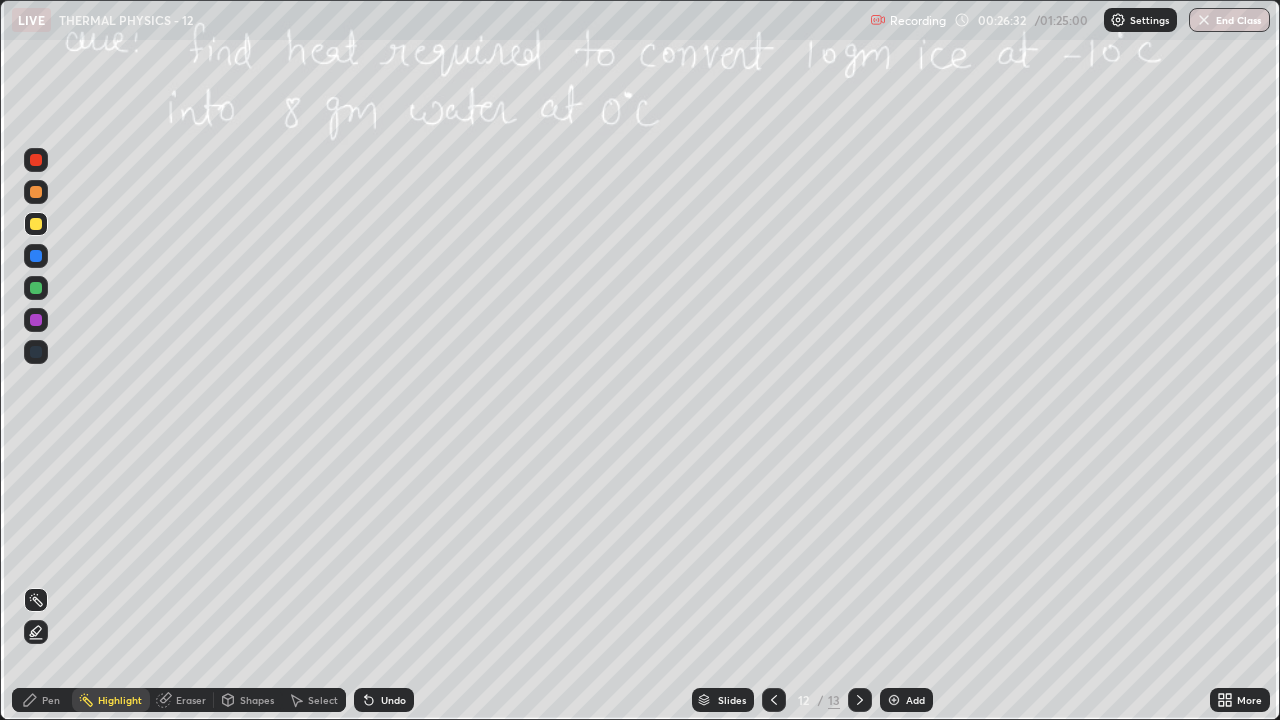 click on "Pen" at bounding box center (51, 700) 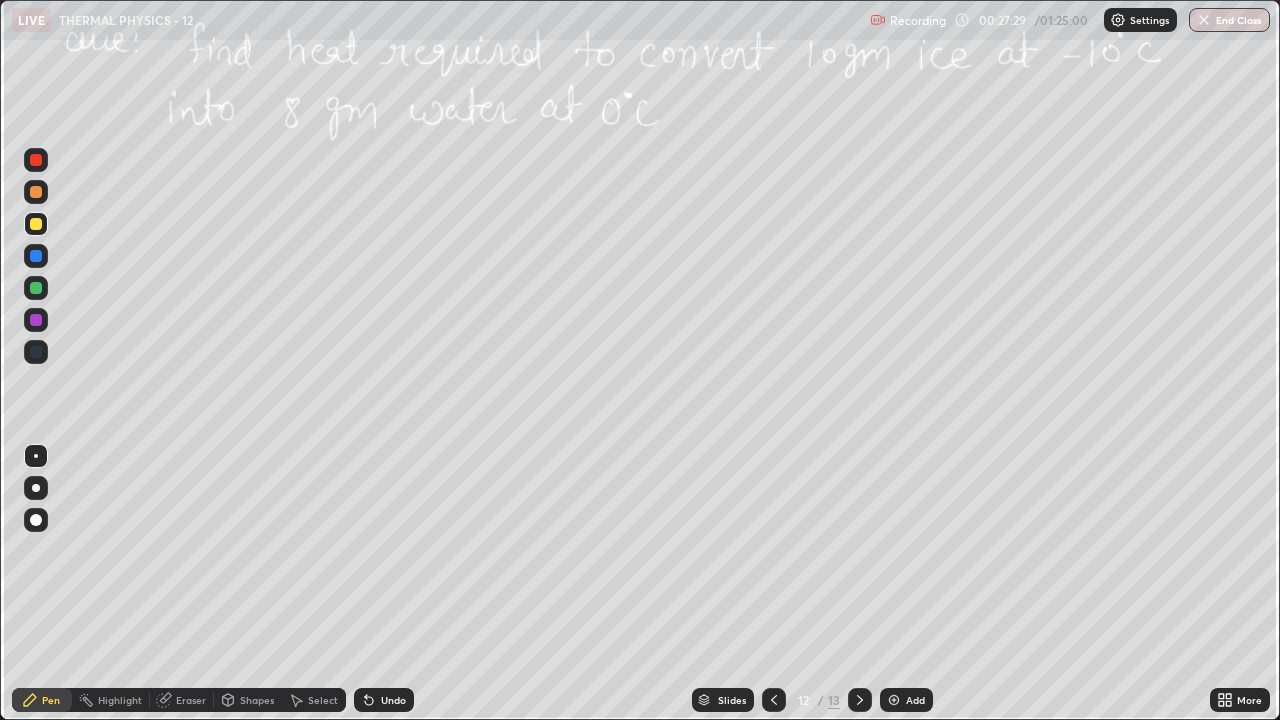 click on "Select" at bounding box center (314, 700) 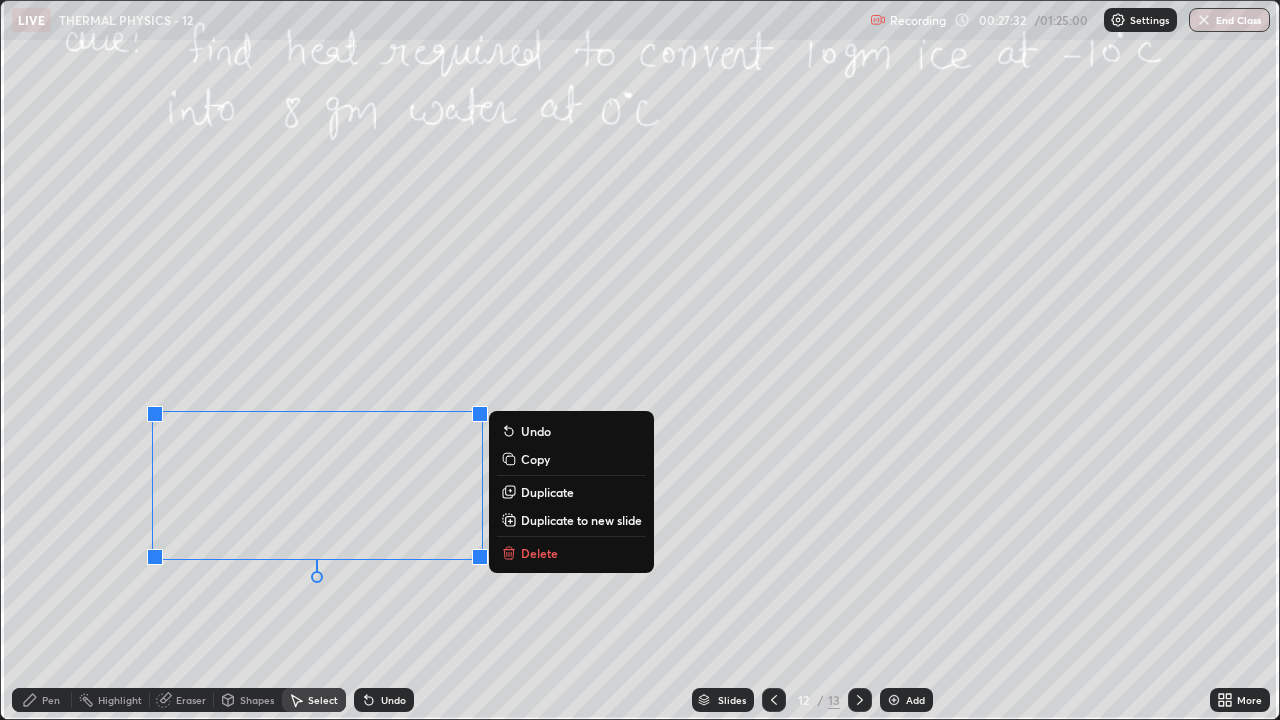 click on "Delete" at bounding box center [539, 553] 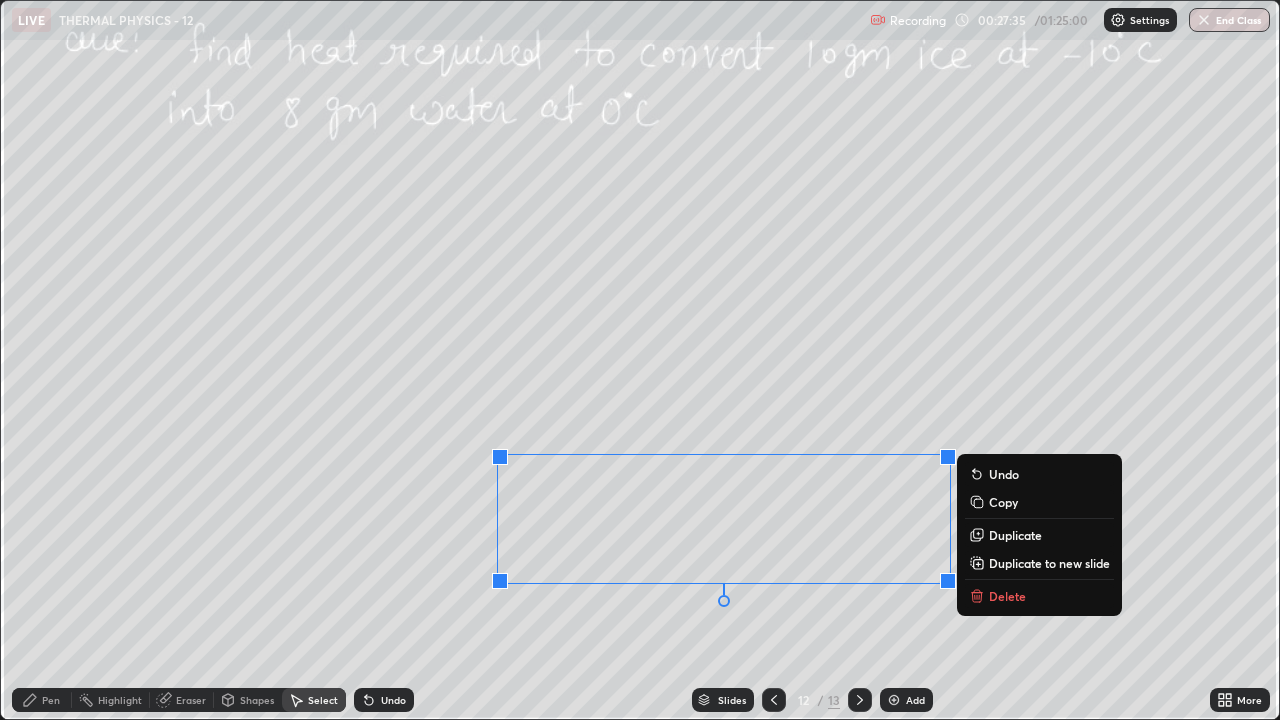 click on "Delete" at bounding box center [1007, 596] 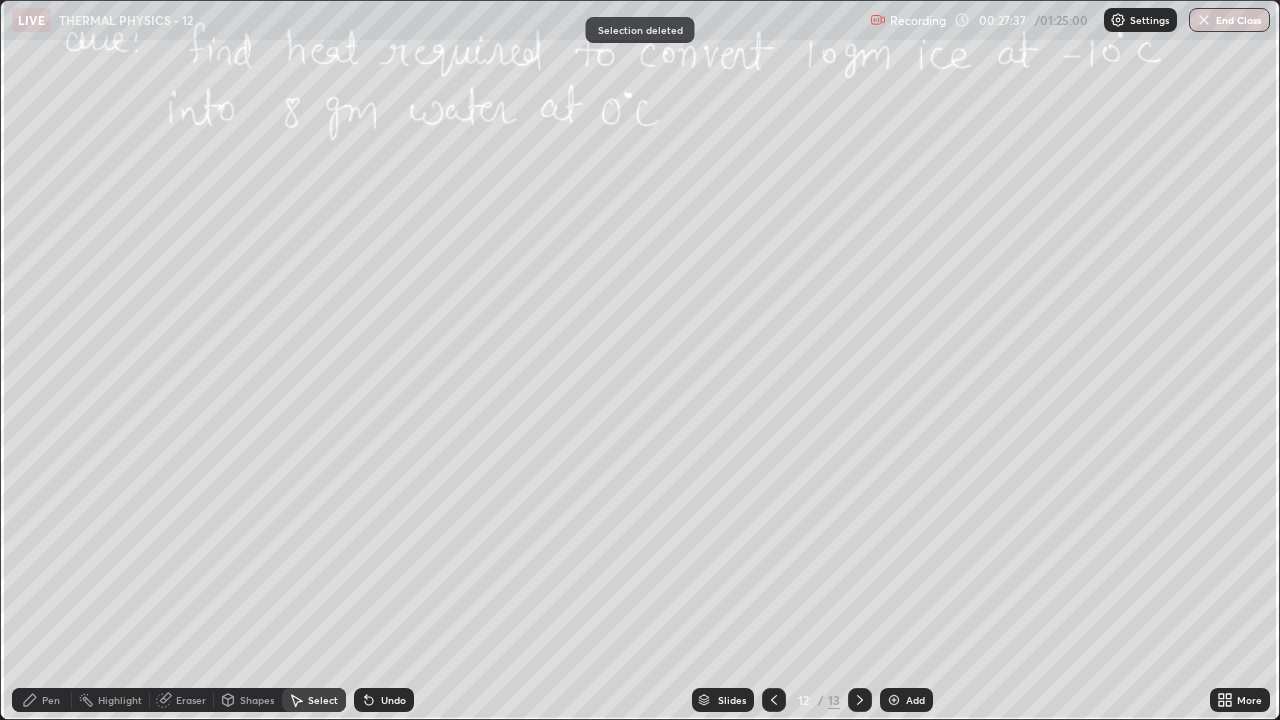 click on "Pen" at bounding box center (51, 700) 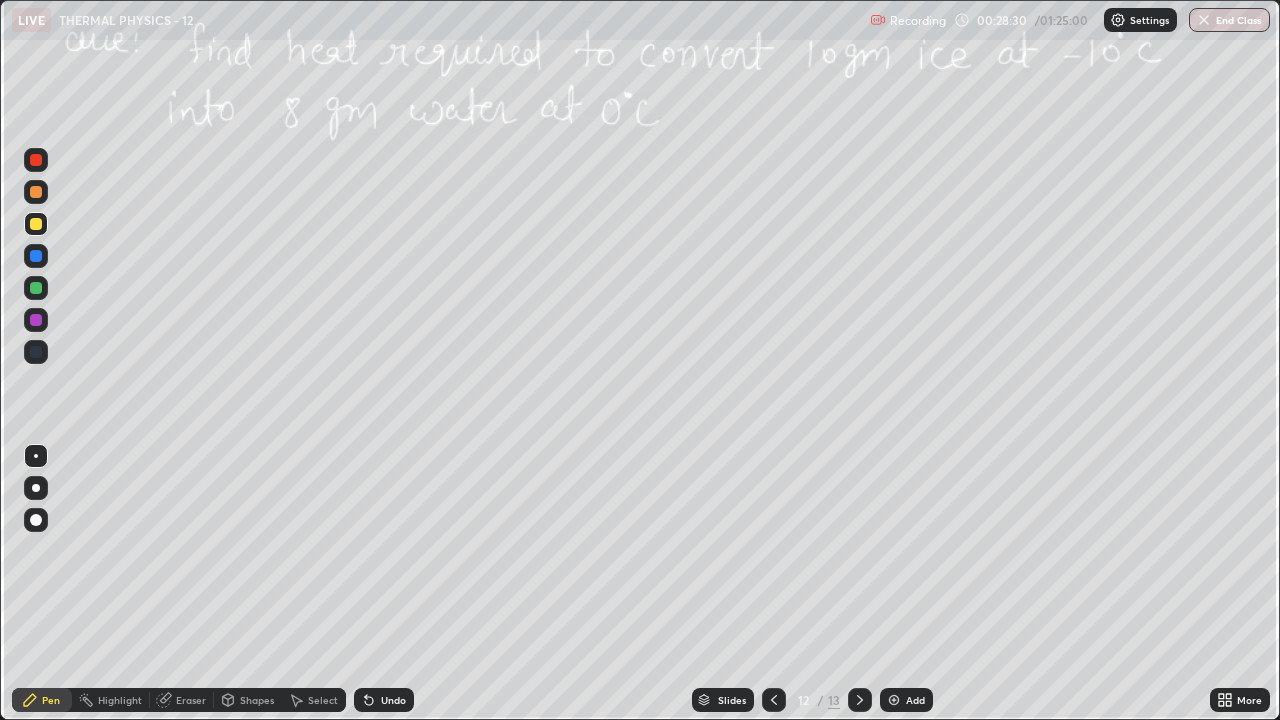 click at bounding box center (860, 700) 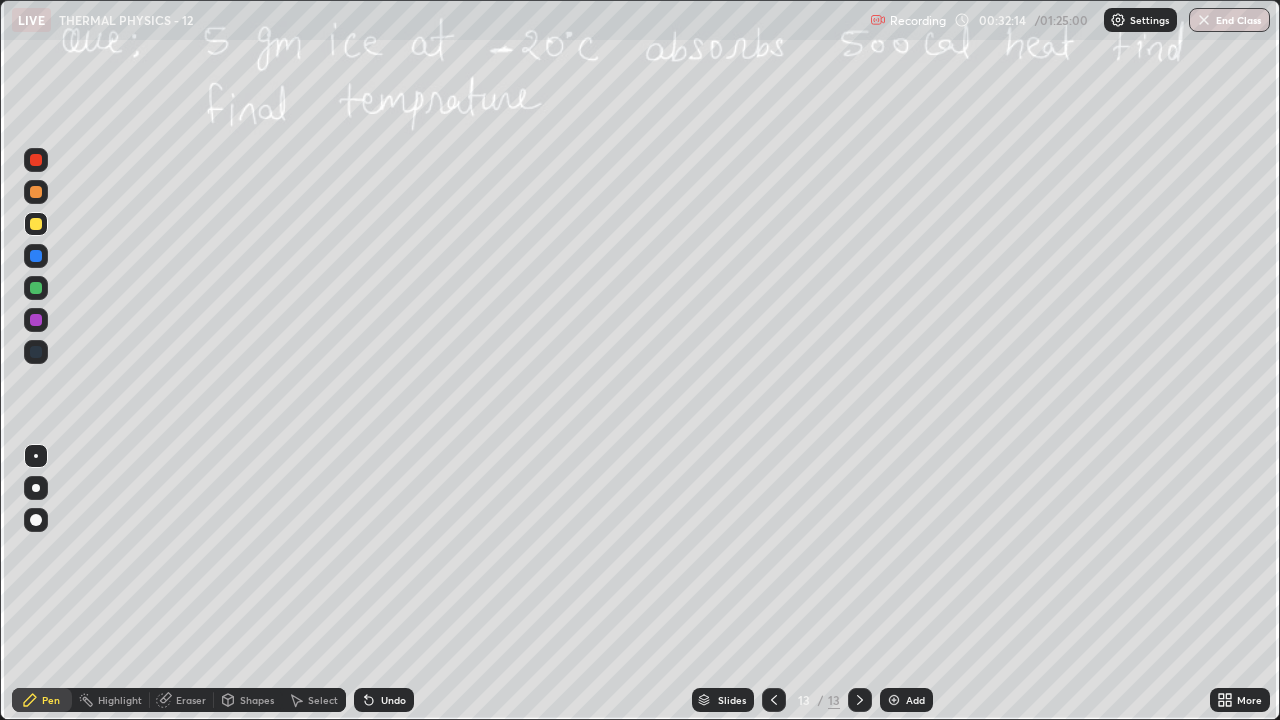 click on "Eraser" at bounding box center (191, 700) 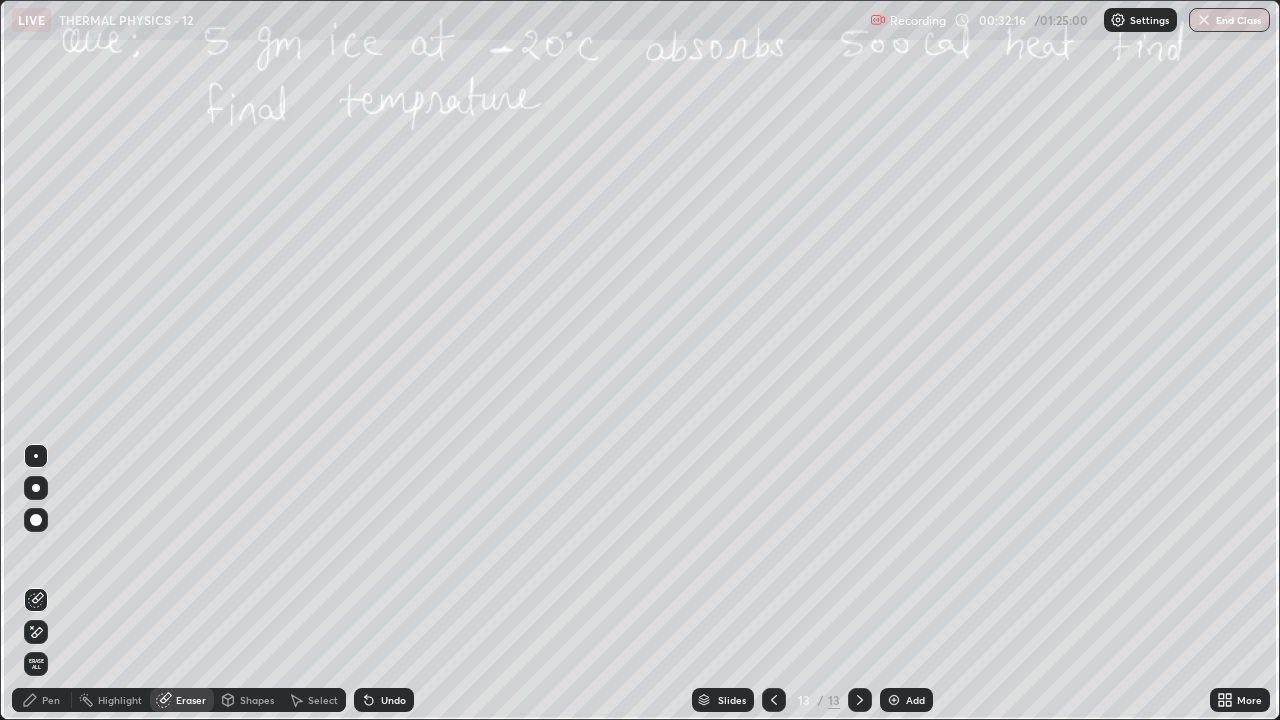 click on "Pen" at bounding box center (51, 700) 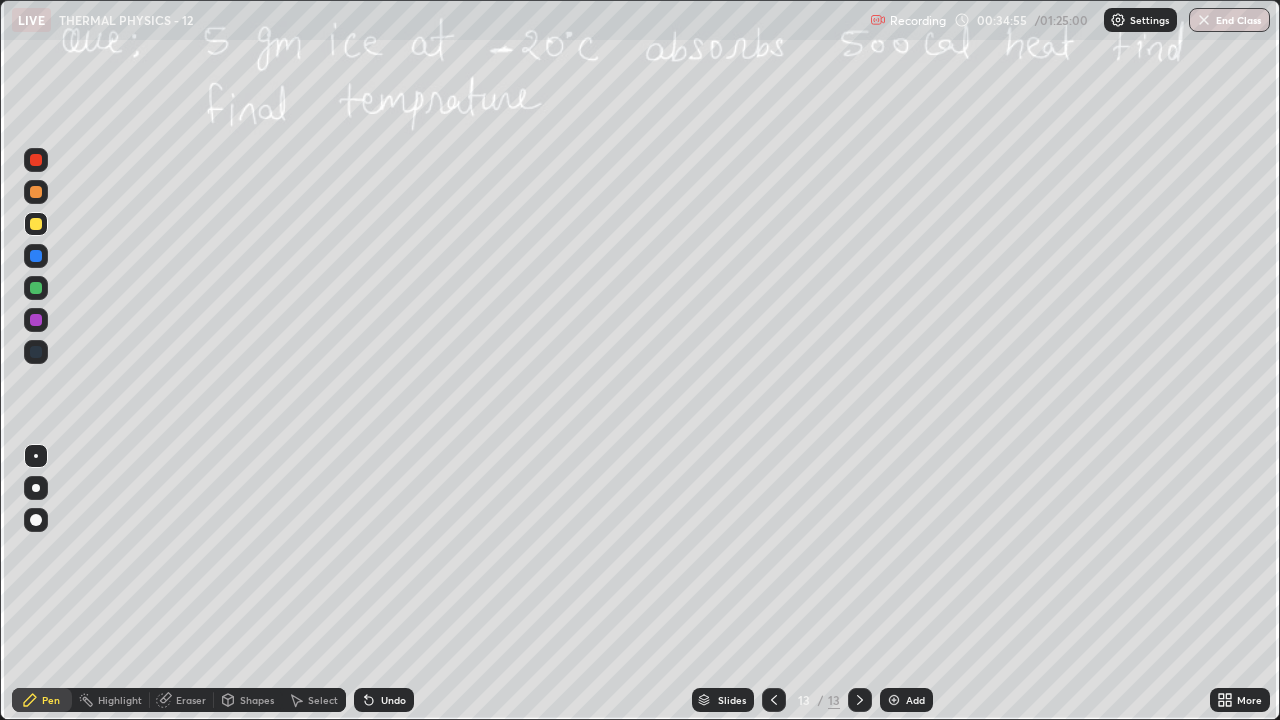 click on "Select" at bounding box center [323, 700] 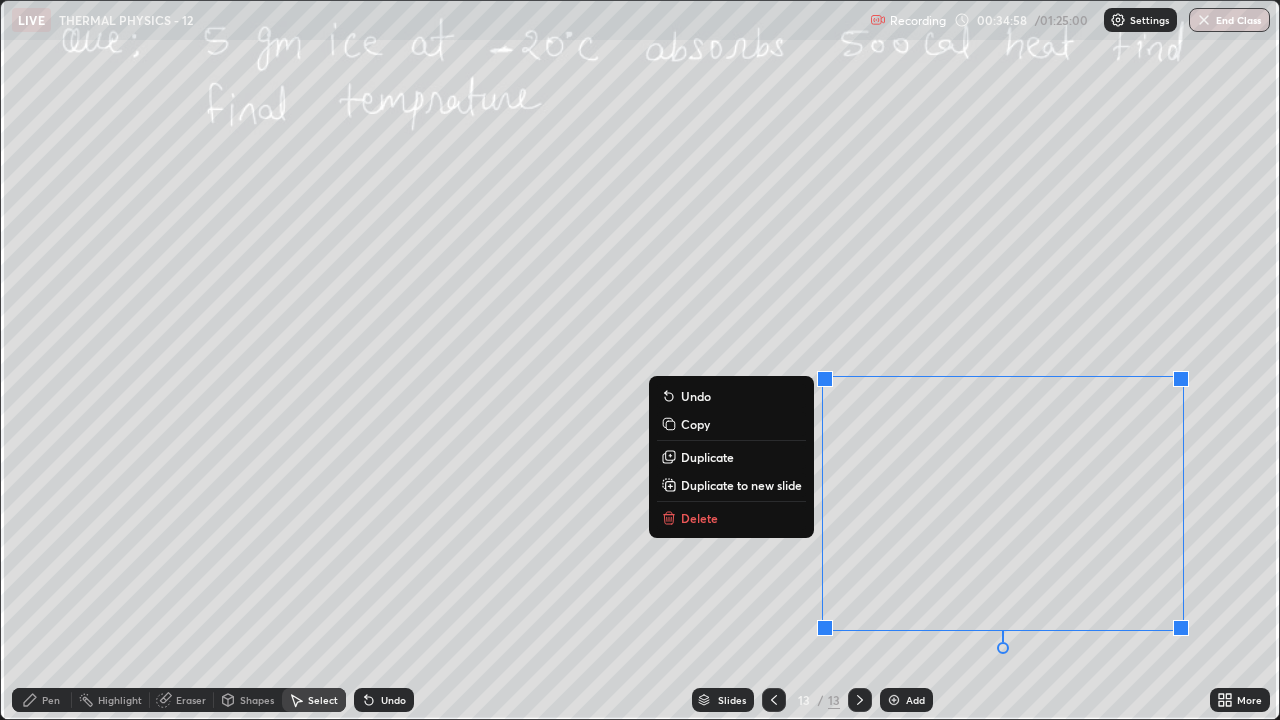 click on "Delete" at bounding box center [731, 518] 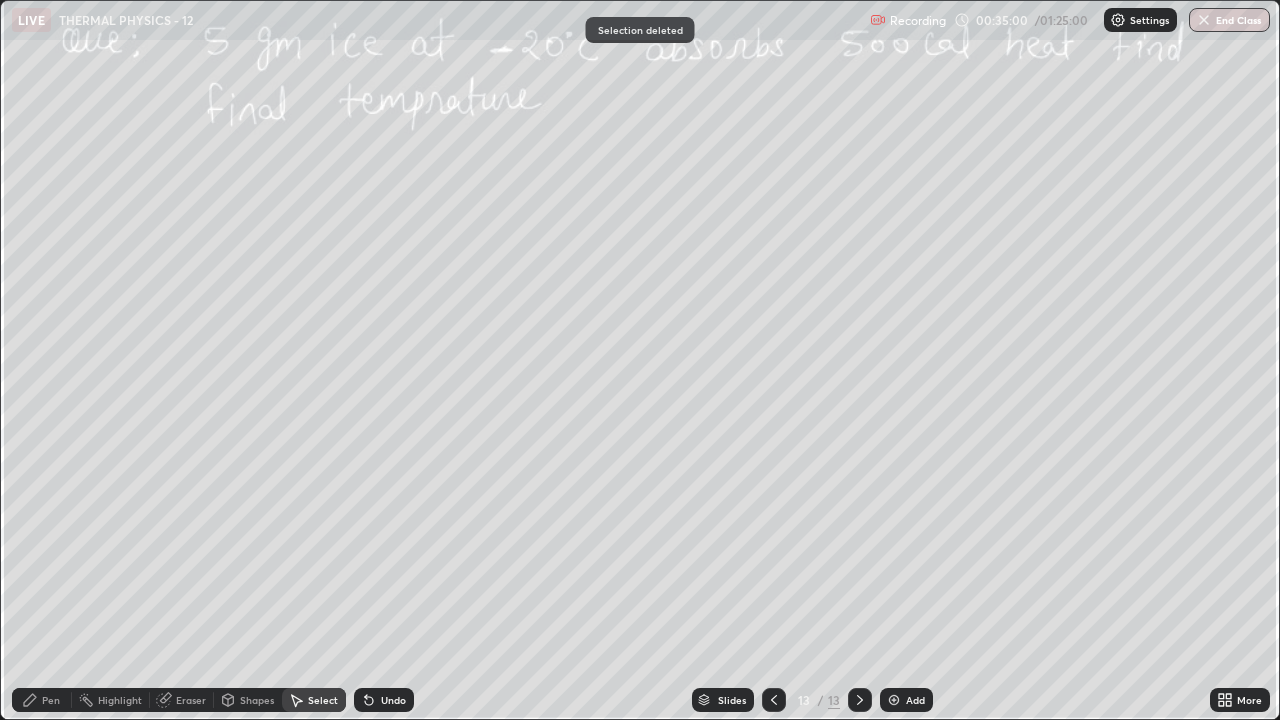 click on "Pen" at bounding box center [51, 700] 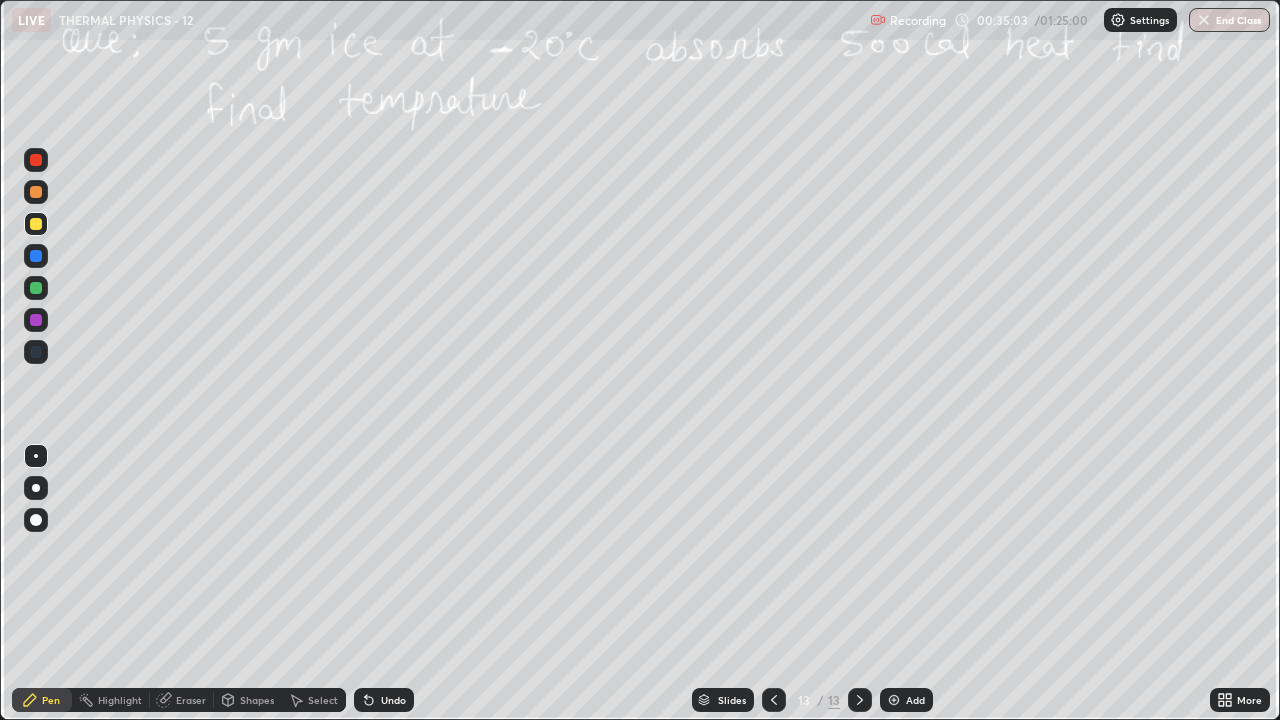 click on "Select" at bounding box center (323, 700) 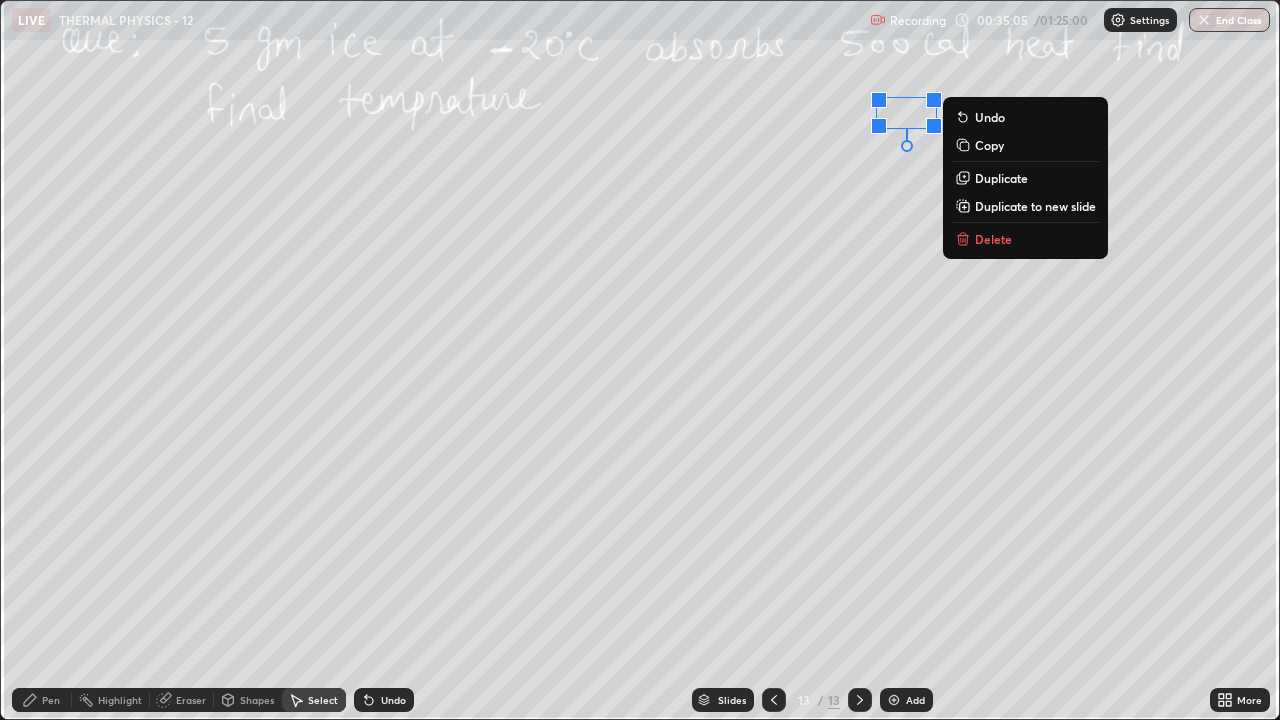 click 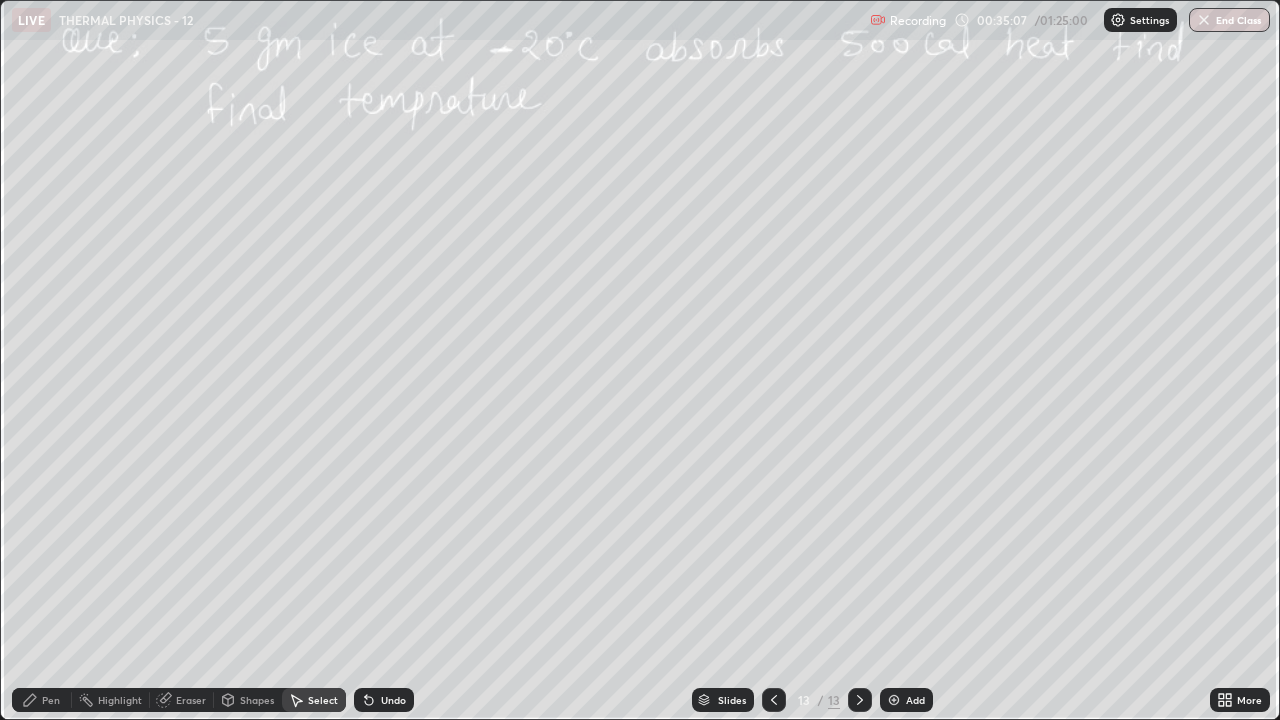 click on "Pen" at bounding box center [42, 700] 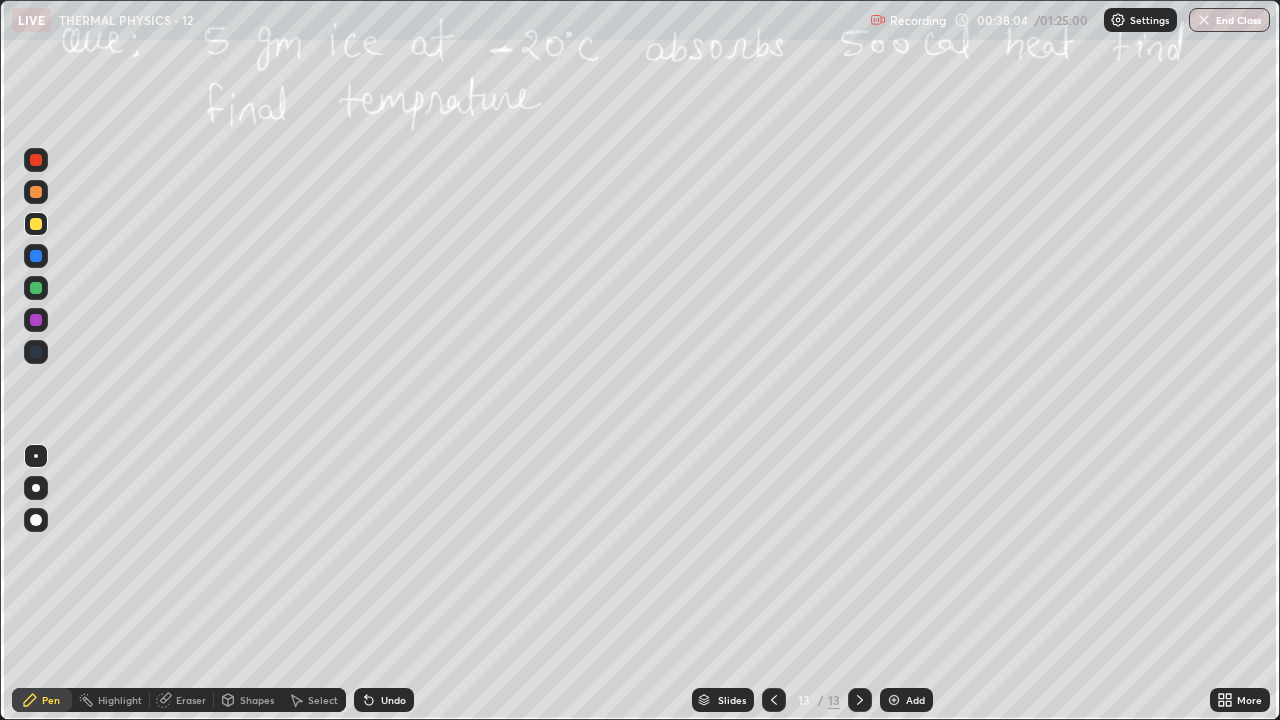 click on "Select" at bounding box center (323, 700) 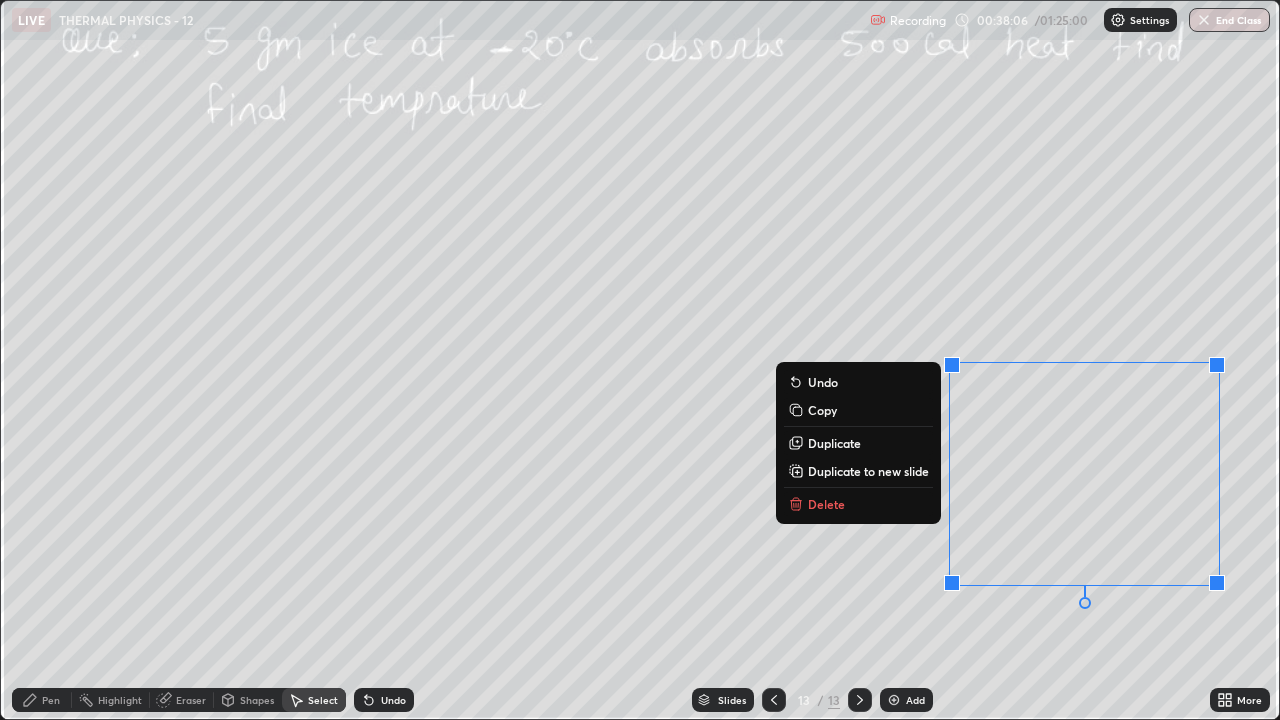 click on "Delete" at bounding box center [858, 504] 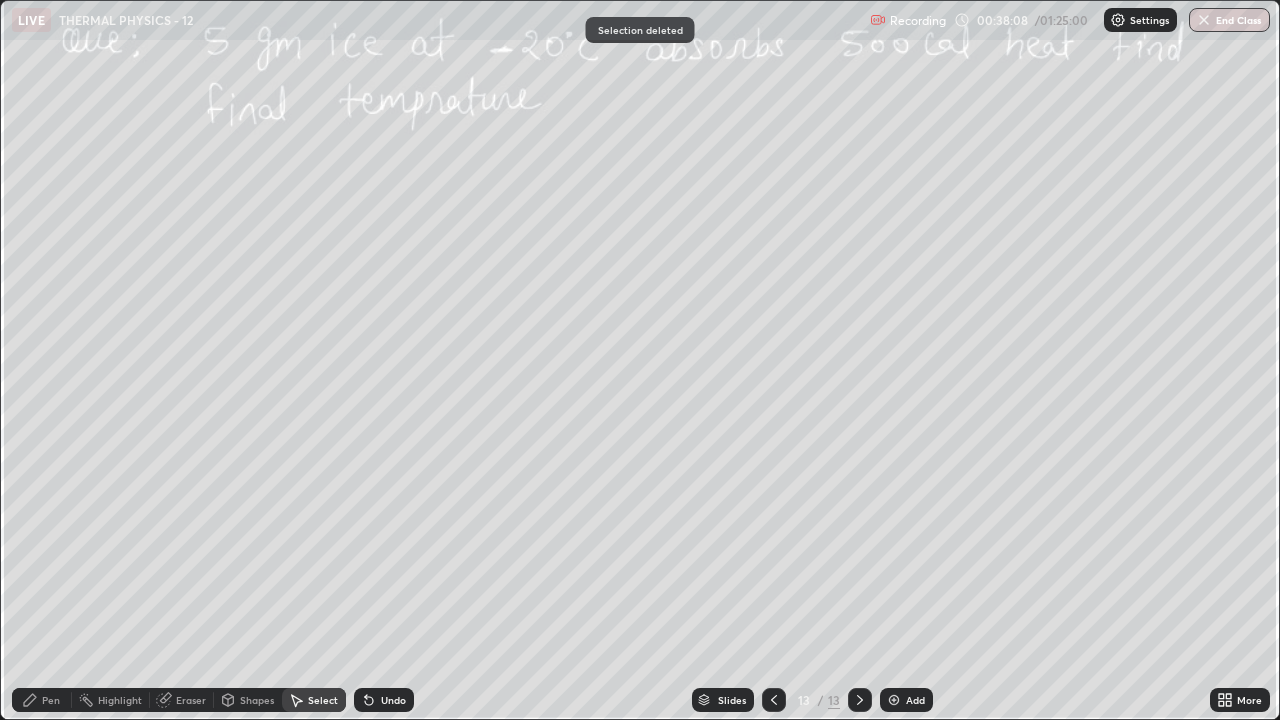 click on "Pen" at bounding box center (42, 700) 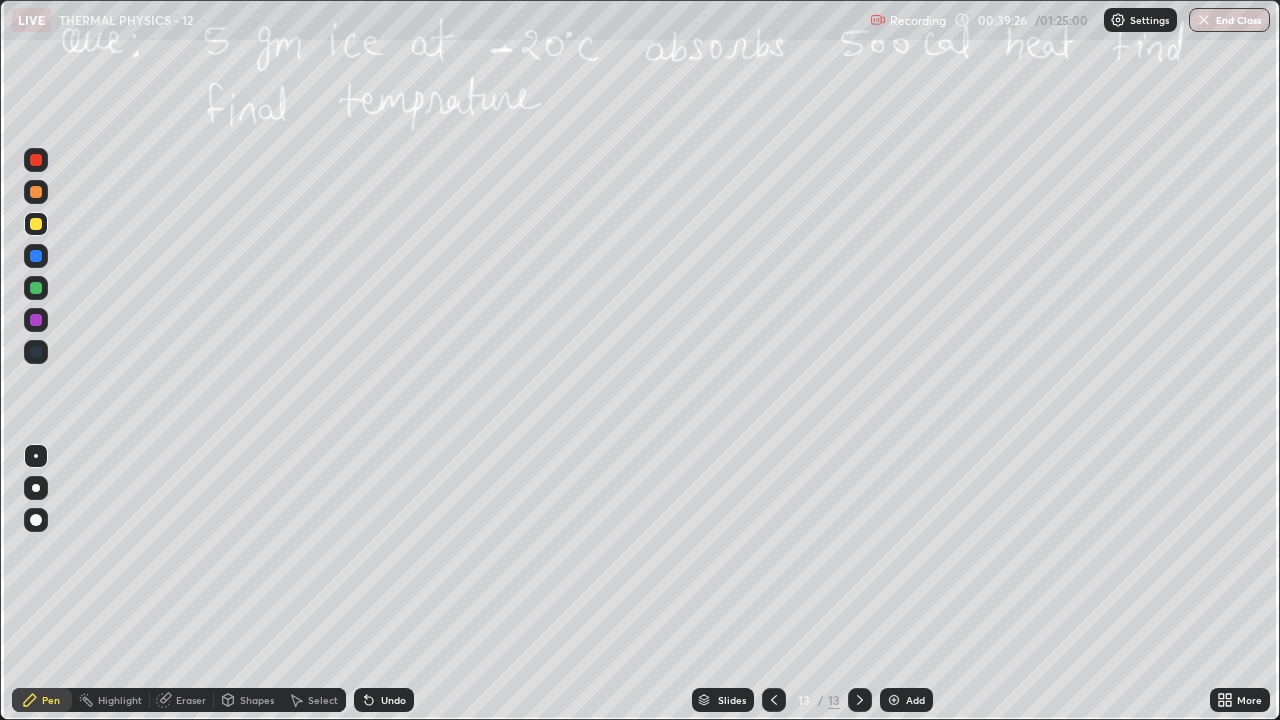 click on "Select" at bounding box center (323, 700) 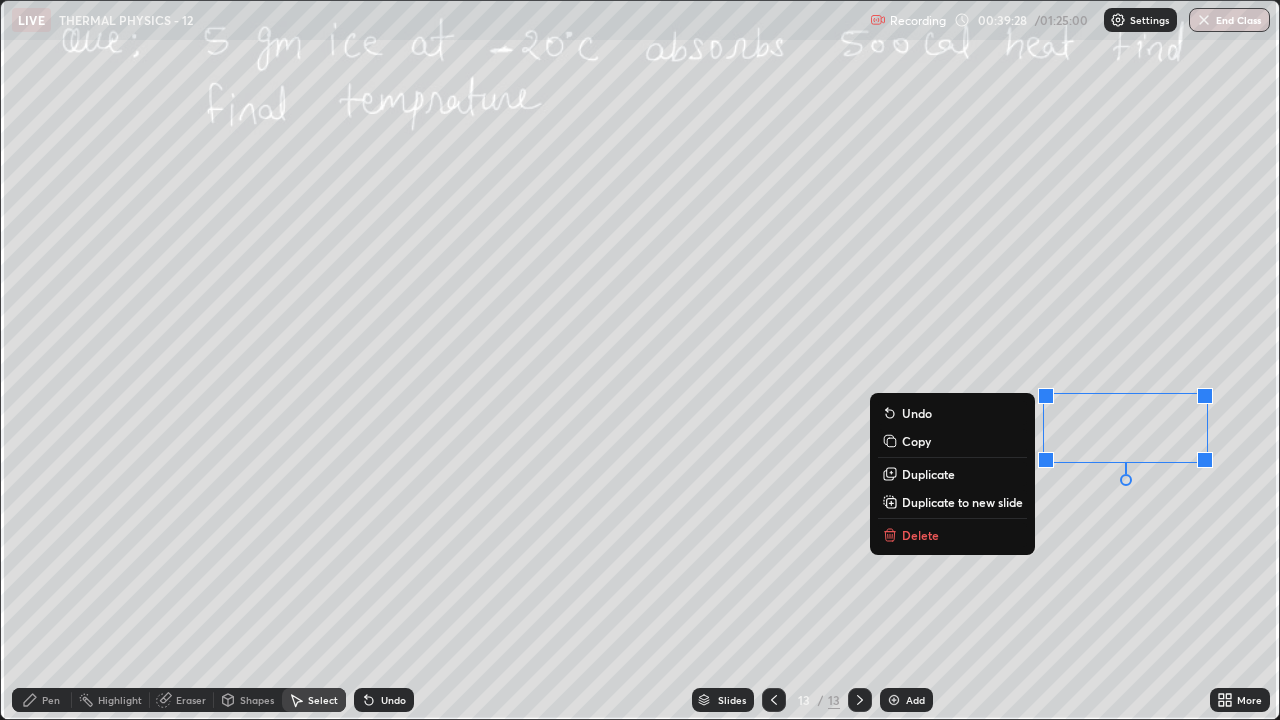 click on "Delete" at bounding box center (952, 535) 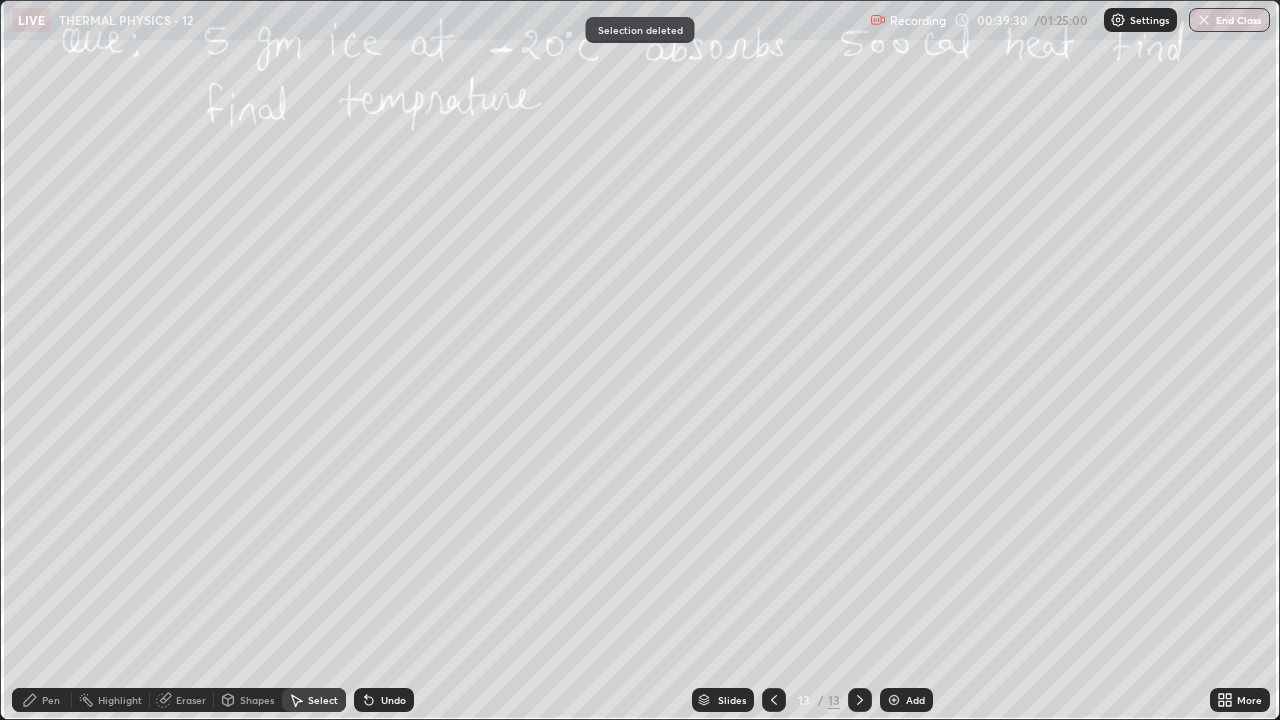click on "Pen" at bounding box center (42, 700) 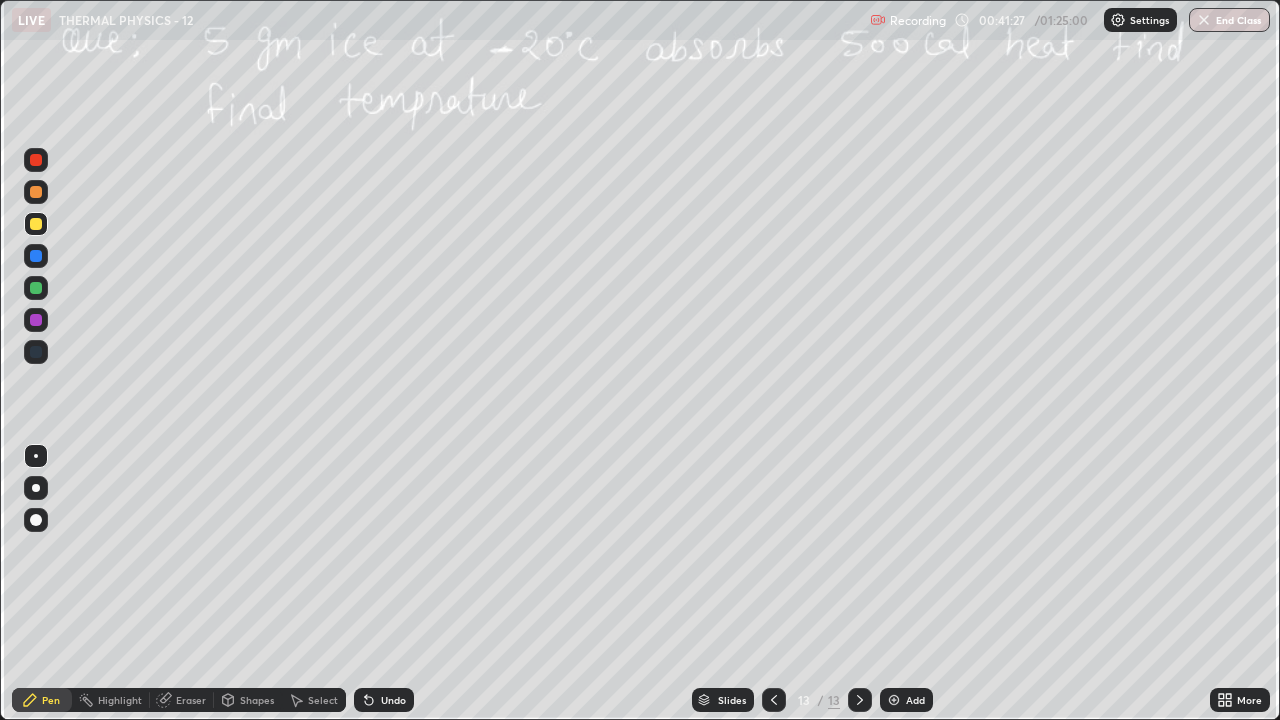 click 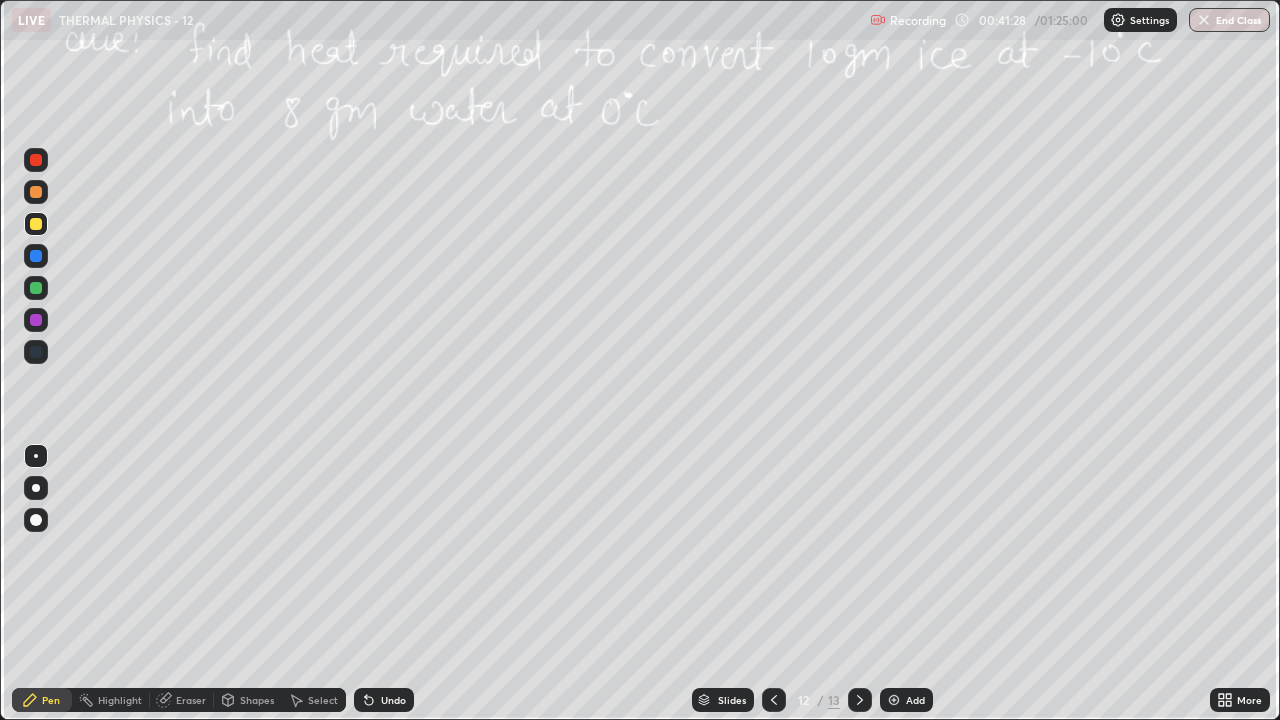 click 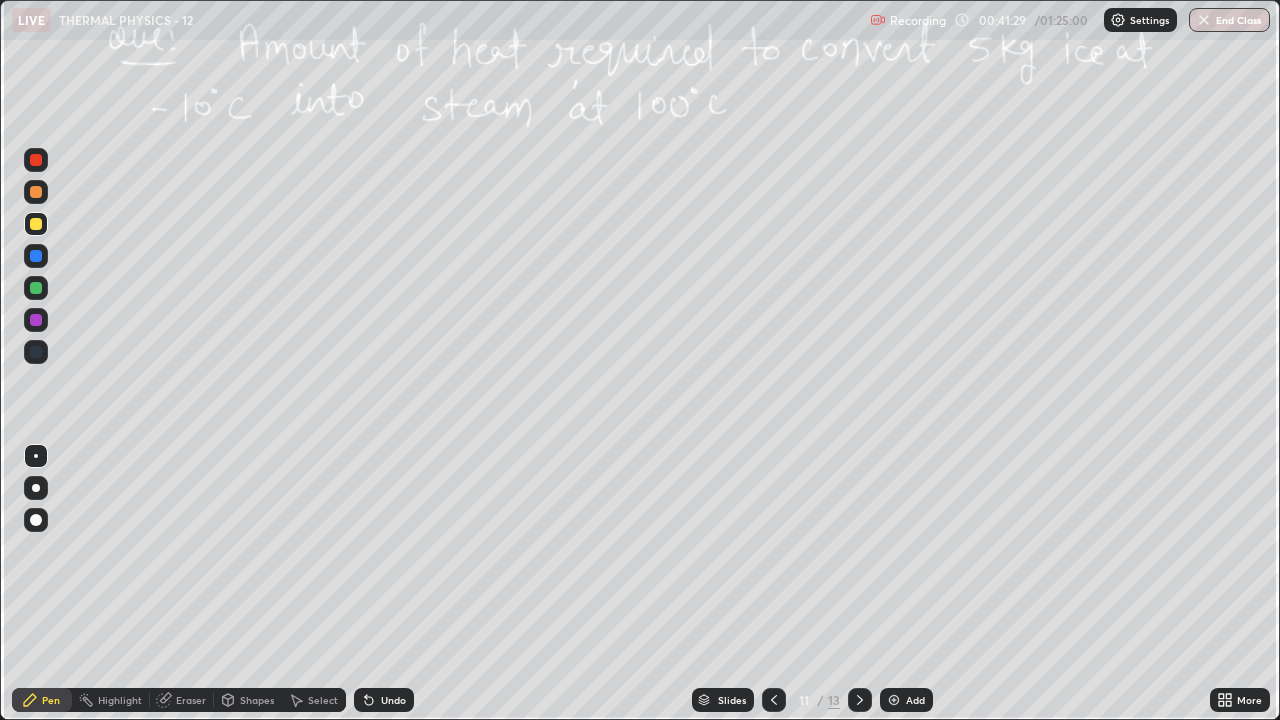 click 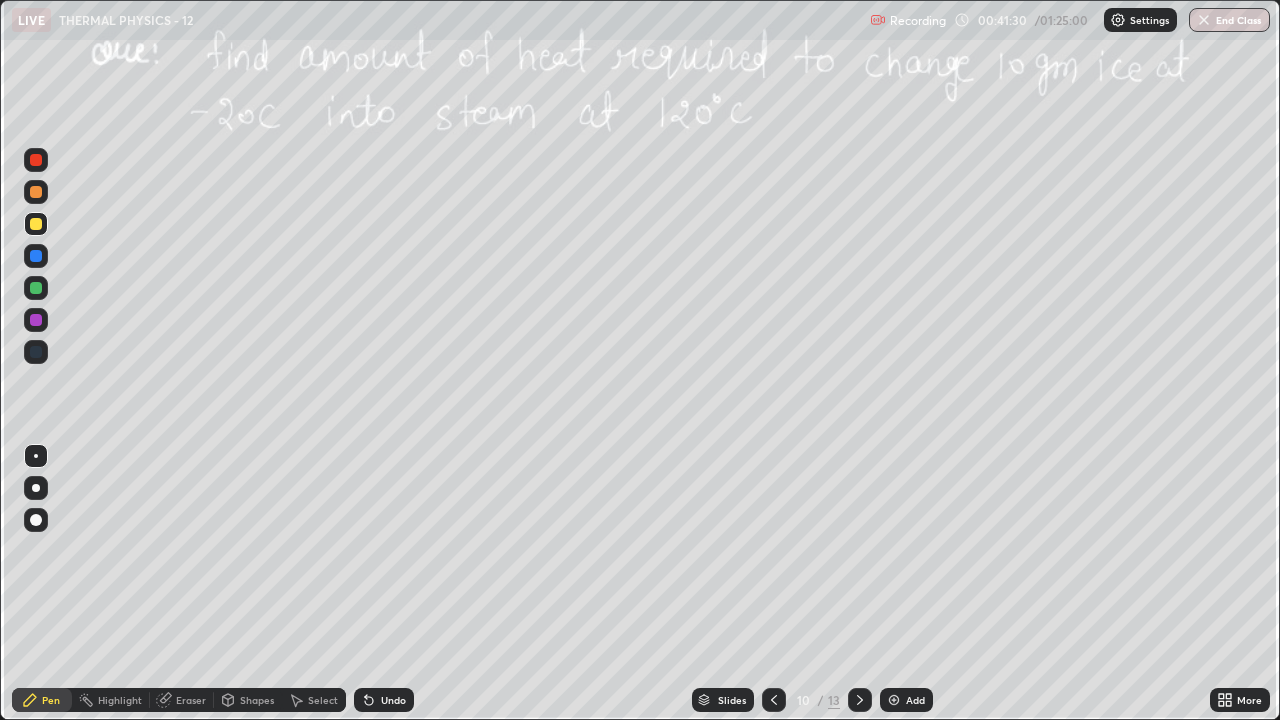 click at bounding box center [774, 700] 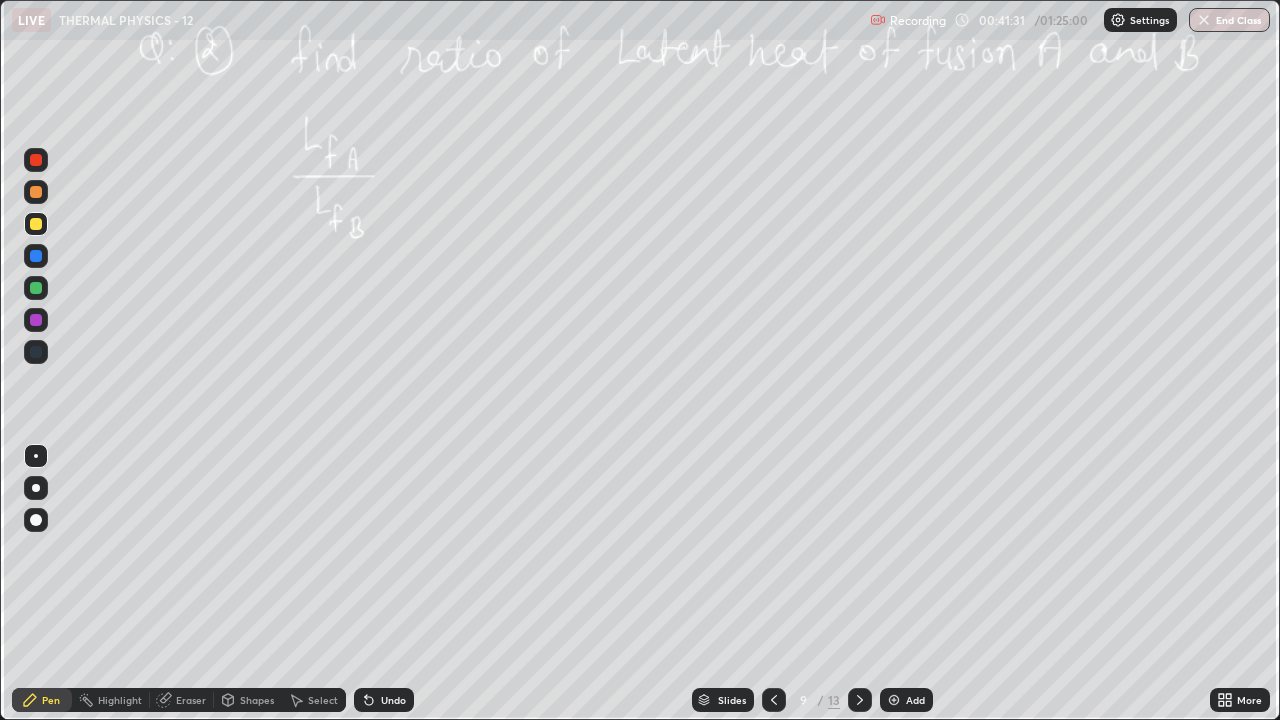 click 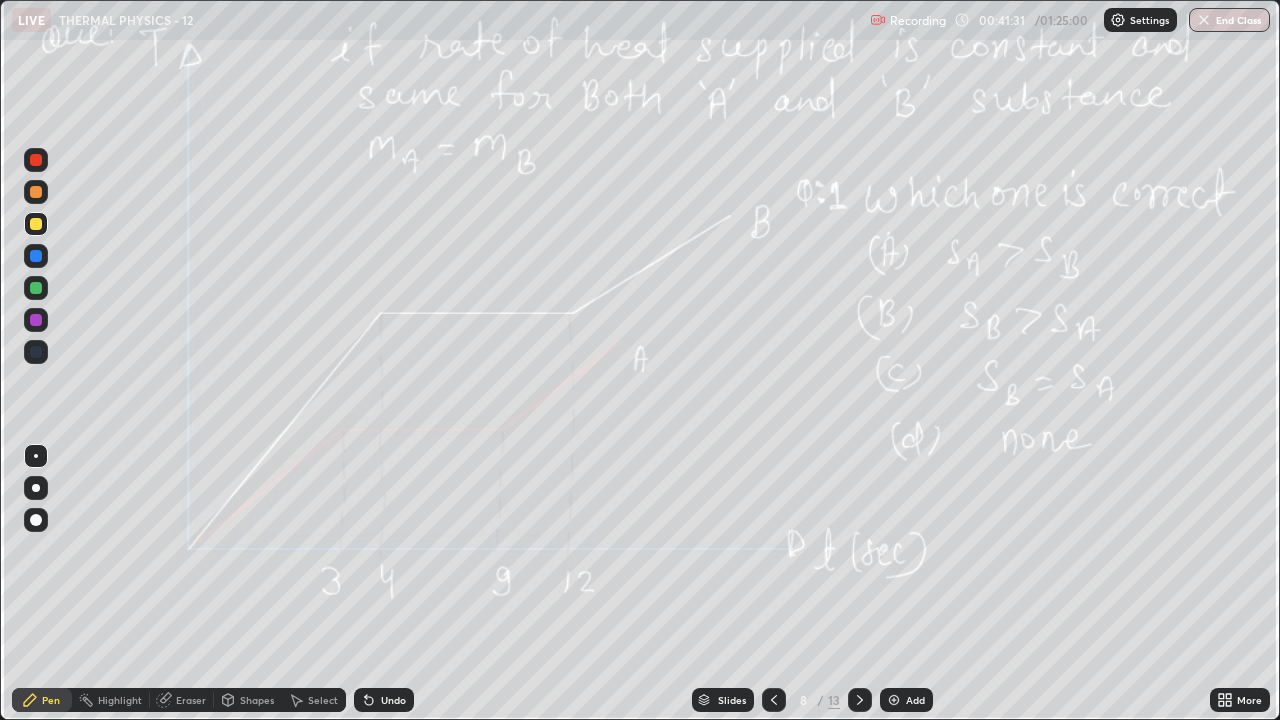 click at bounding box center (774, 700) 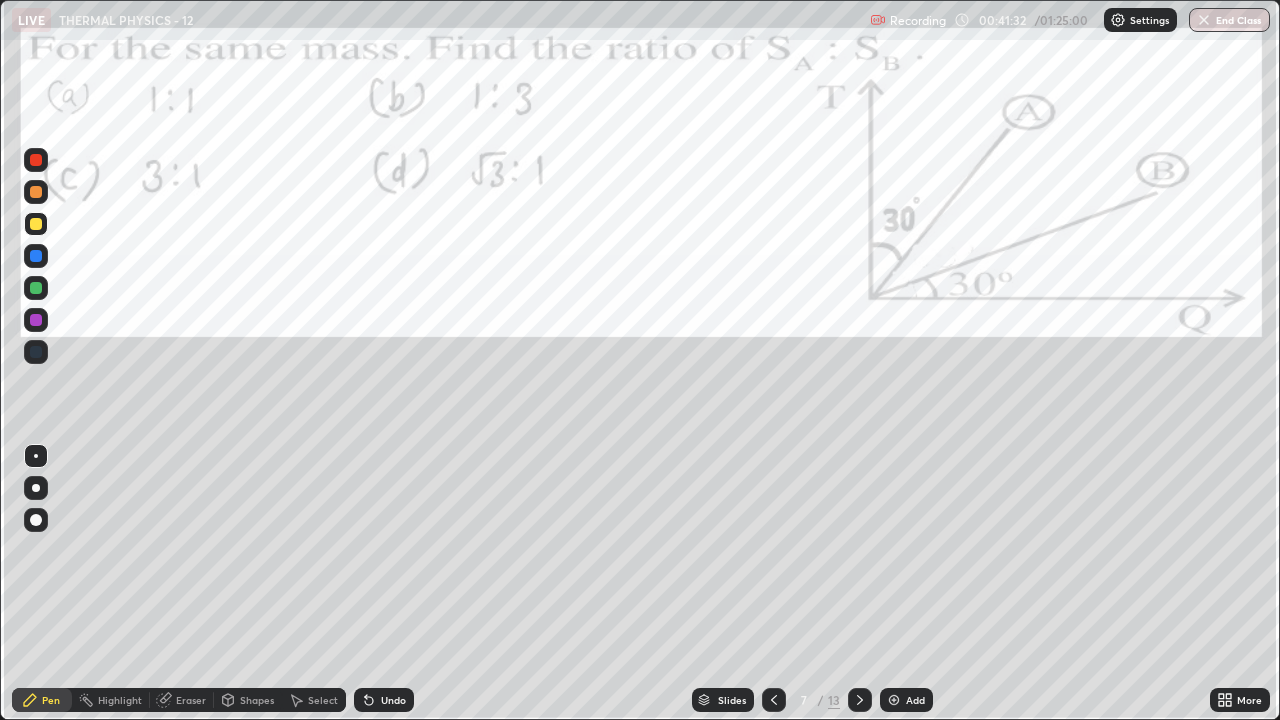 click 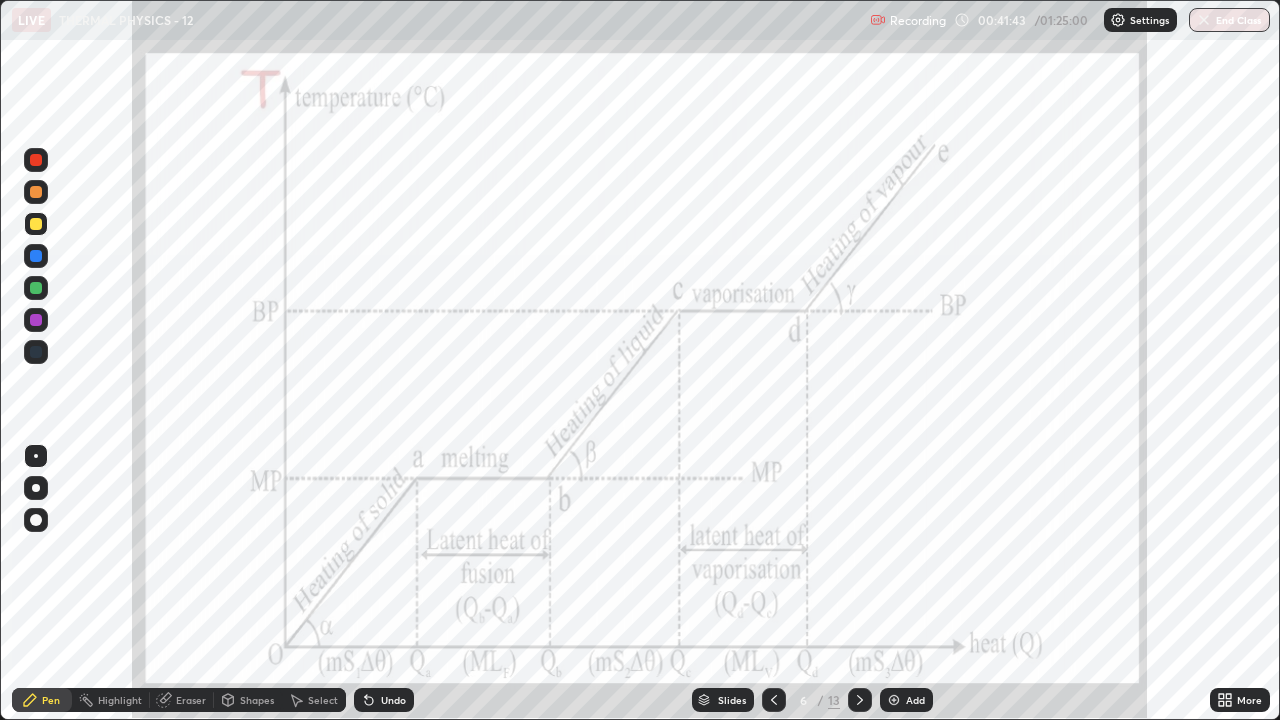 click 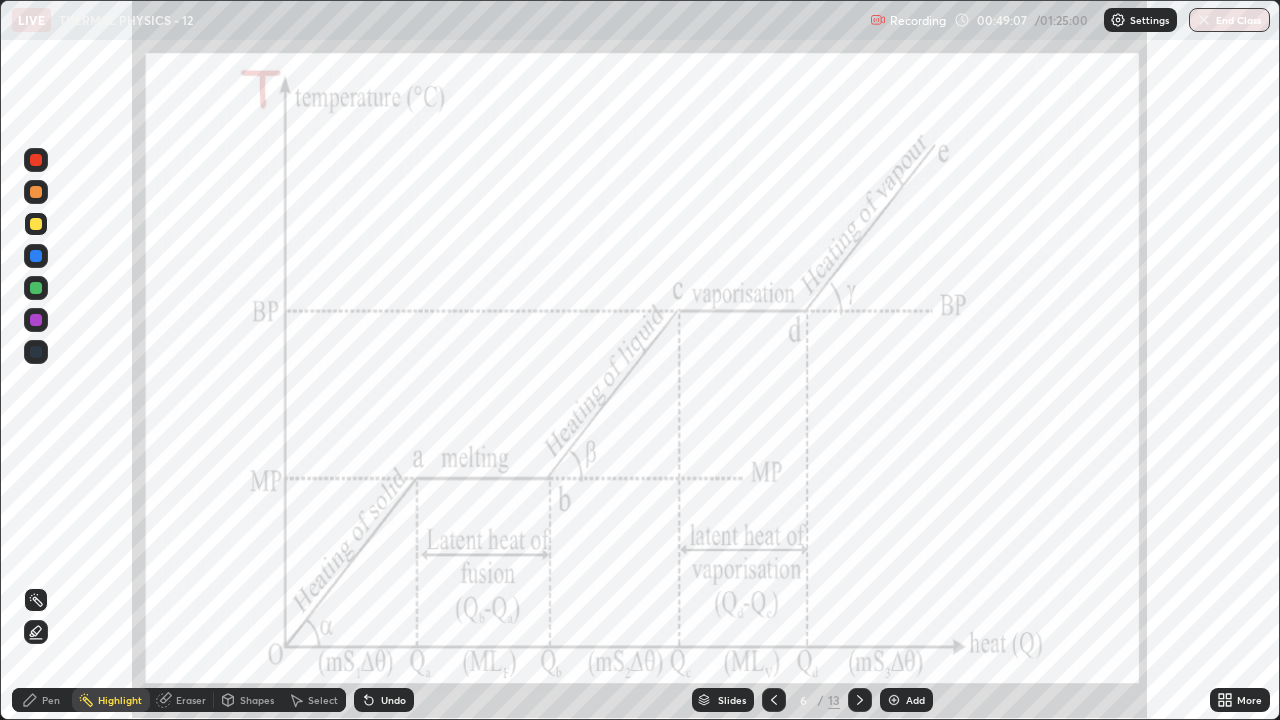 click on "Pen" at bounding box center [51, 700] 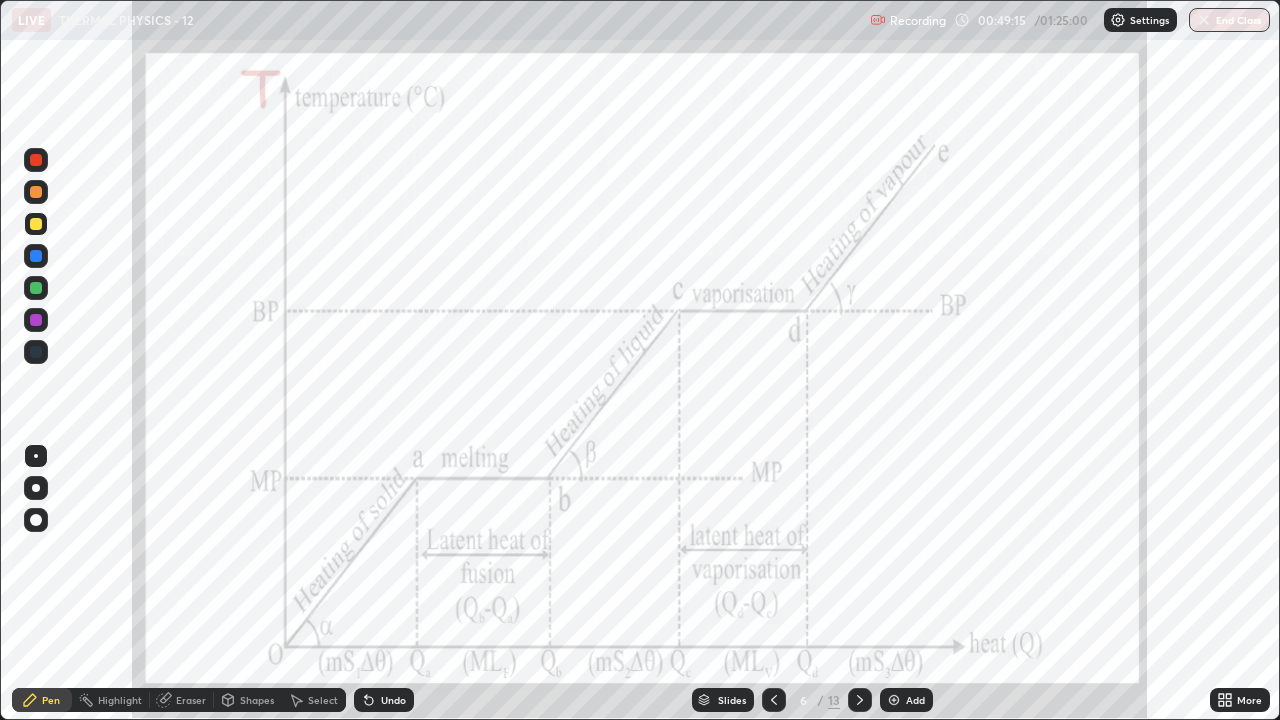 click at bounding box center (36, 160) 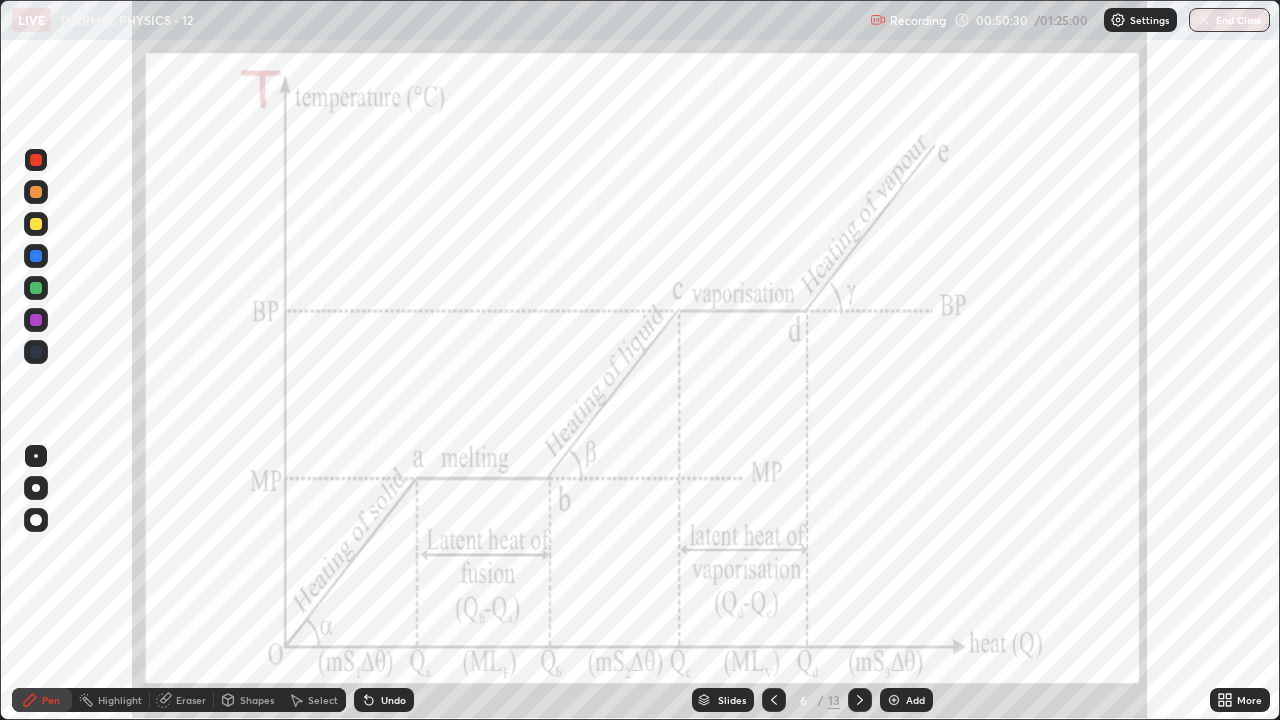 click on "Highlight" at bounding box center [120, 700] 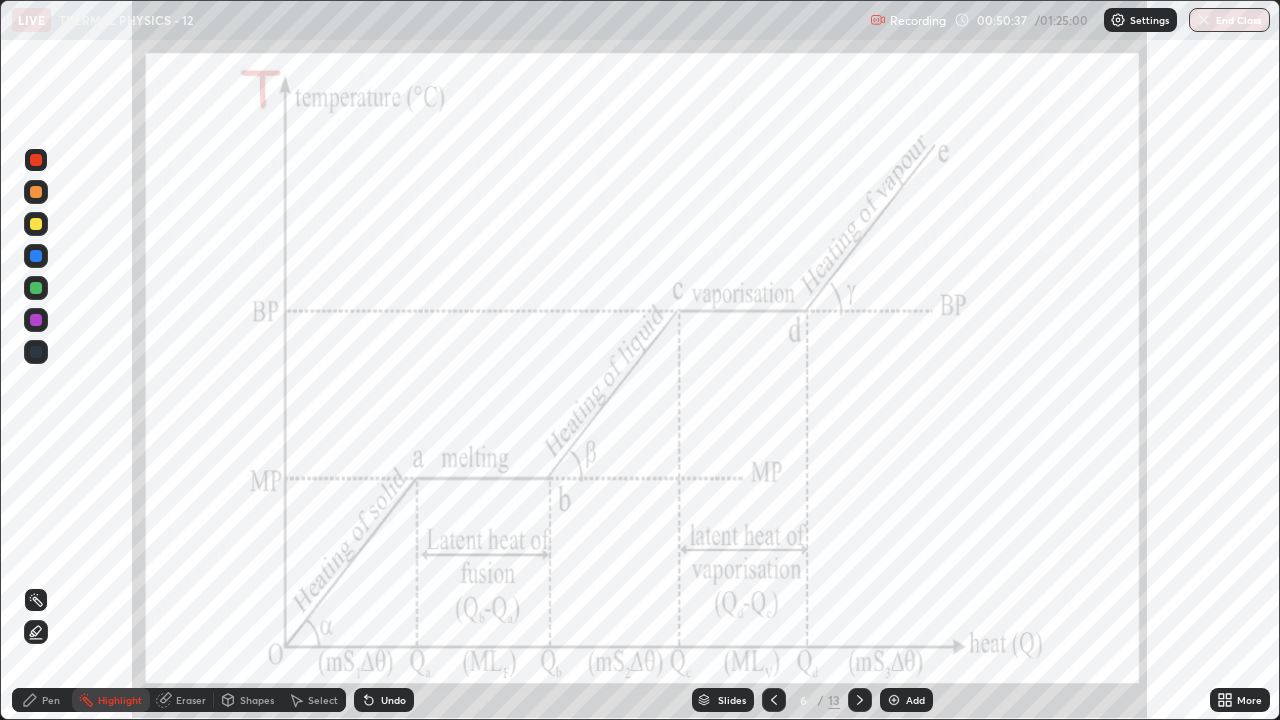 click on "Select" at bounding box center (323, 700) 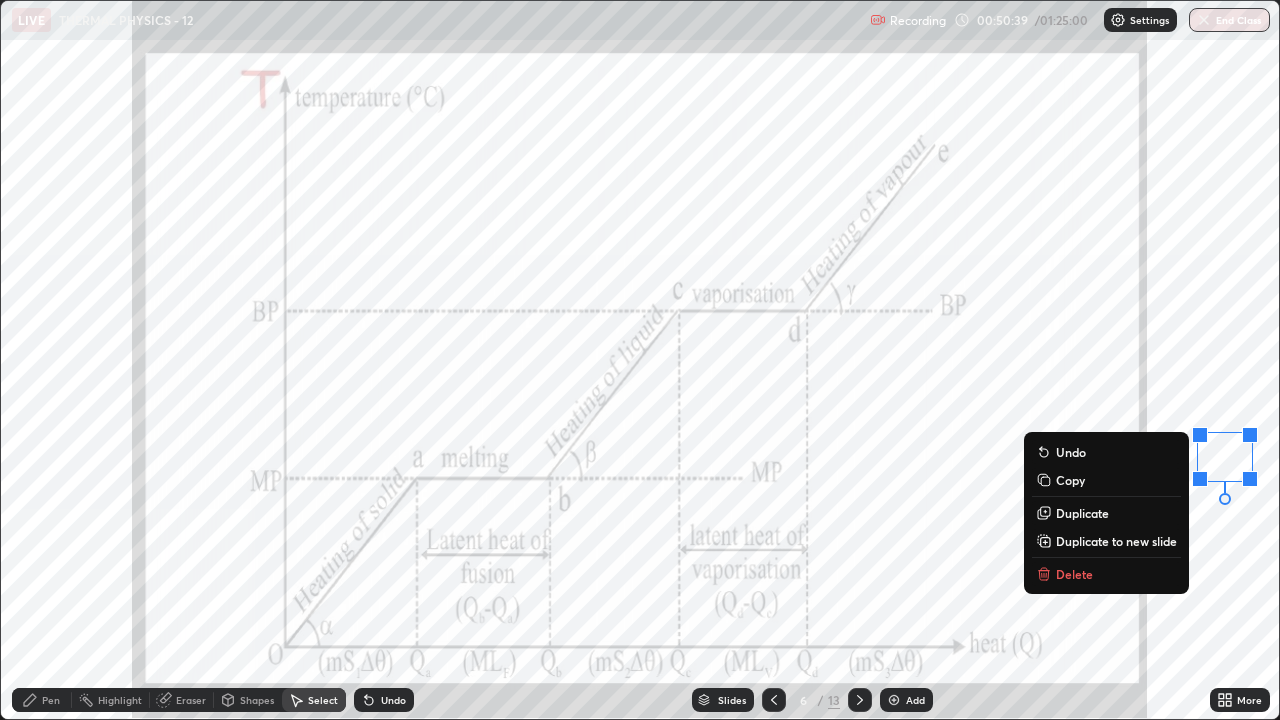 click on "Delete" at bounding box center (1106, 574) 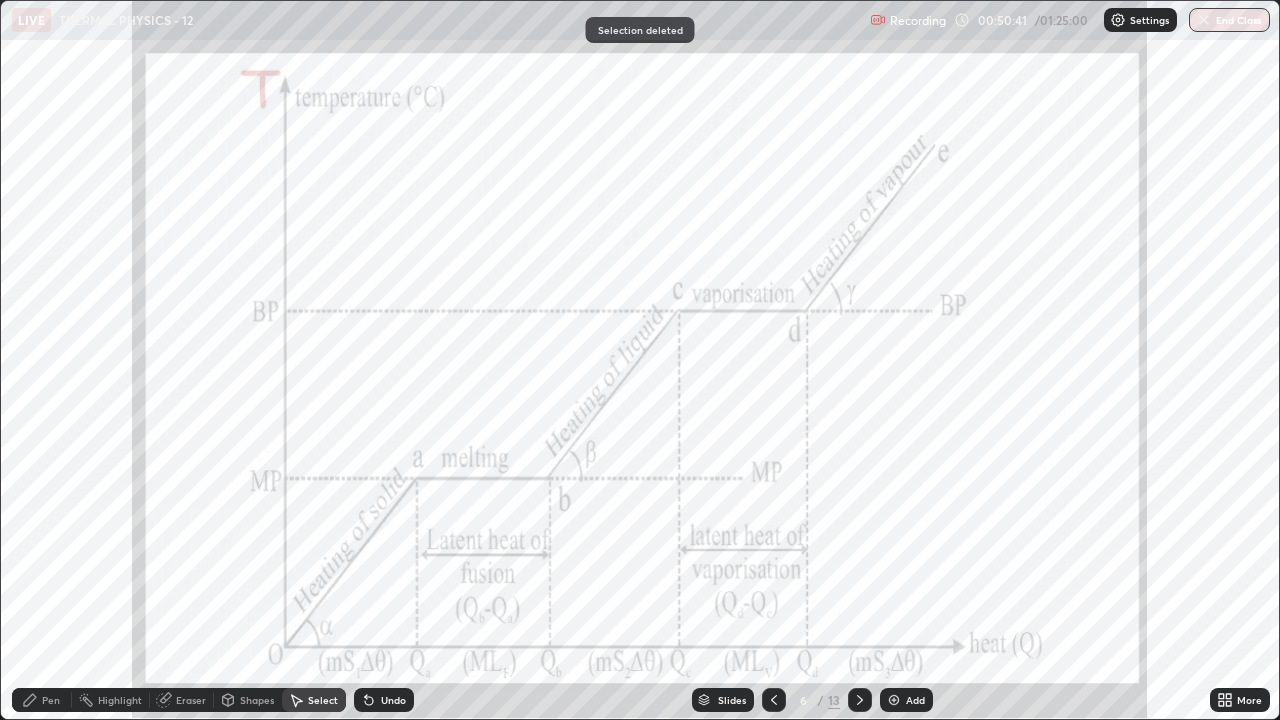 click on "Pen" at bounding box center [51, 700] 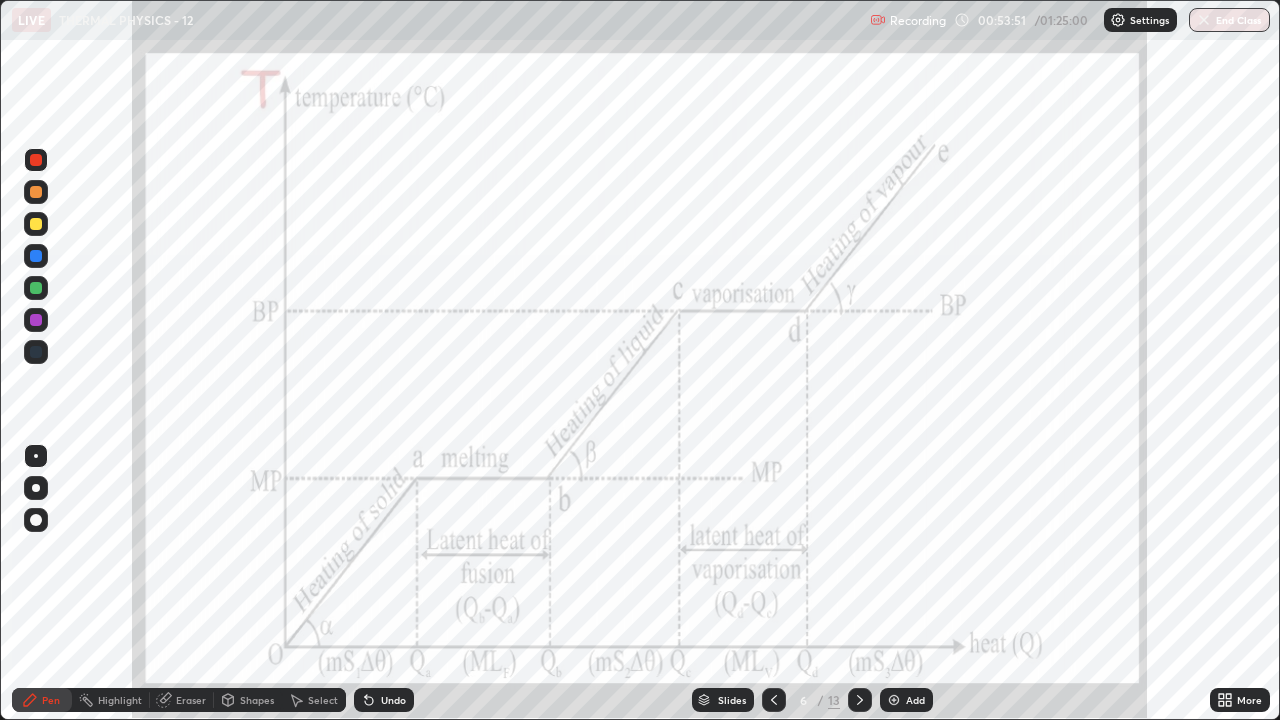 click on "Highlight" at bounding box center [120, 700] 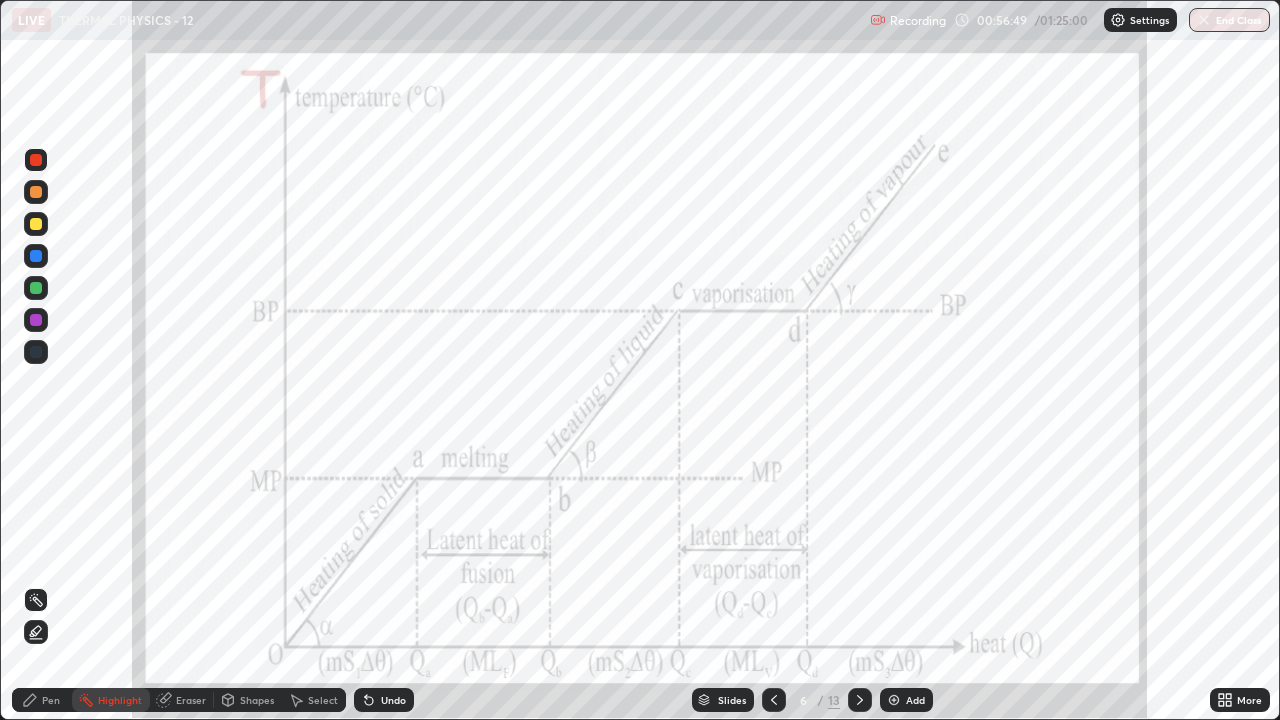 click on "Pen" at bounding box center (42, 700) 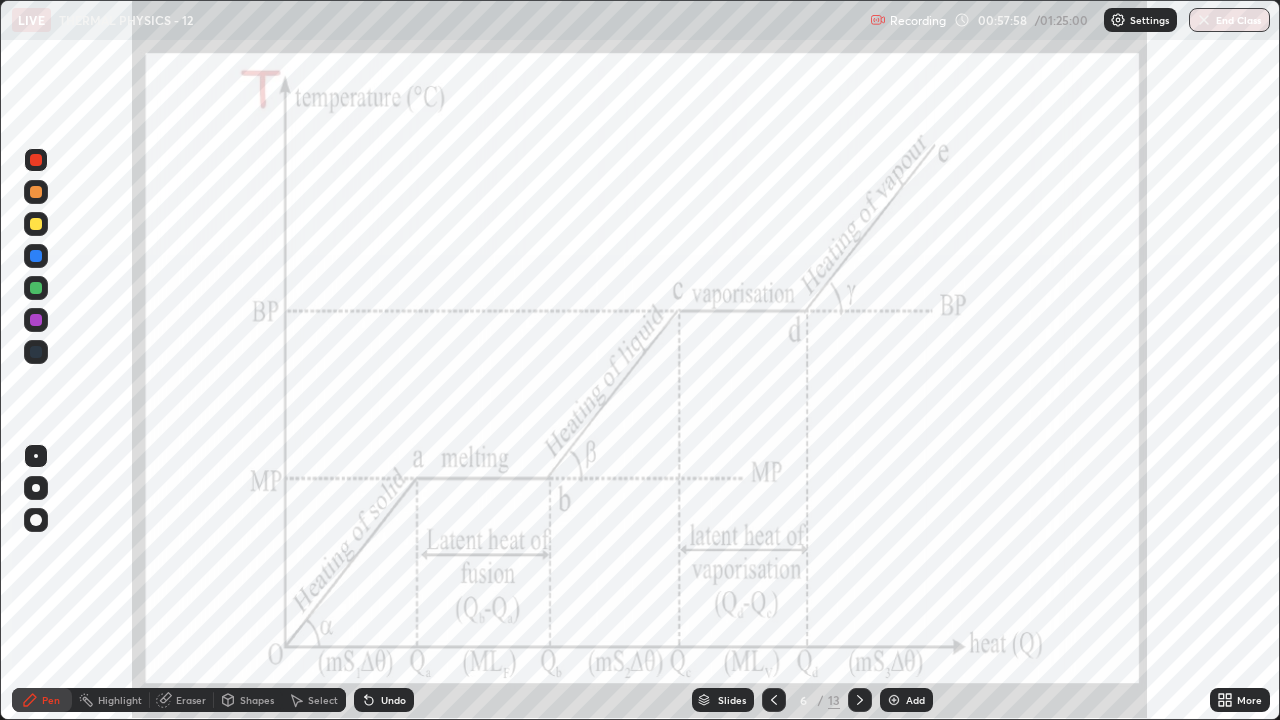 click on "Highlight" at bounding box center (120, 700) 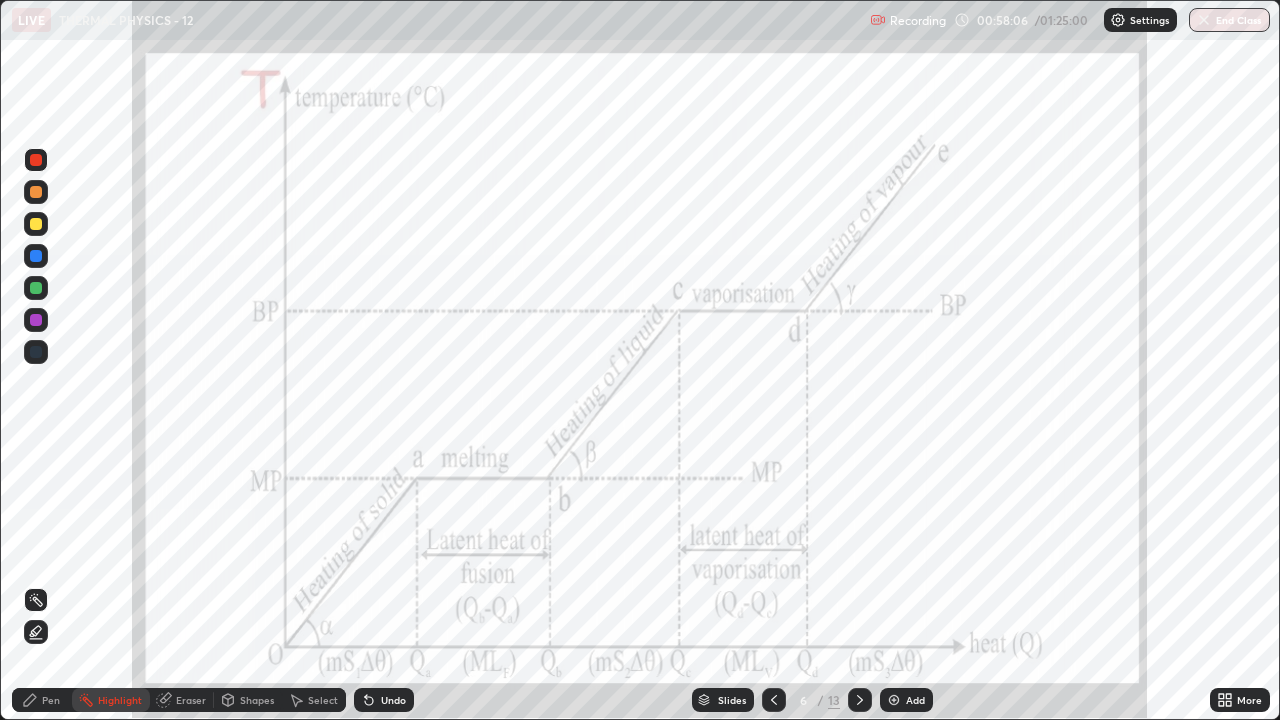 click 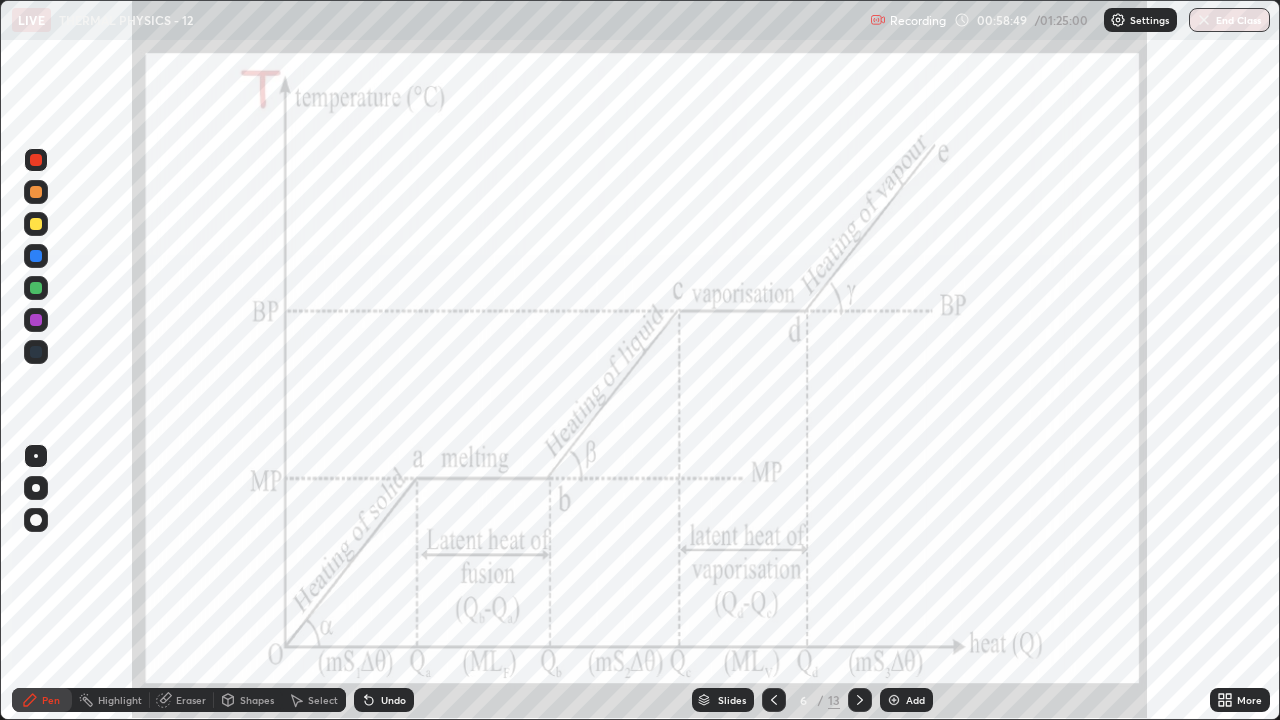 click on "Highlight" at bounding box center [120, 700] 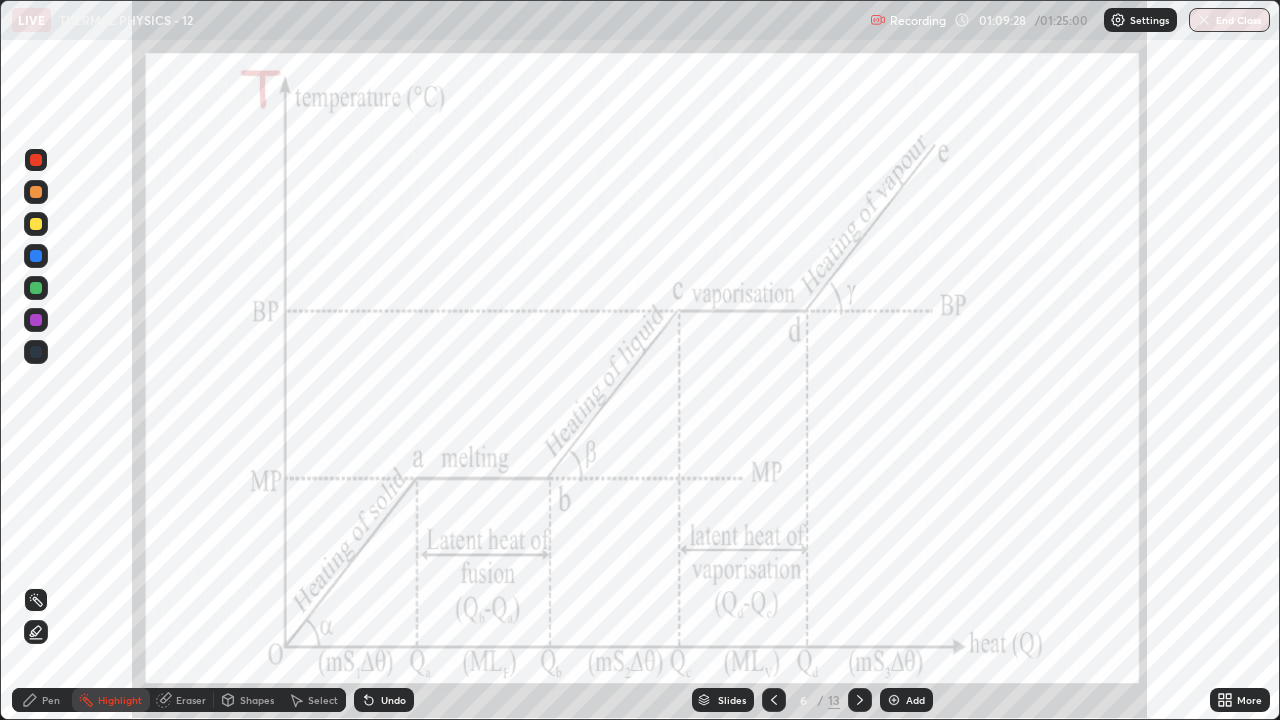 click 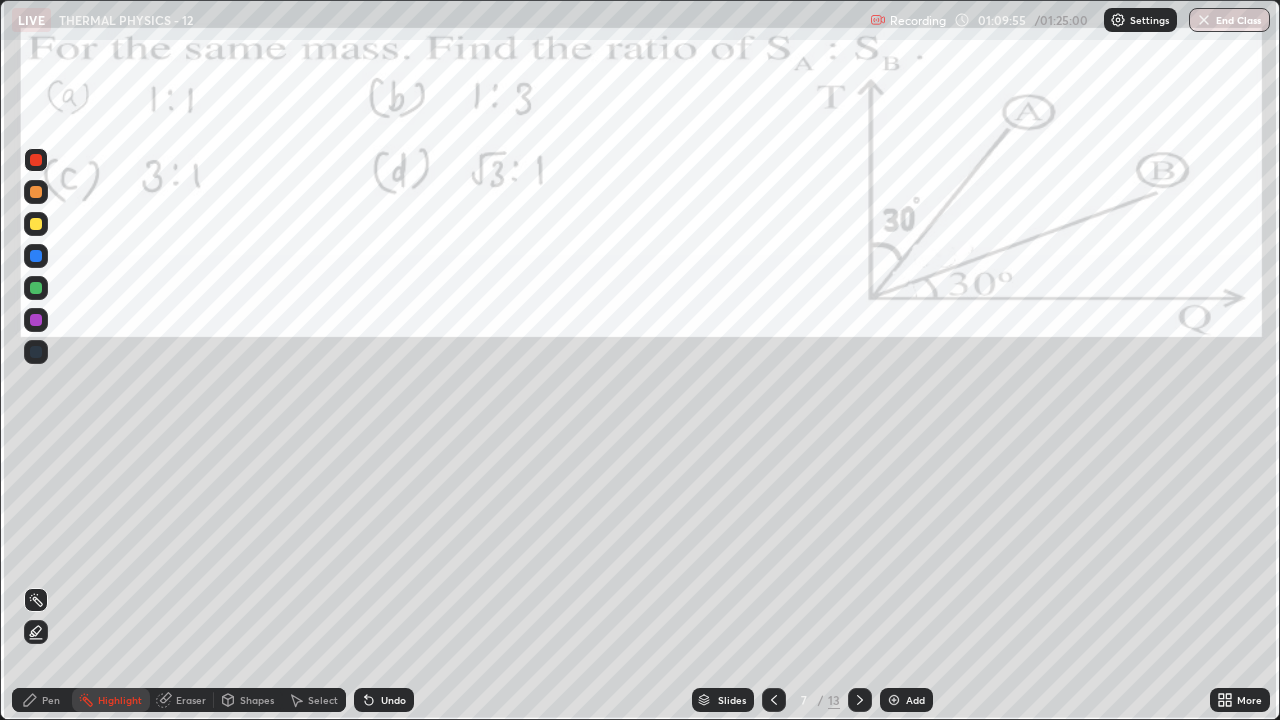 click at bounding box center [36, 160] 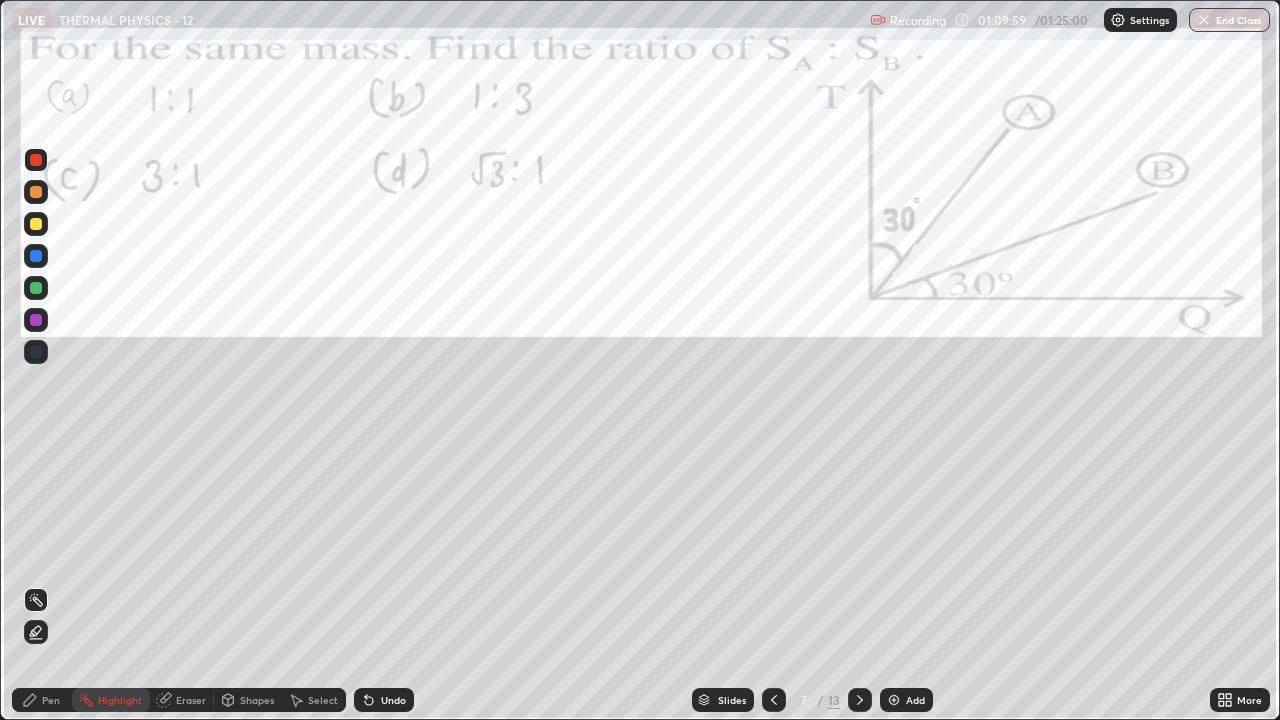 click on "Pen" at bounding box center (51, 700) 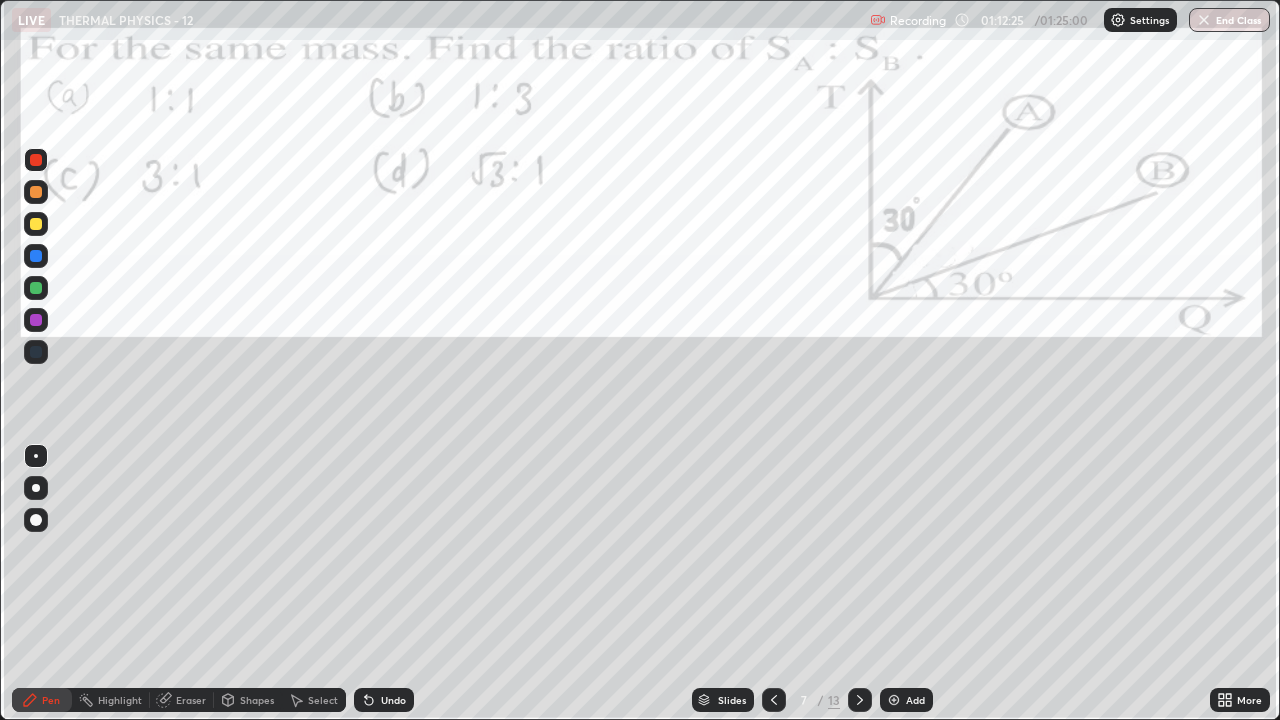 click 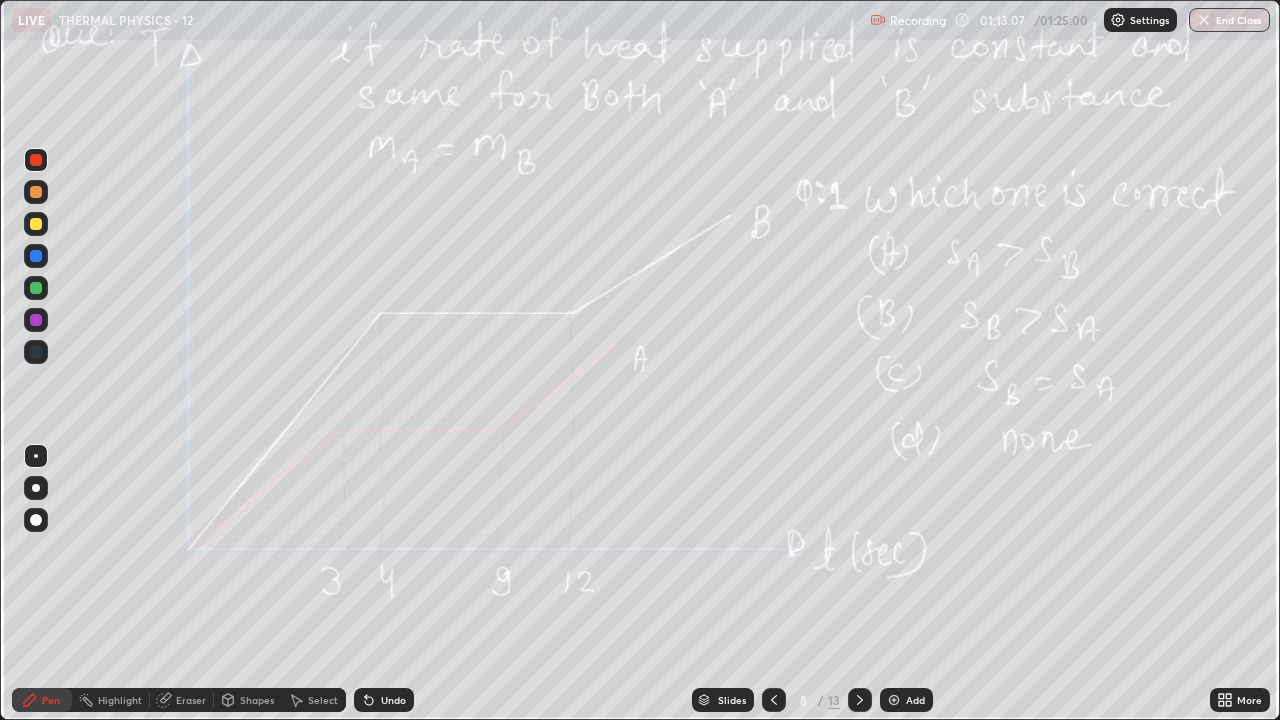 click on "Highlight" at bounding box center [120, 700] 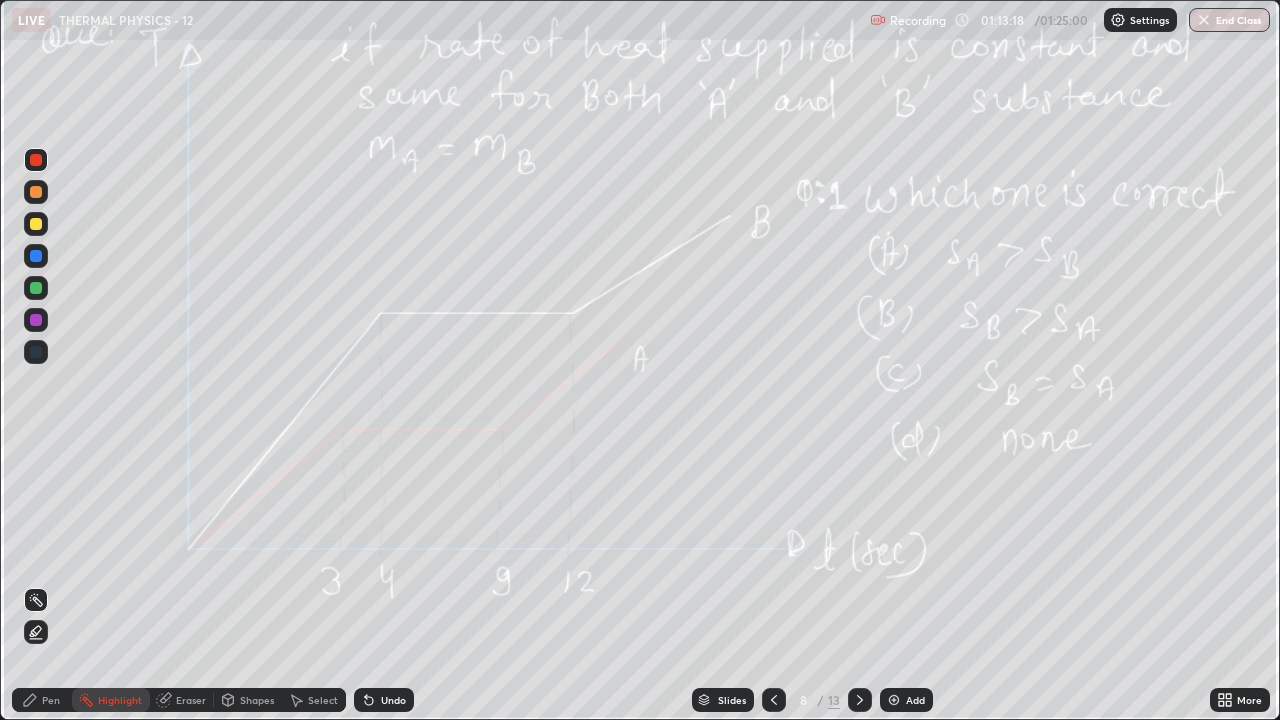 click on "Pen" at bounding box center [51, 700] 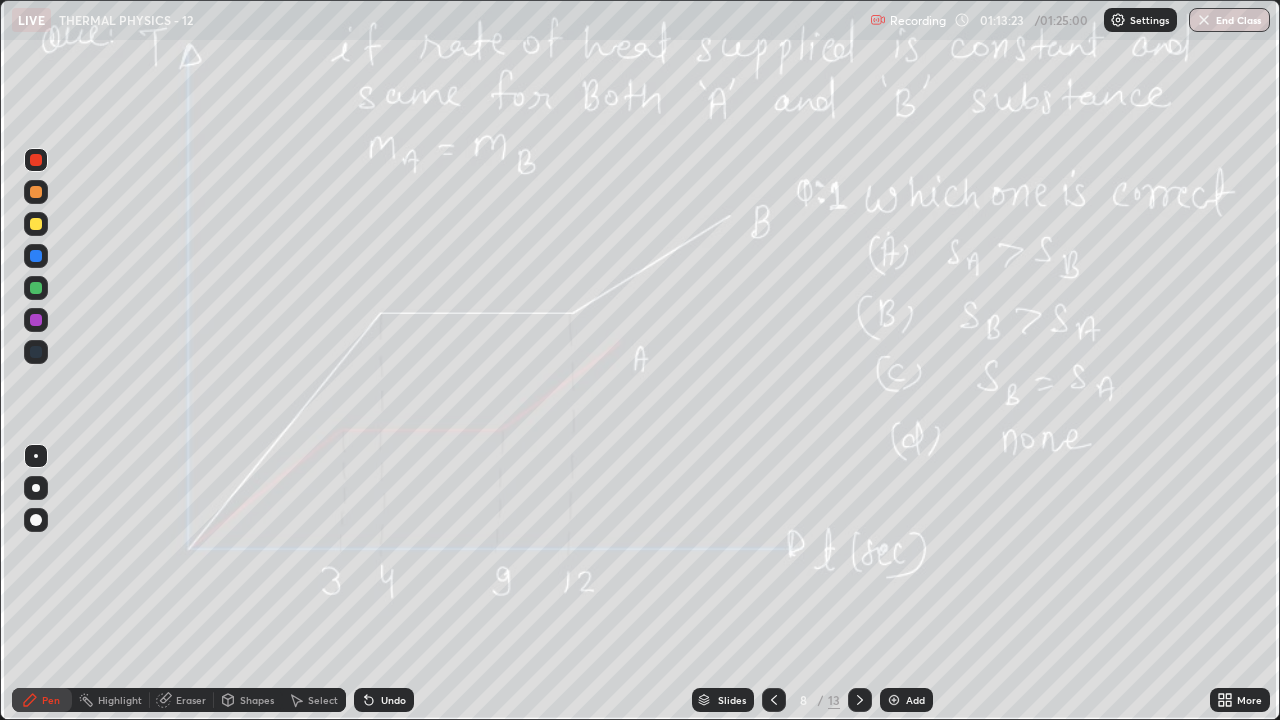 click on "Highlight" at bounding box center (120, 700) 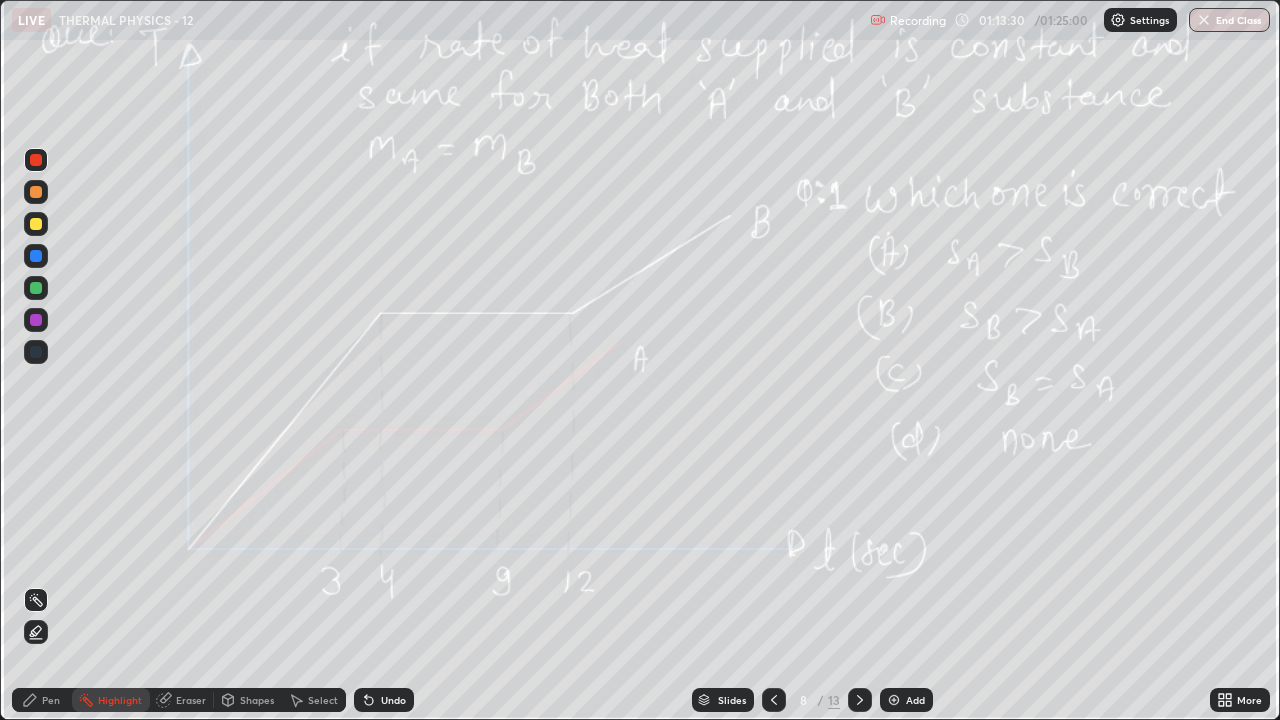 click on "Pen" at bounding box center (42, 700) 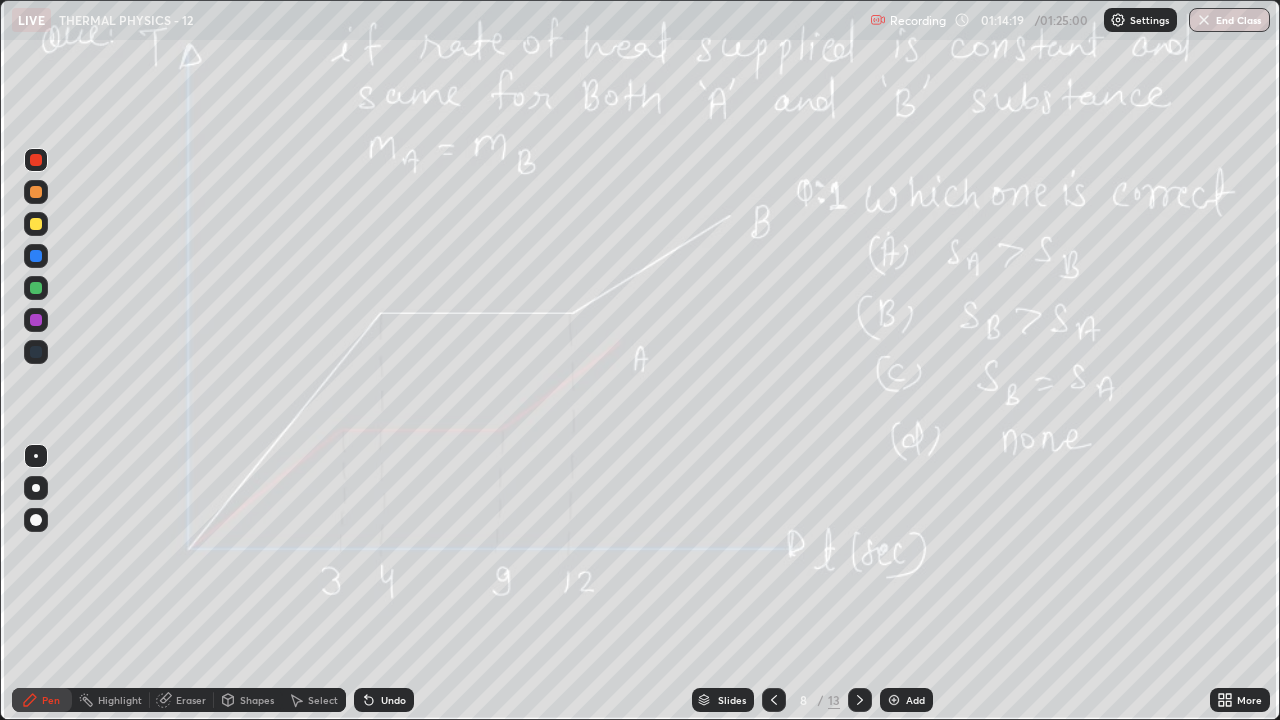 click on "Shapes" at bounding box center [257, 700] 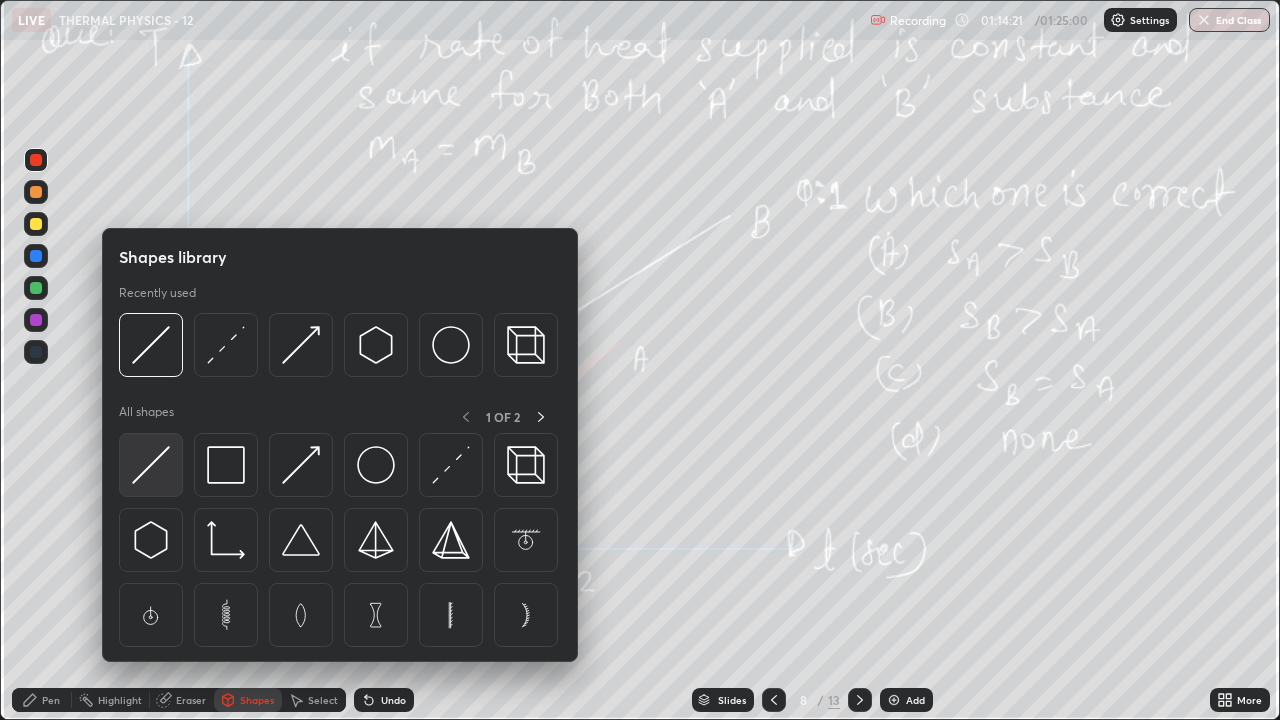 click at bounding box center (151, 465) 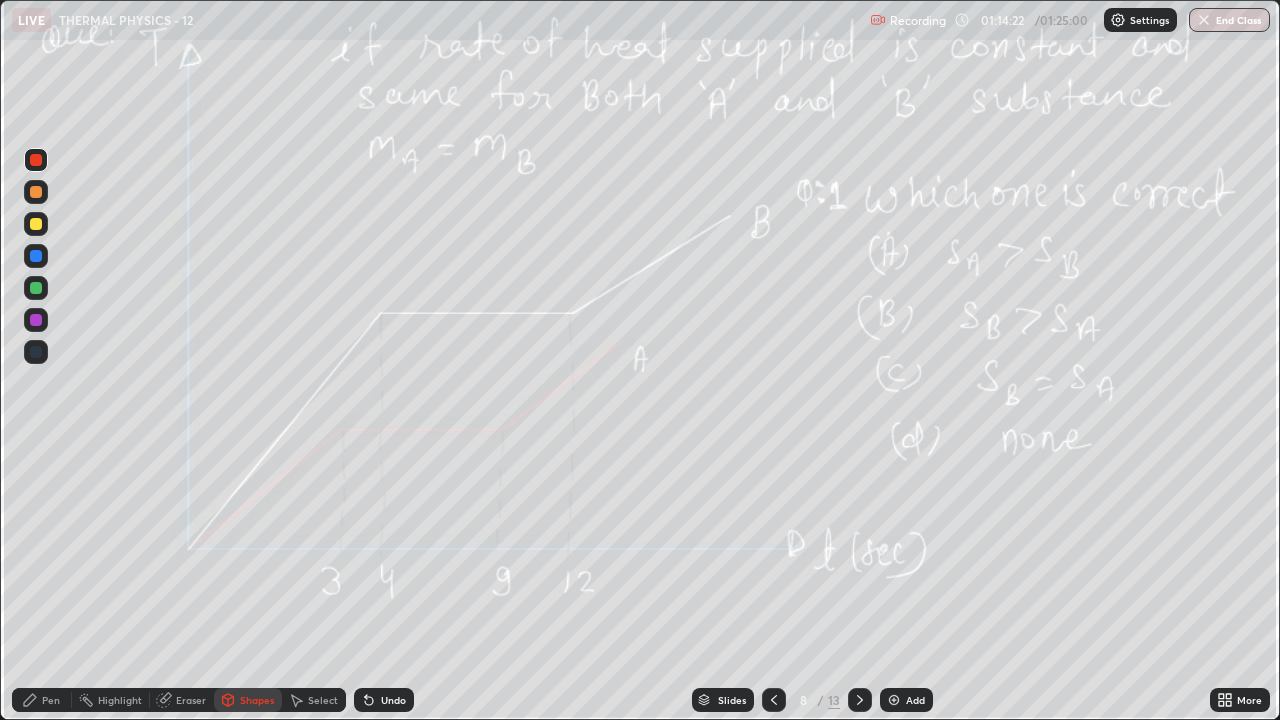 click at bounding box center (36, 160) 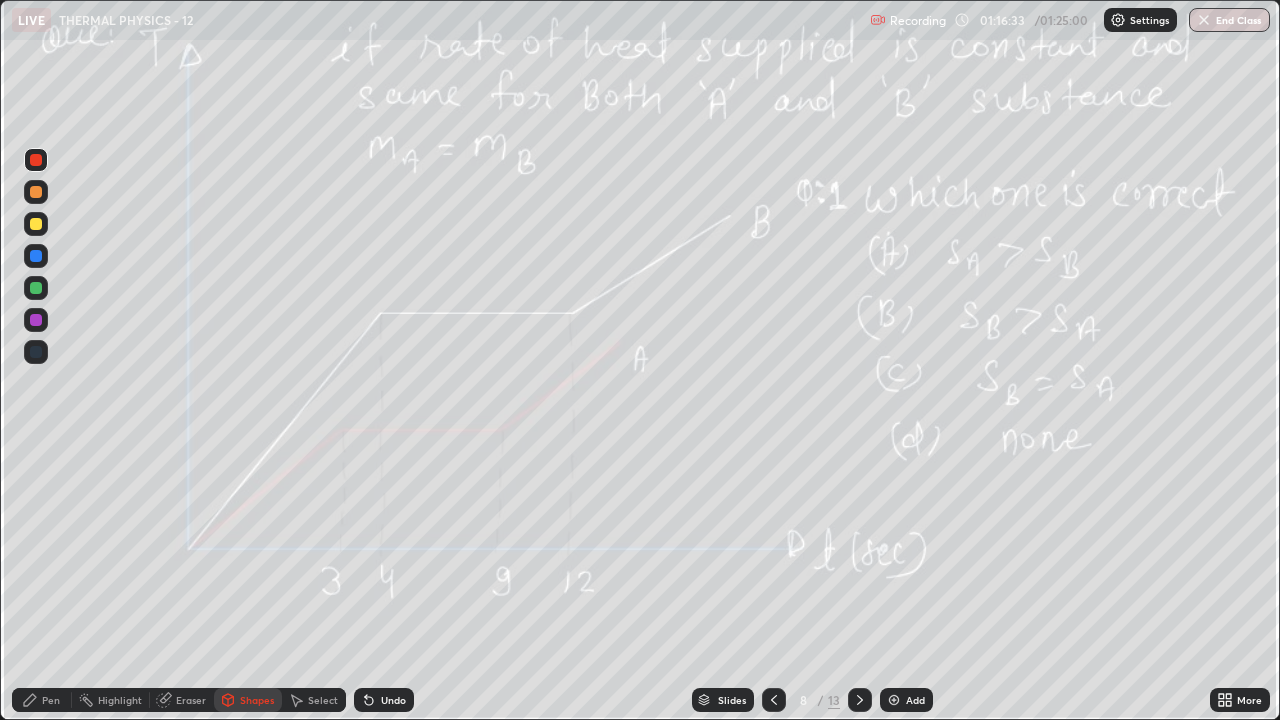 click on "Pen" at bounding box center (42, 700) 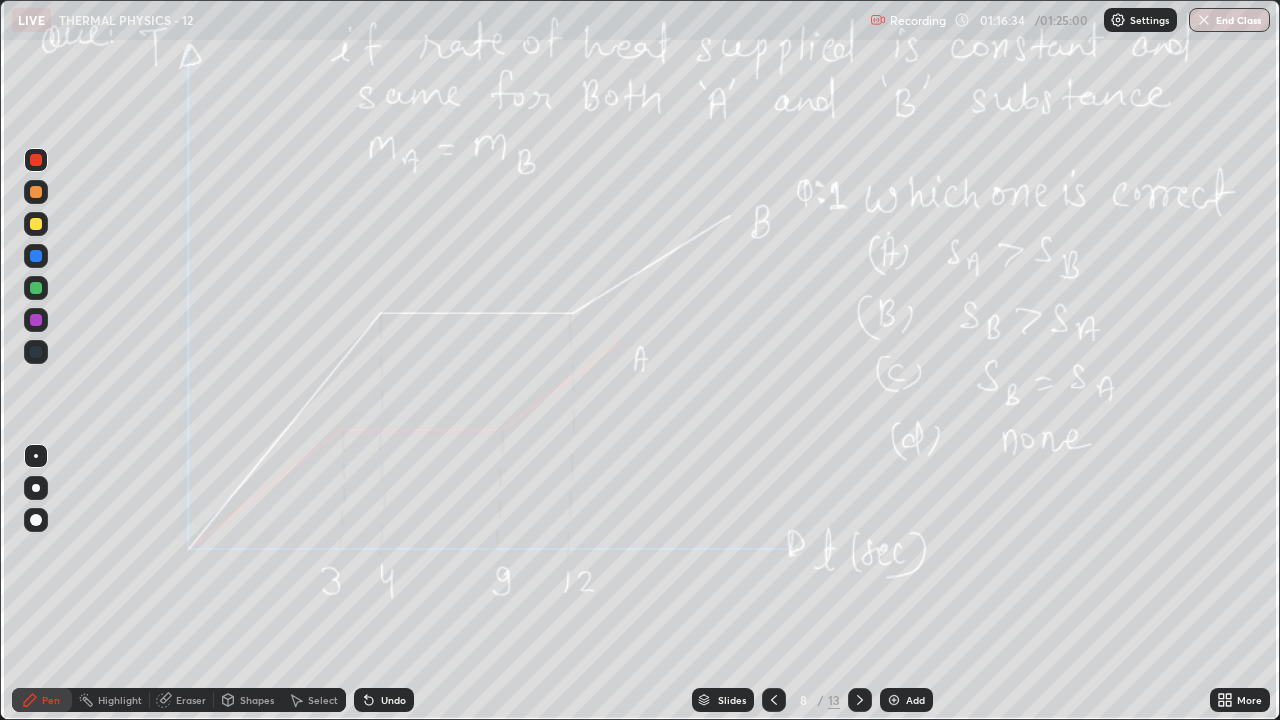 click at bounding box center (860, 700) 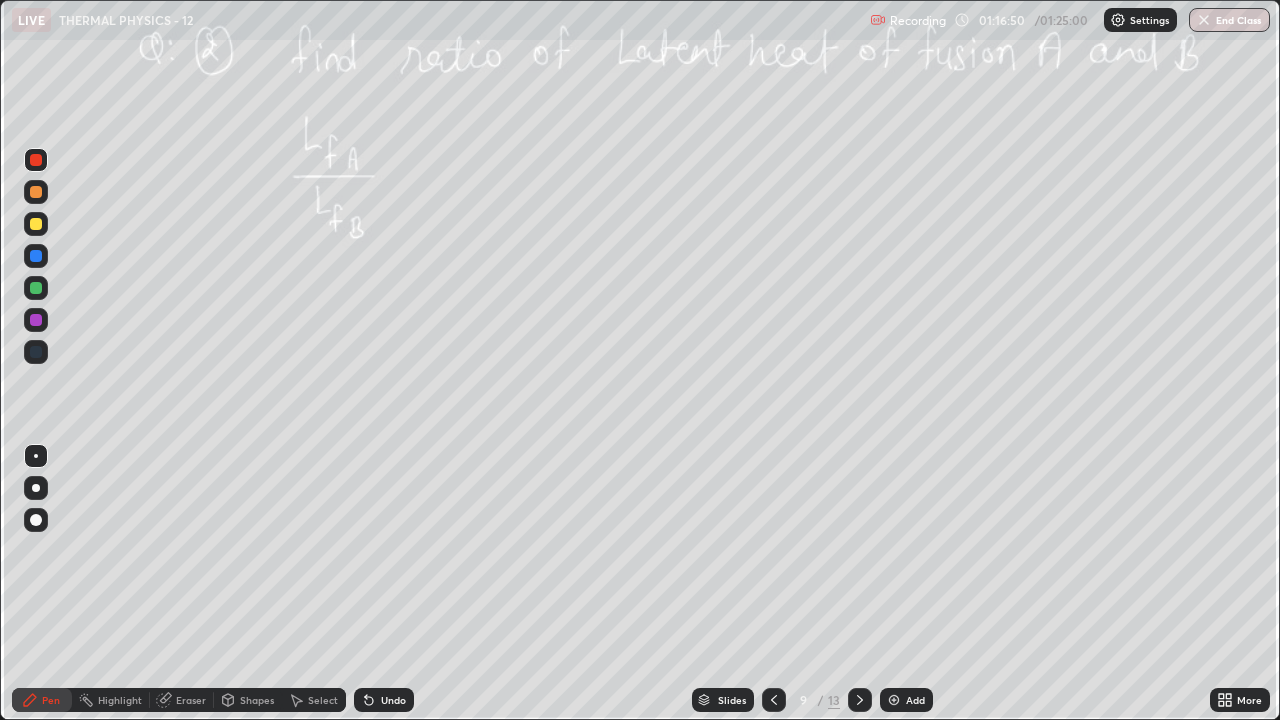click 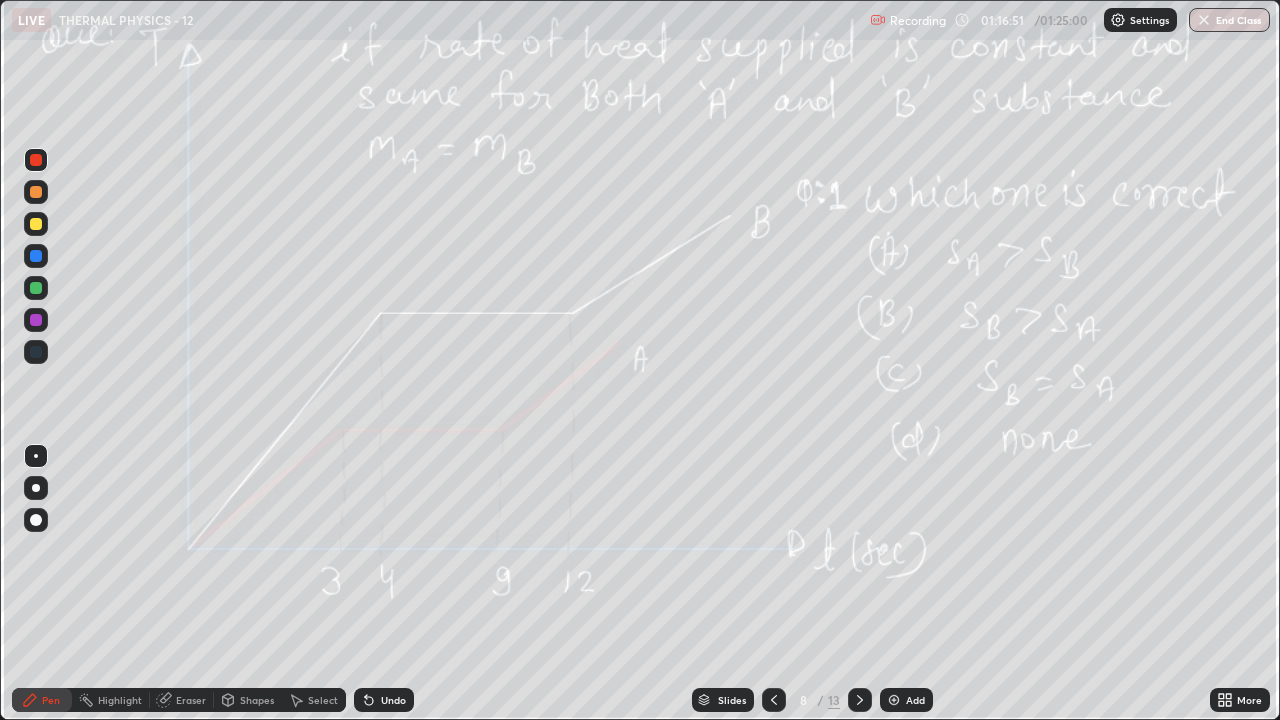 click on "Highlight" at bounding box center (120, 700) 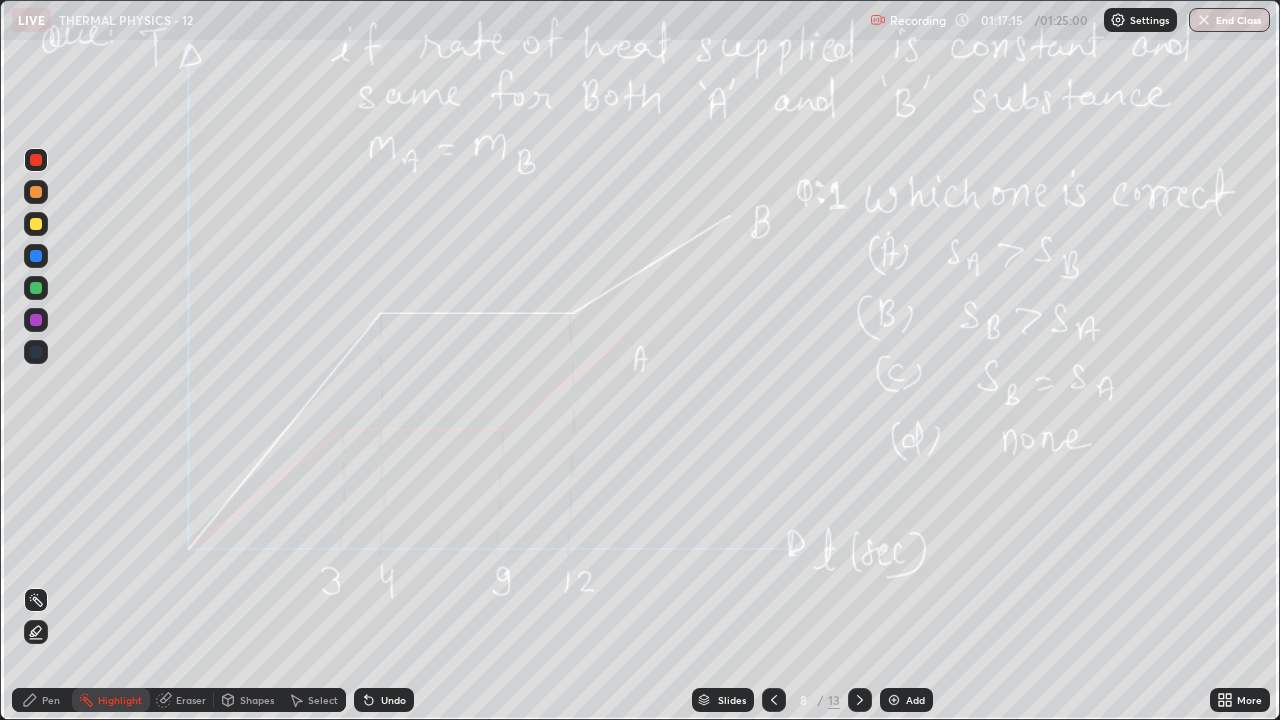 click on "Pen" at bounding box center (51, 700) 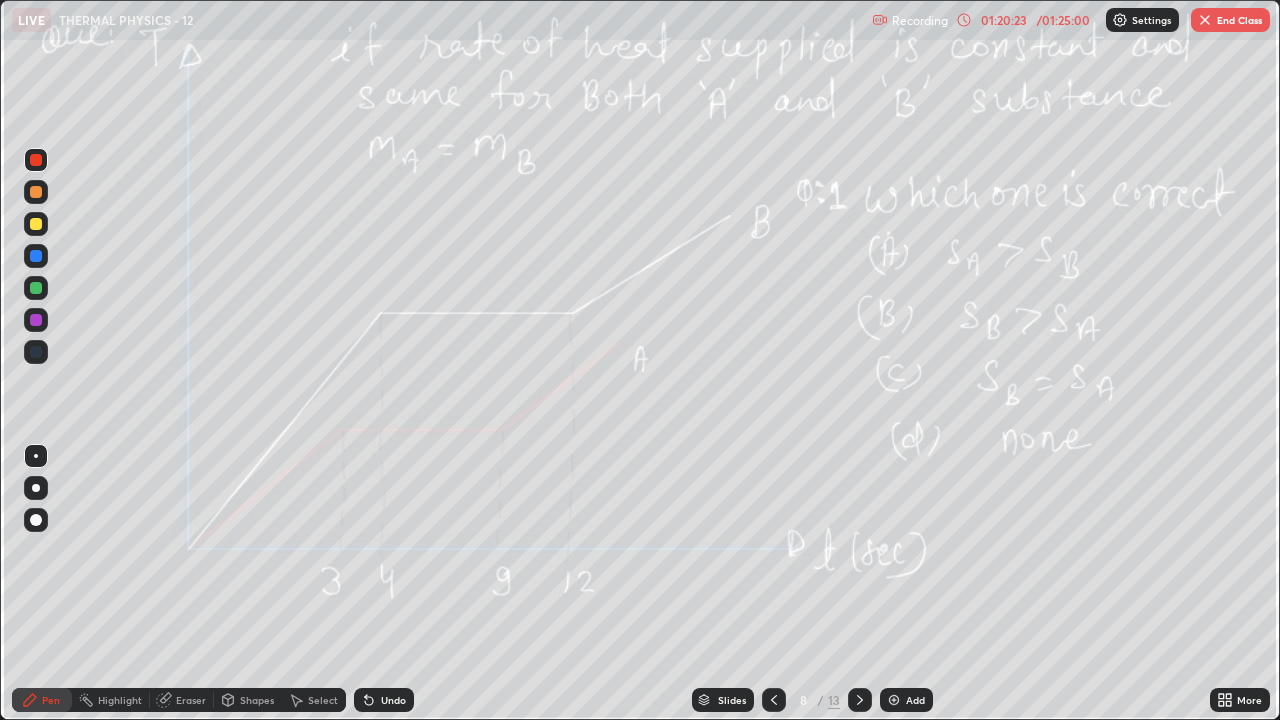 click 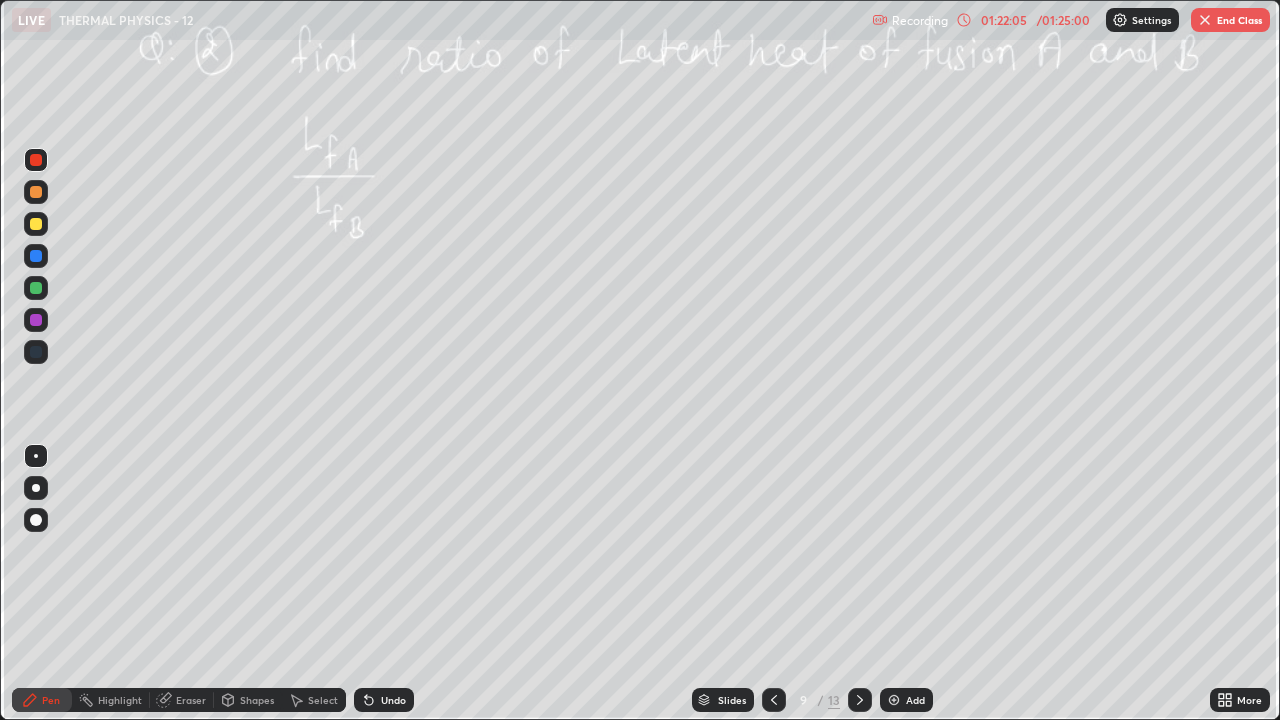 click on "01:22:05" at bounding box center [1004, 20] 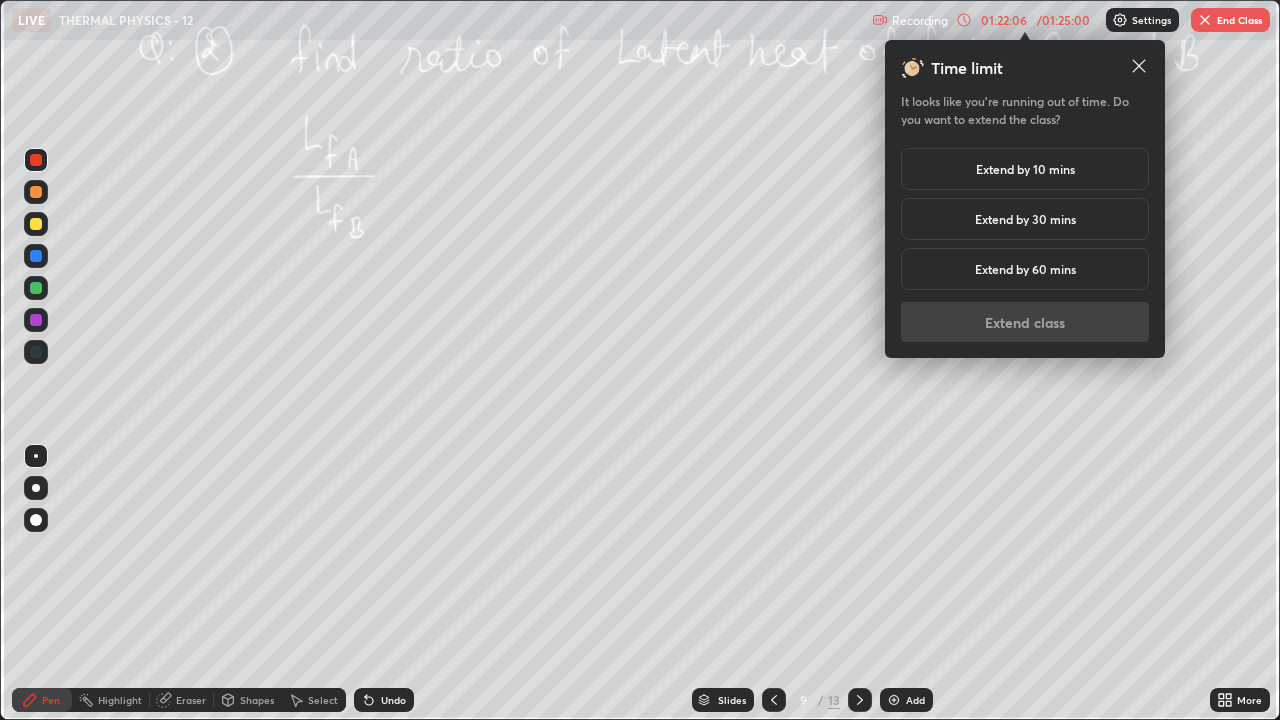 click on "Extend by 10 mins" at bounding box center (1025, 169) 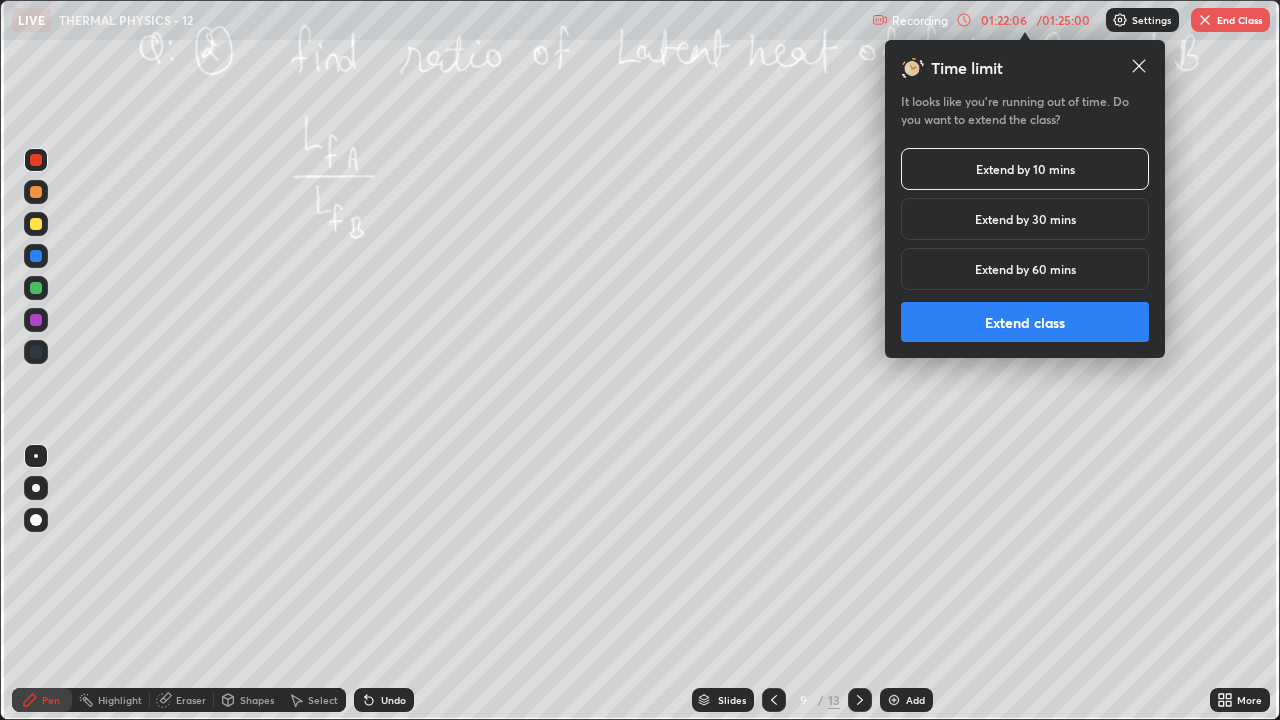 click on "Extend class" at bounding box center (1025, 322) 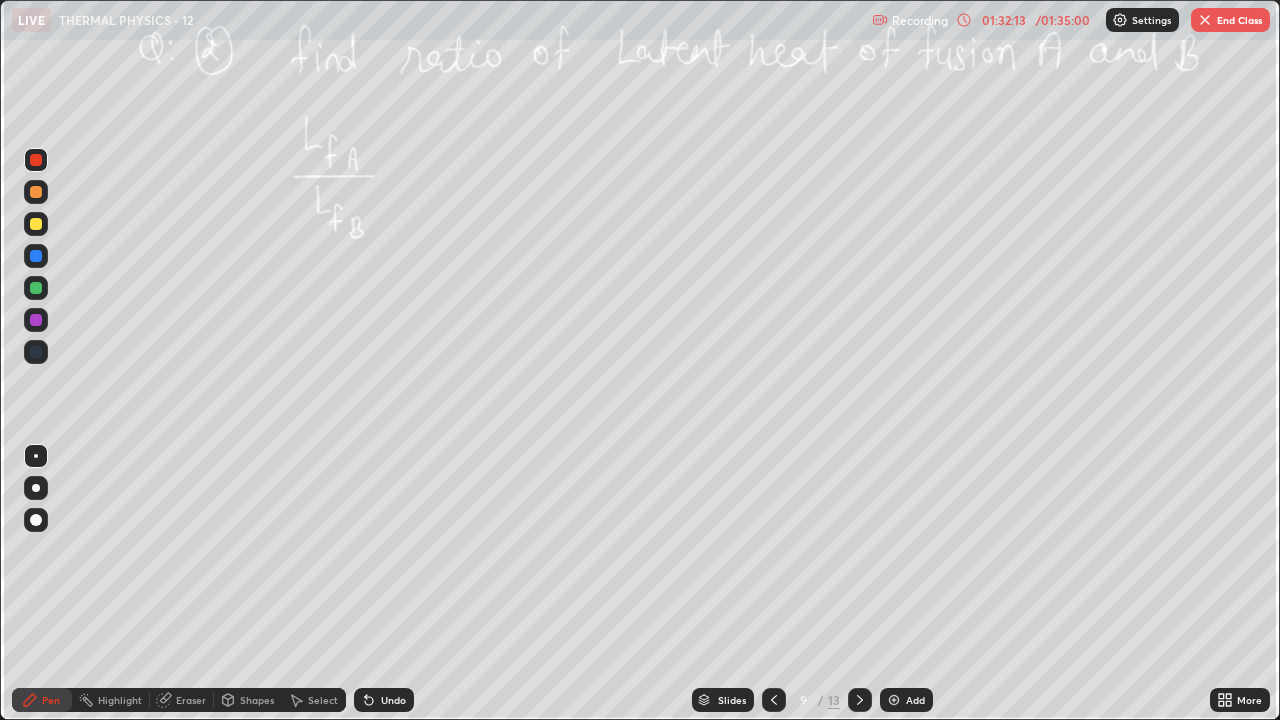 click at bounding box center (1205, 20) 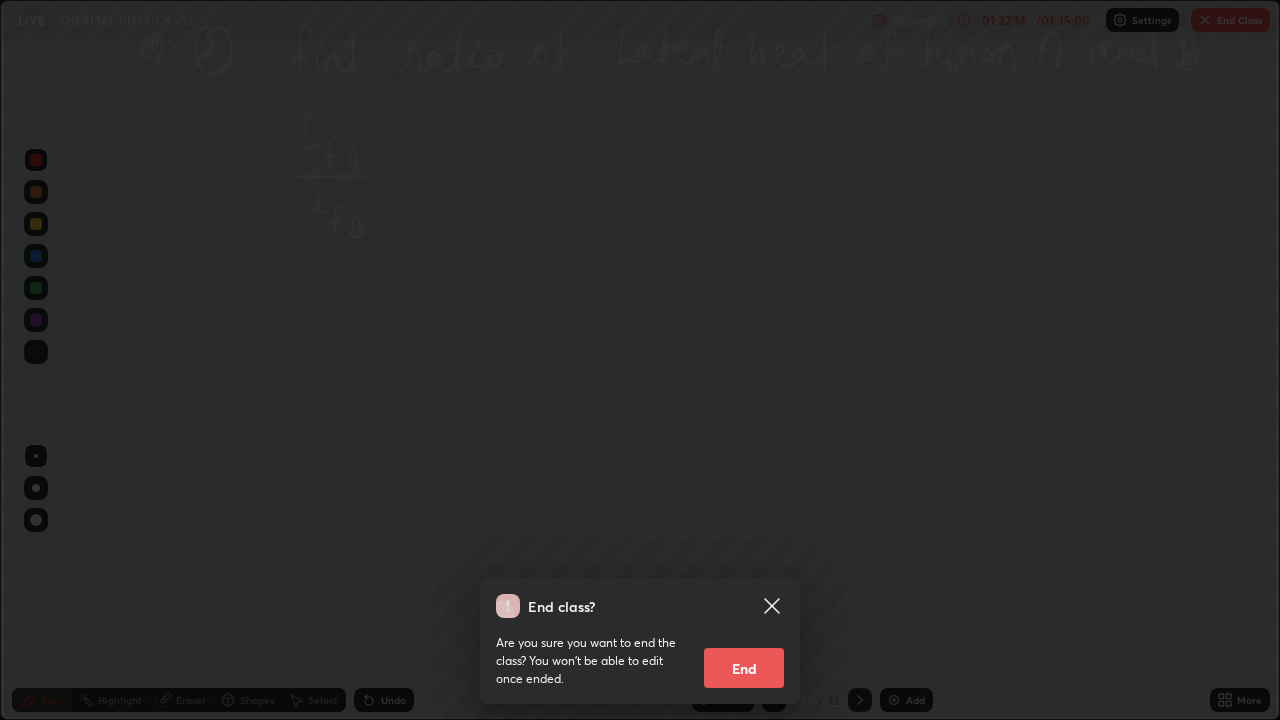 click on "End" at bounding box center [744, 668] 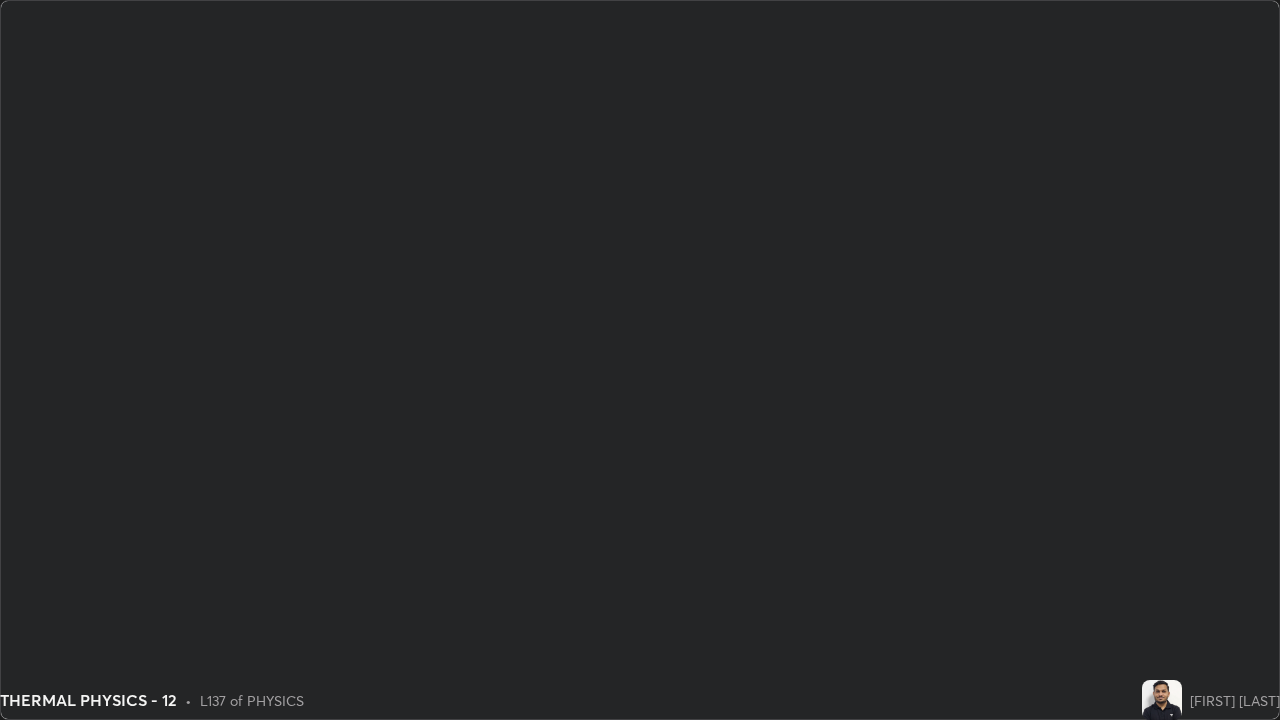 click on "End class? Are you sure you want to end the class? You won’t be able to edit once ended. End" at bounding box center (640, 1080) 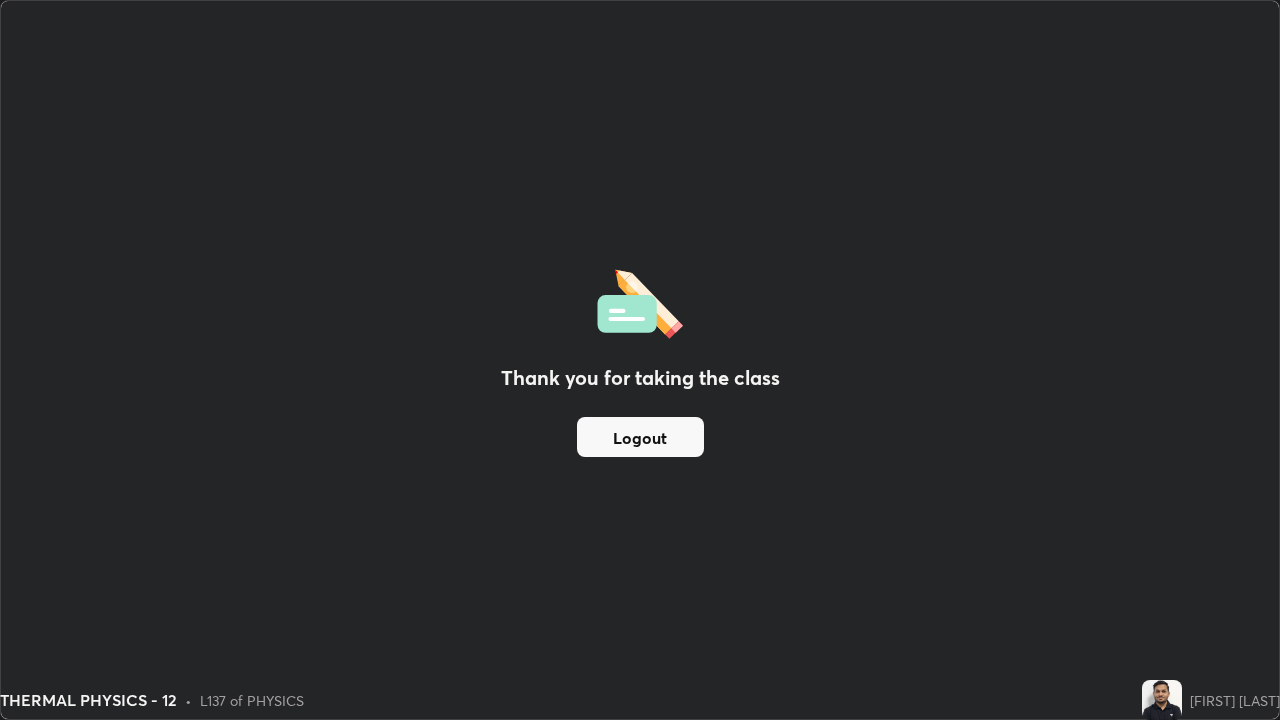 click on "Logout" at bounding box center [640, 437] 